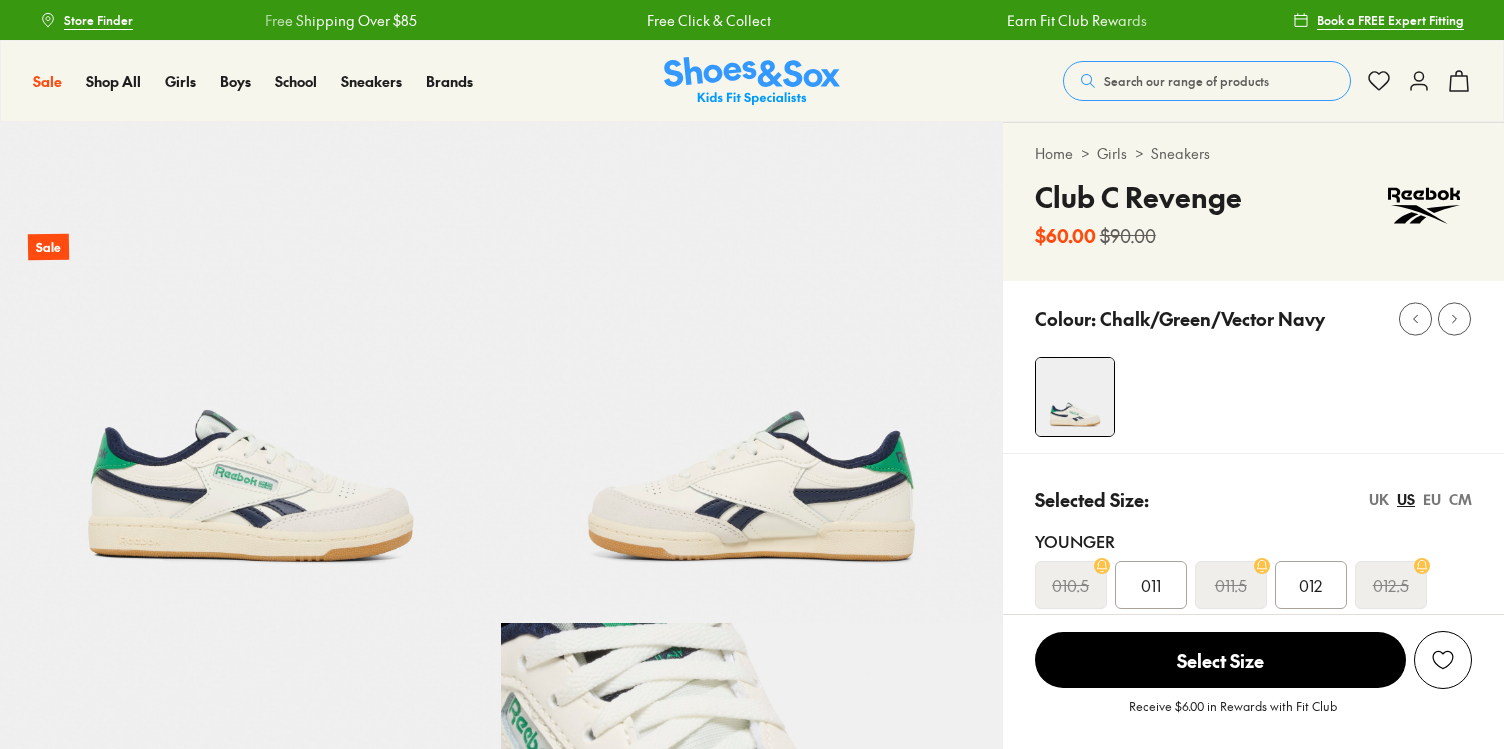 select on "*" 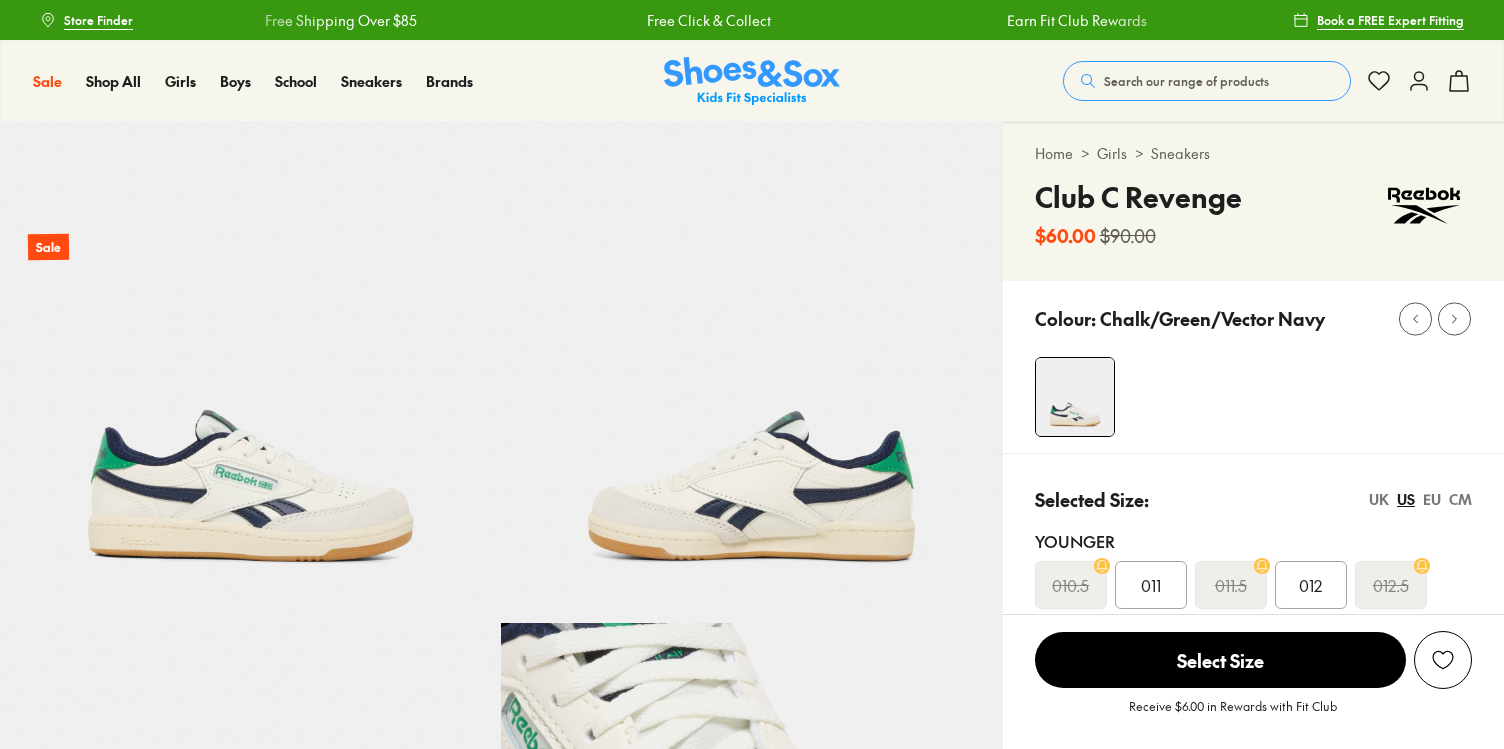 scroll, scrollTop: 0, scrollLeft: 0, axis: both 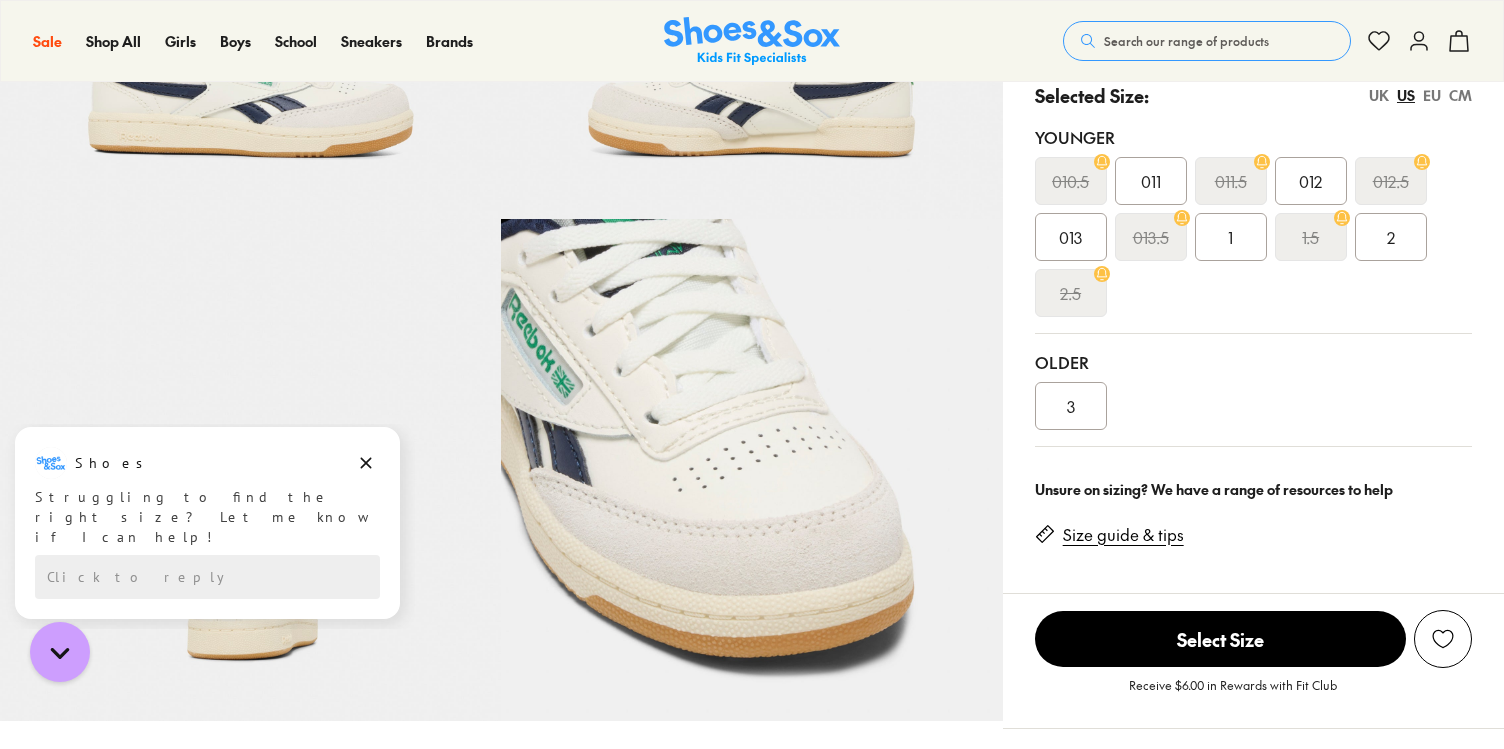 click on "3" at bounding box center [1071, 406] 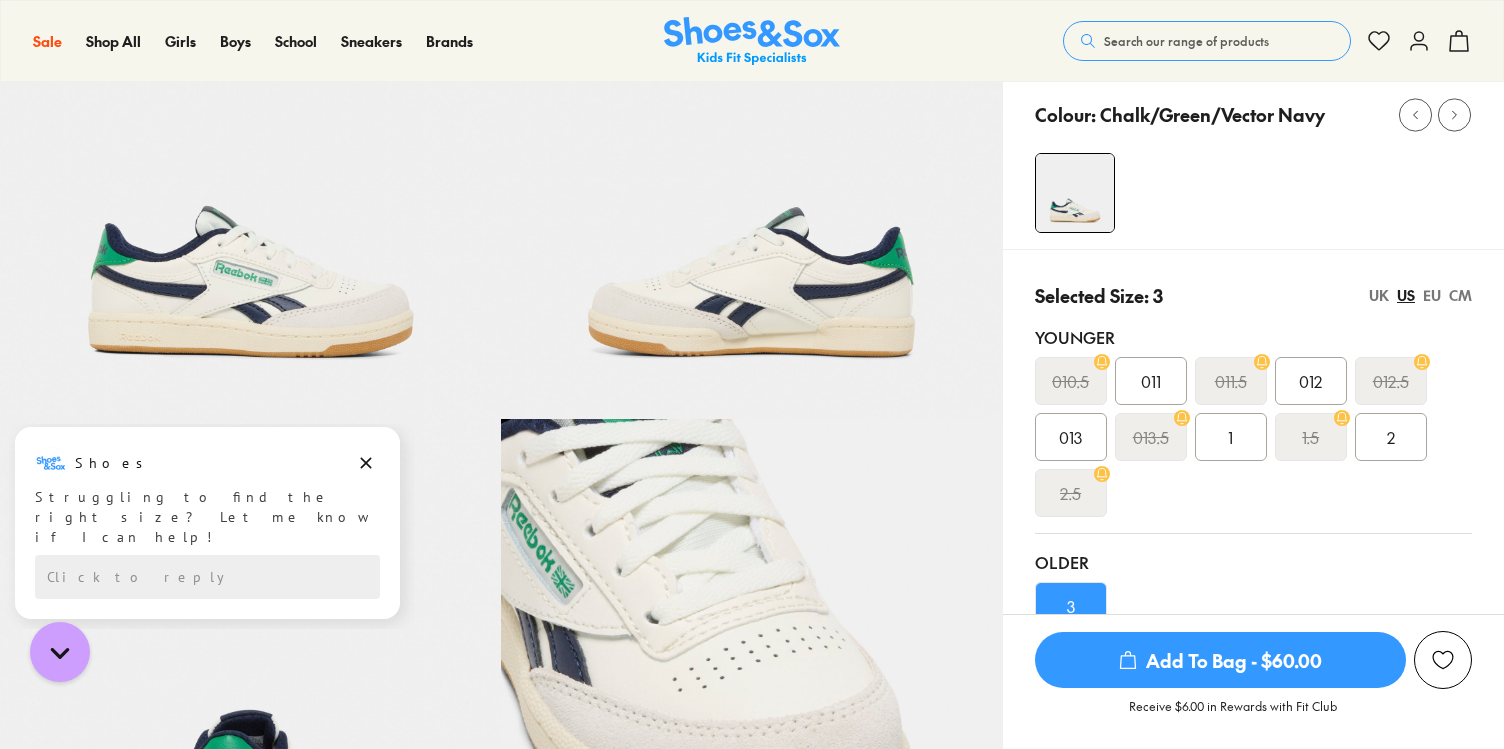 scroll, scrollTop: 105, scrollLeft: 0, axis: vertical 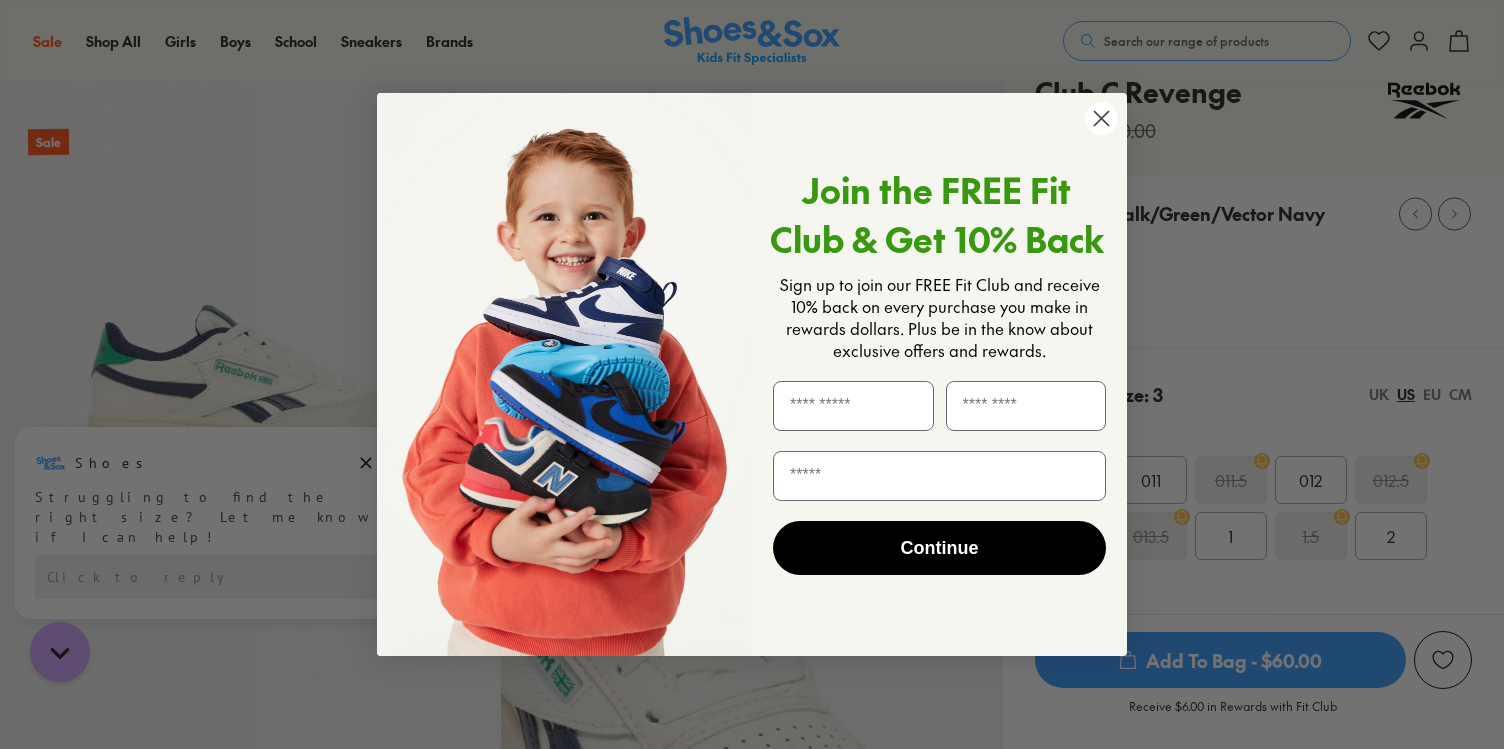 click 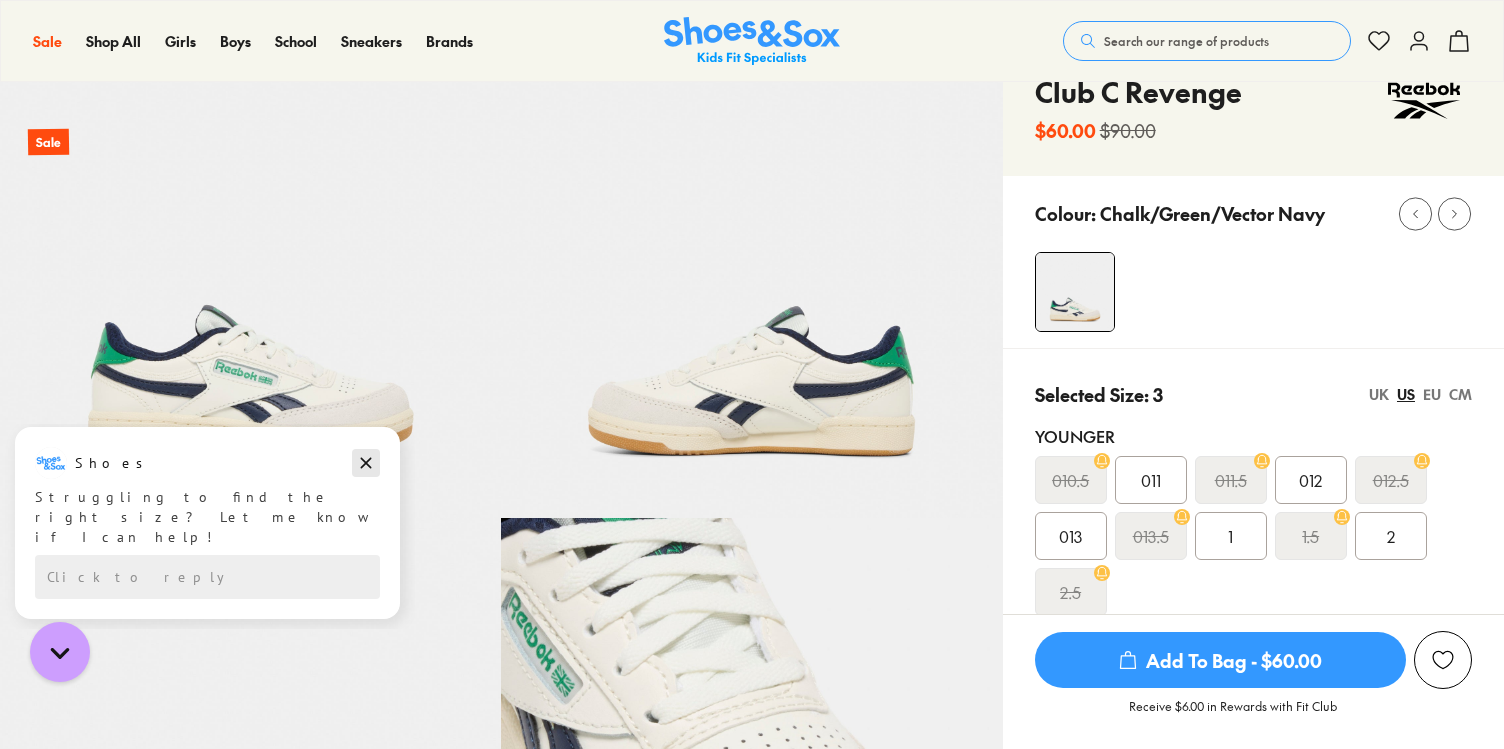 click 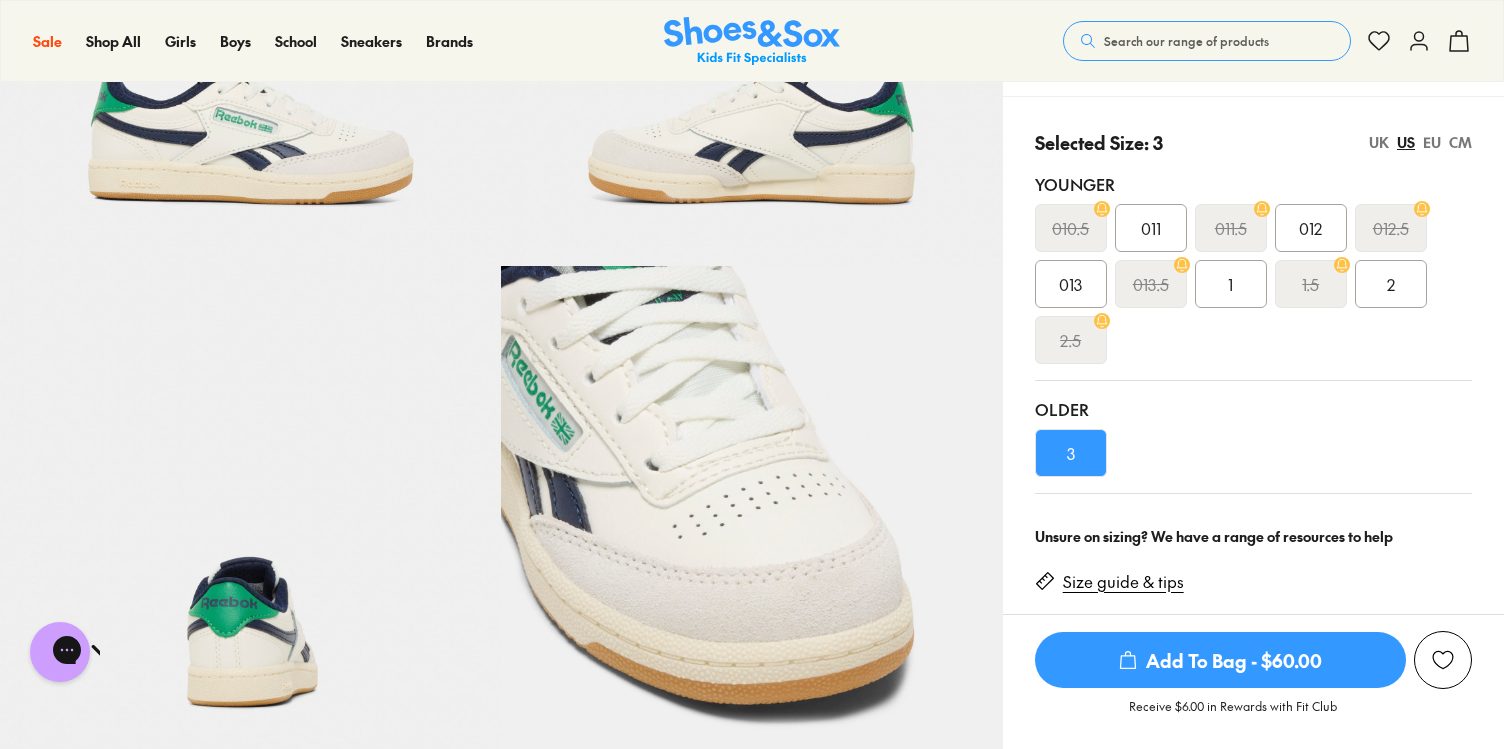 scroll, scrollTop: 374, scrollLeft: 0, axis: vertical 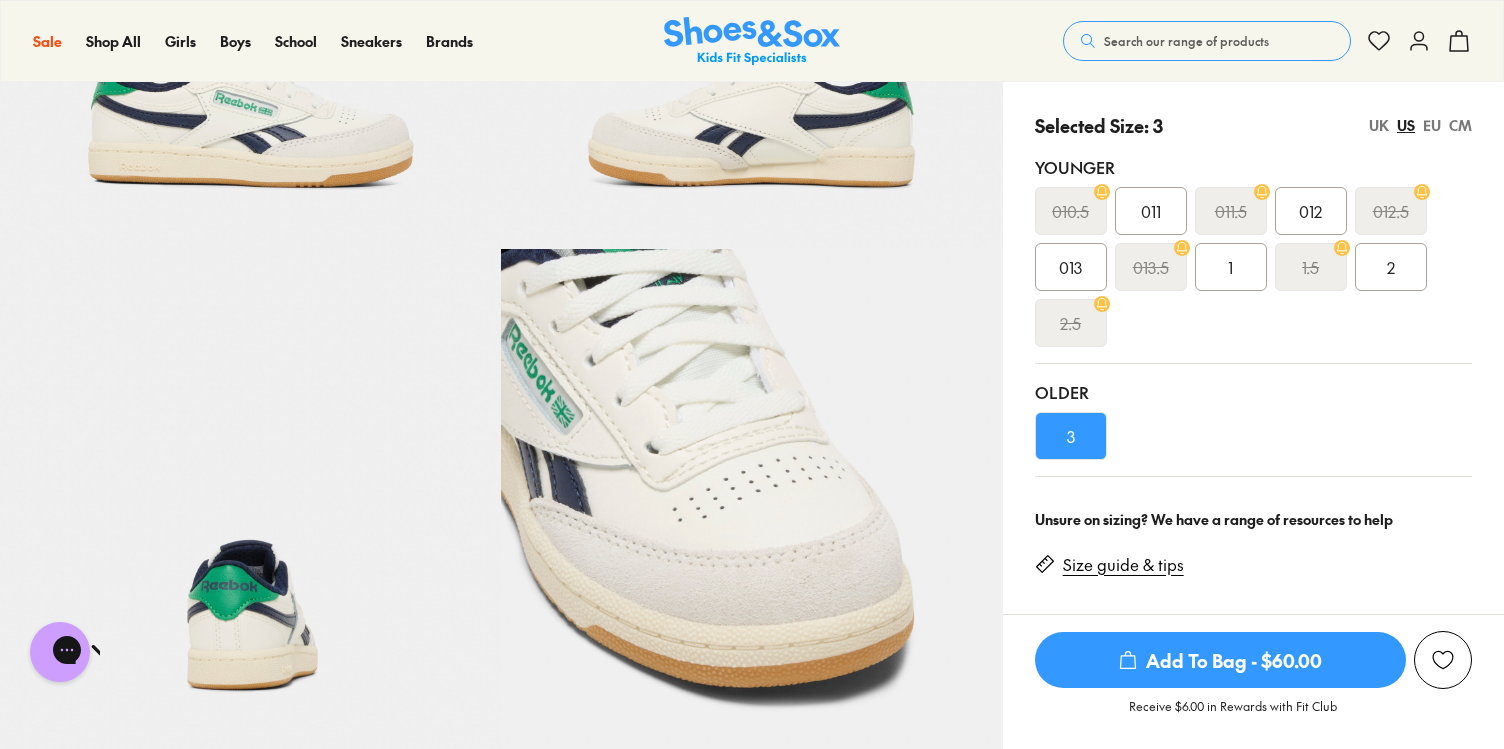 click on "2" at bounding box center [1391, 267] 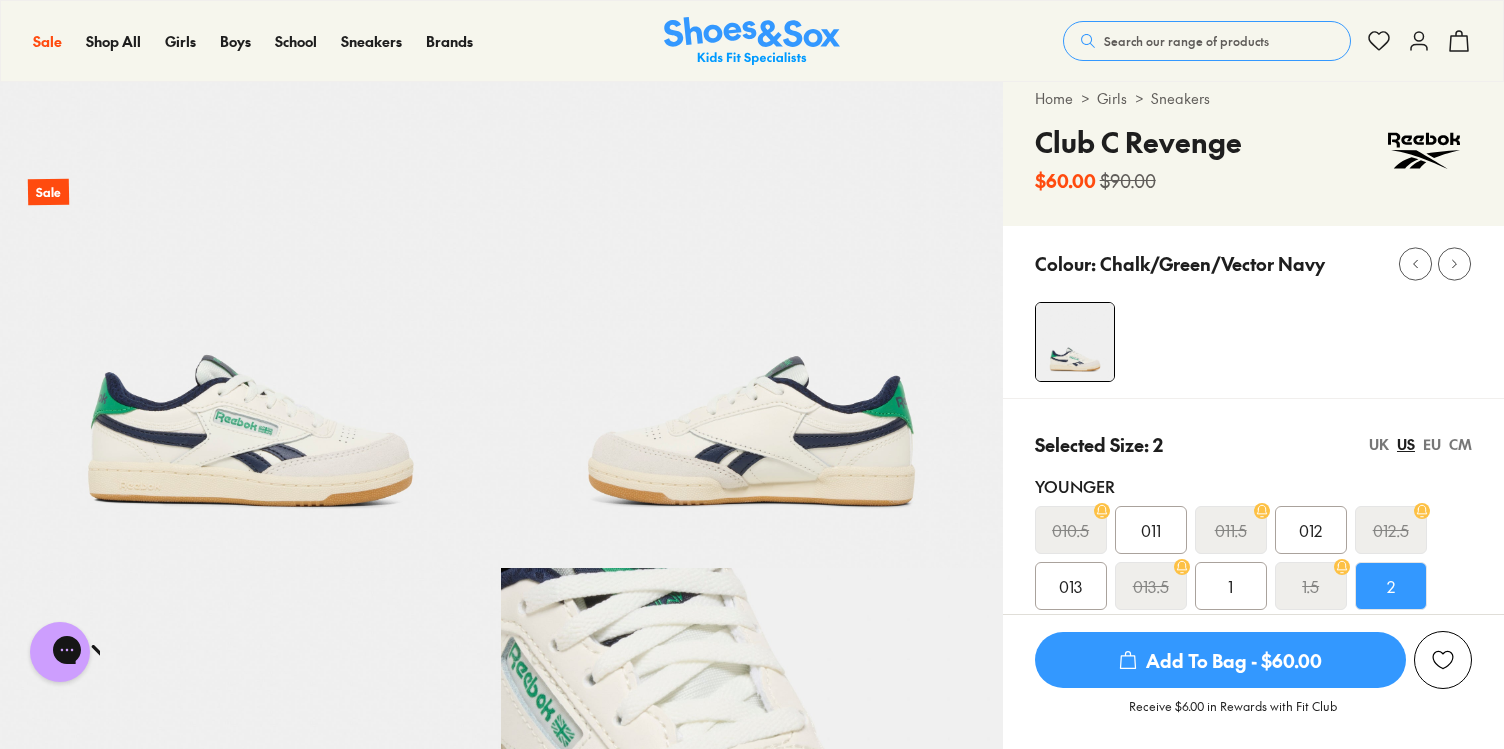 scroll, scrollTop: 148, scrollLeft: 0, axis: vertical 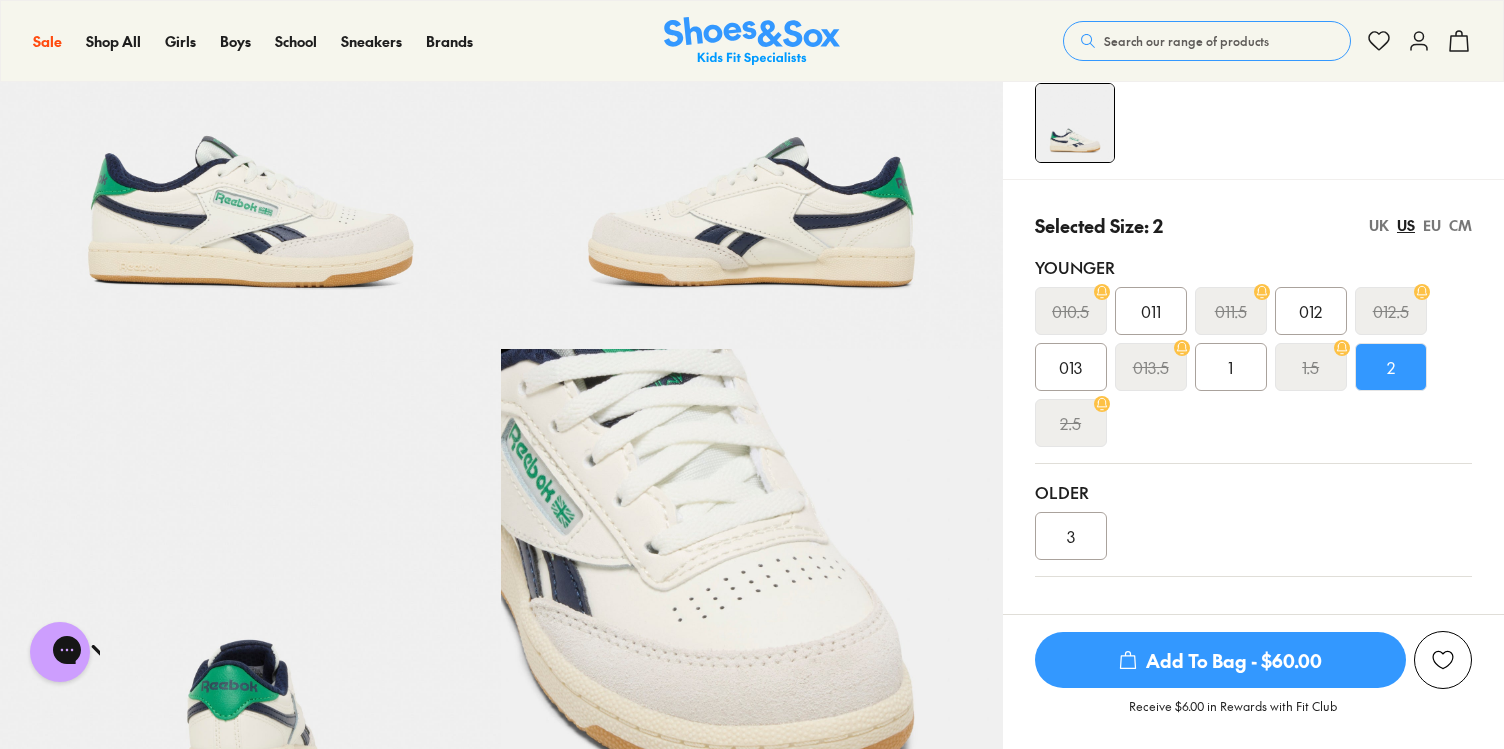 click on "3" at bounding box center [1071, 536] 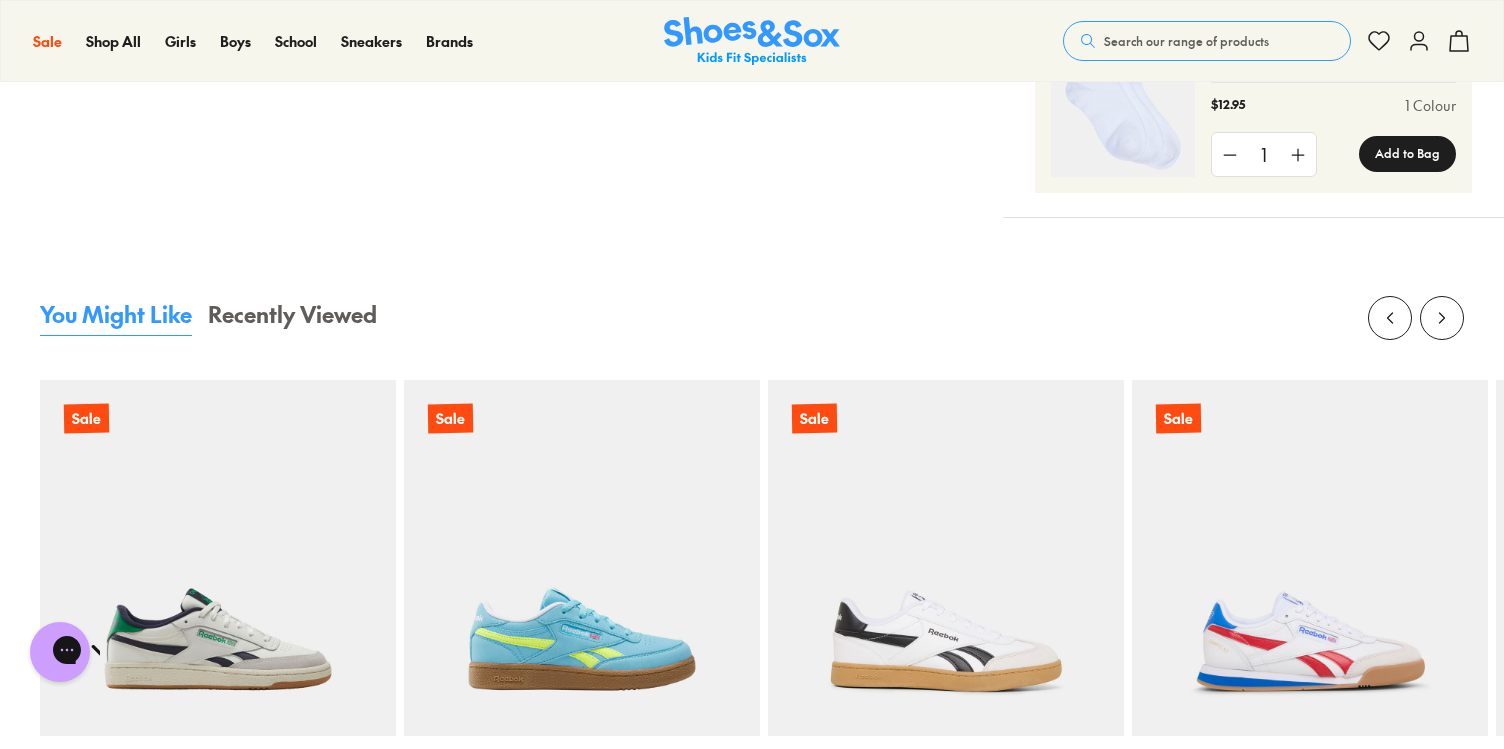scroll, scrollTop: 1835, scrollLeft: 0, axis: vertical 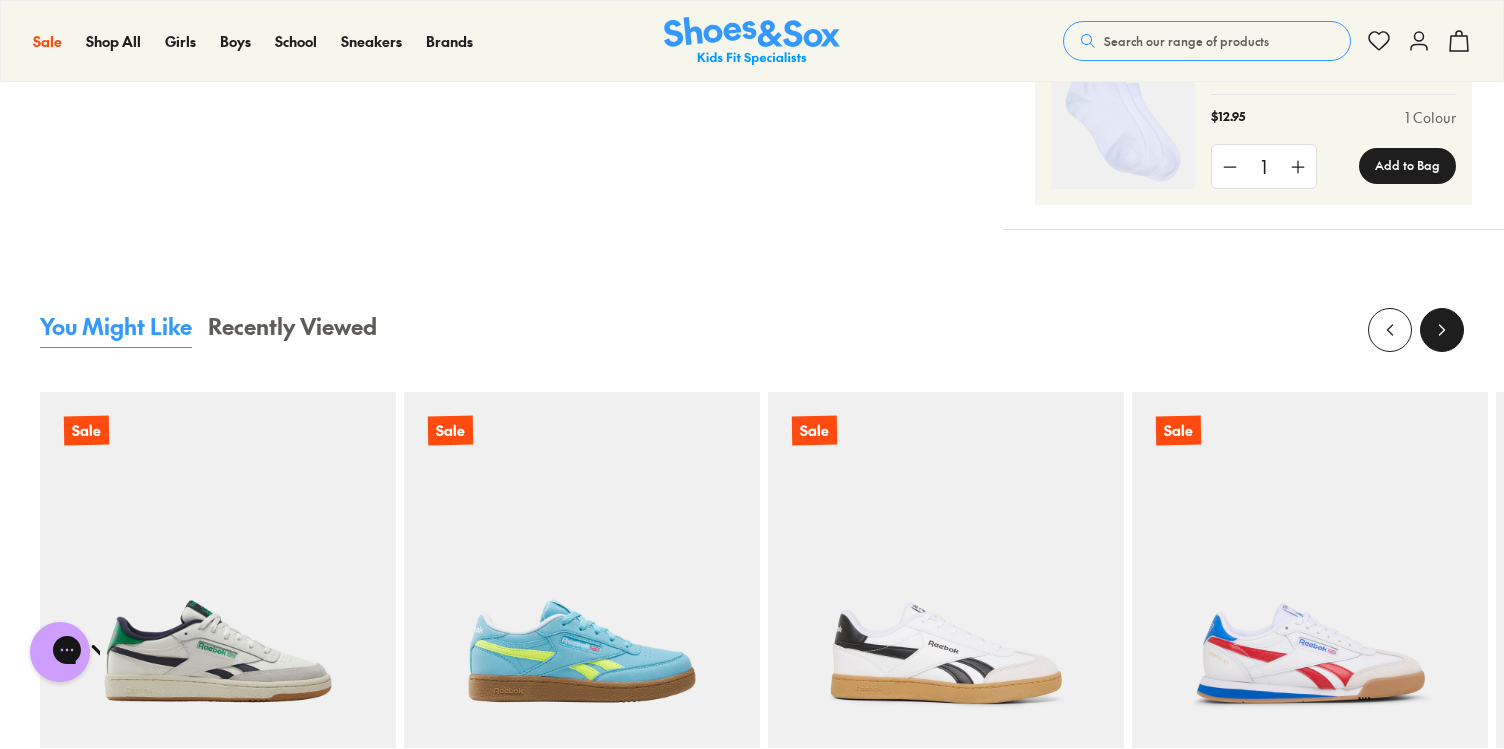 click 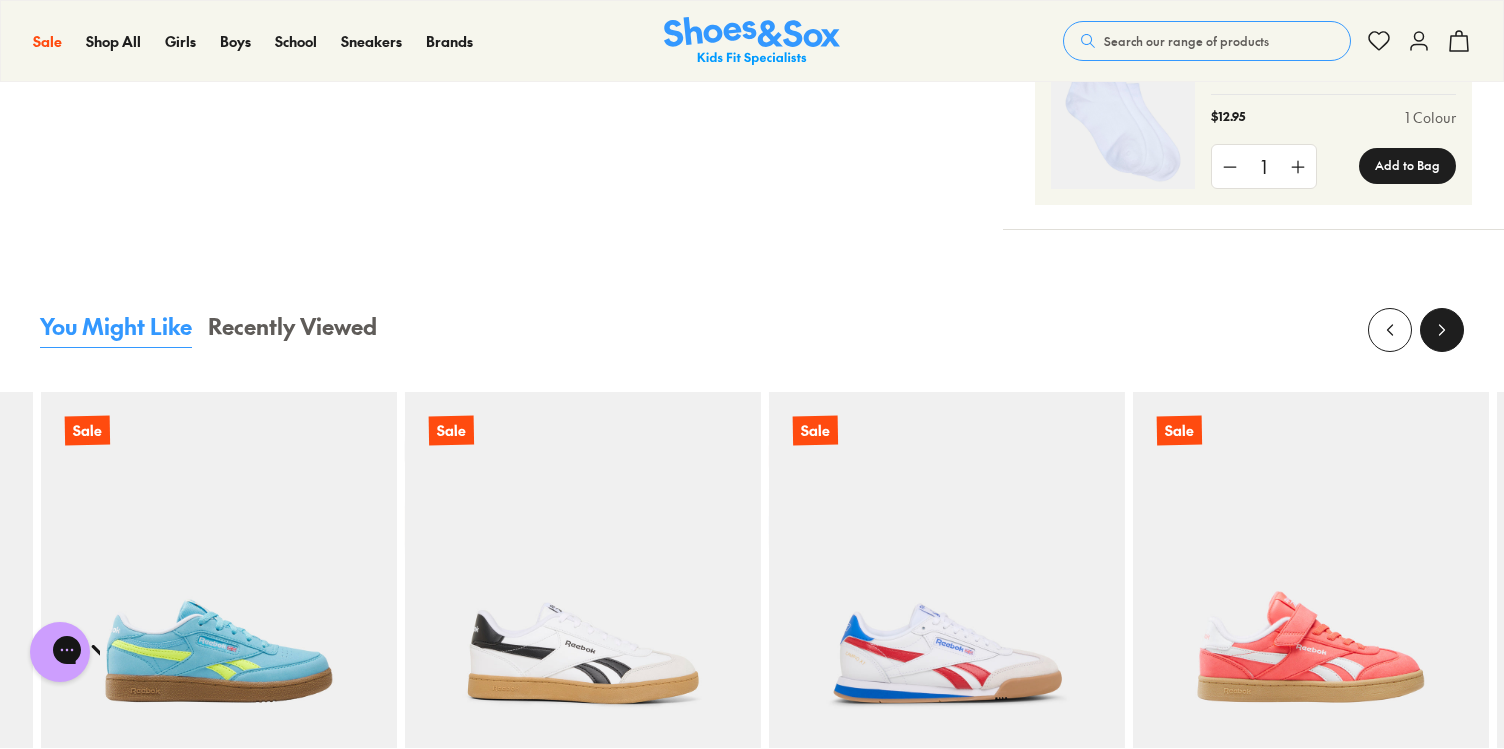 click 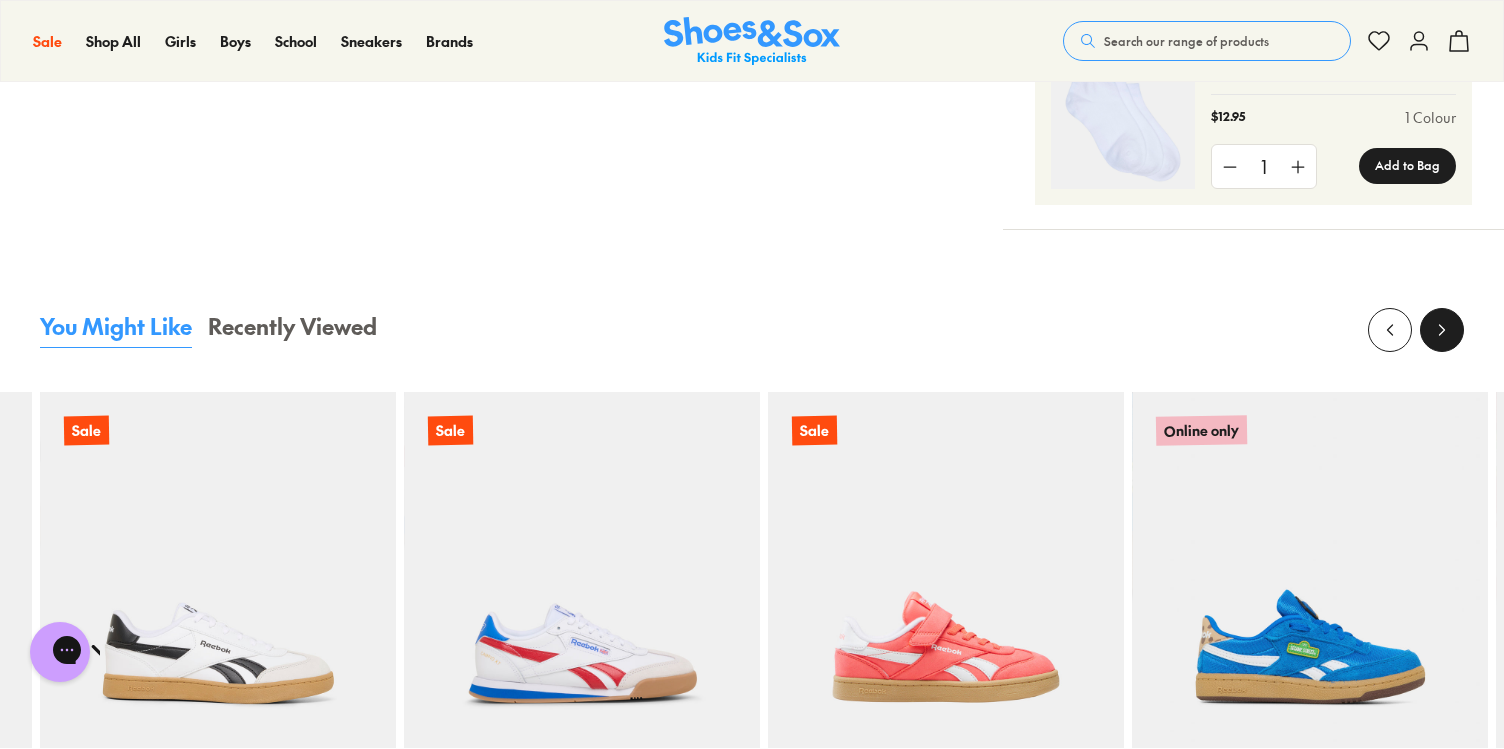 click 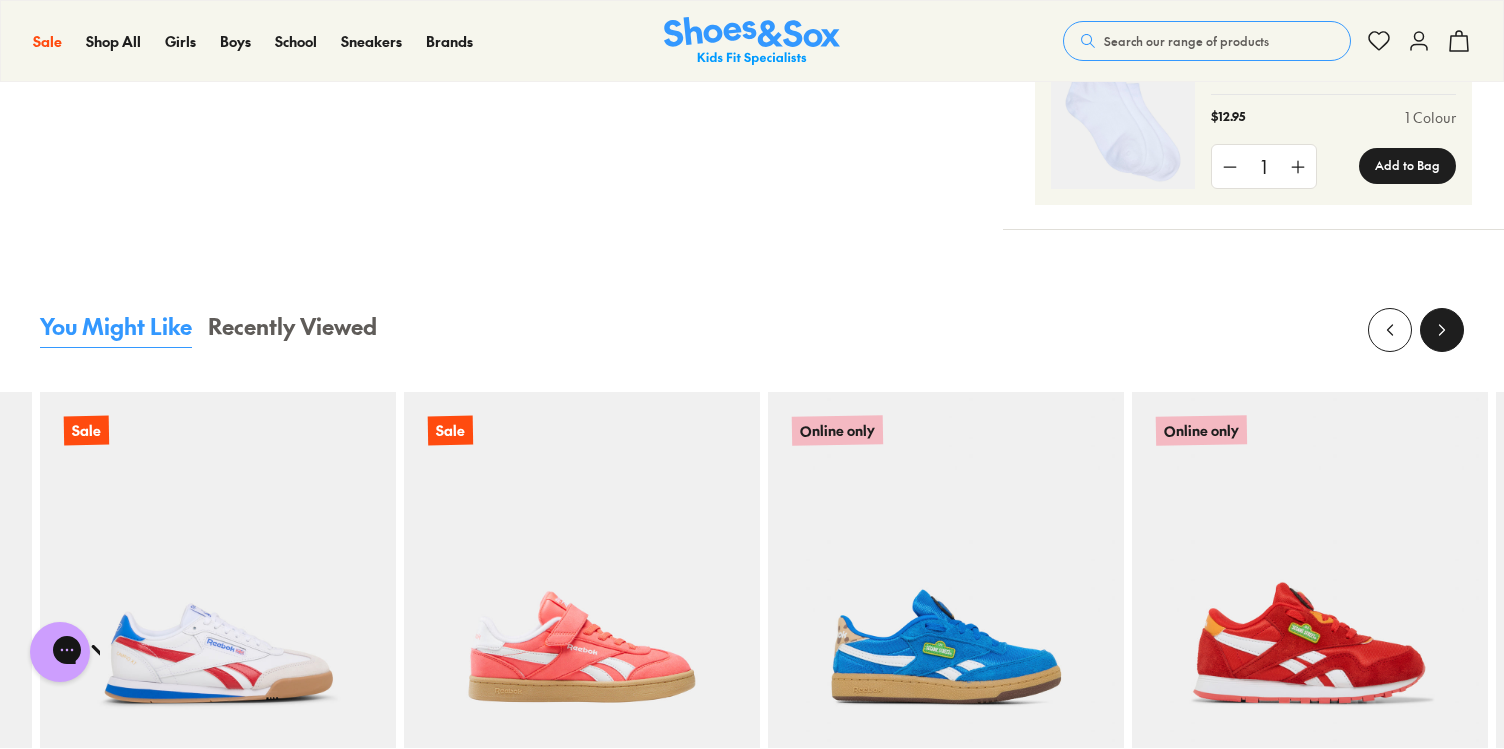 click 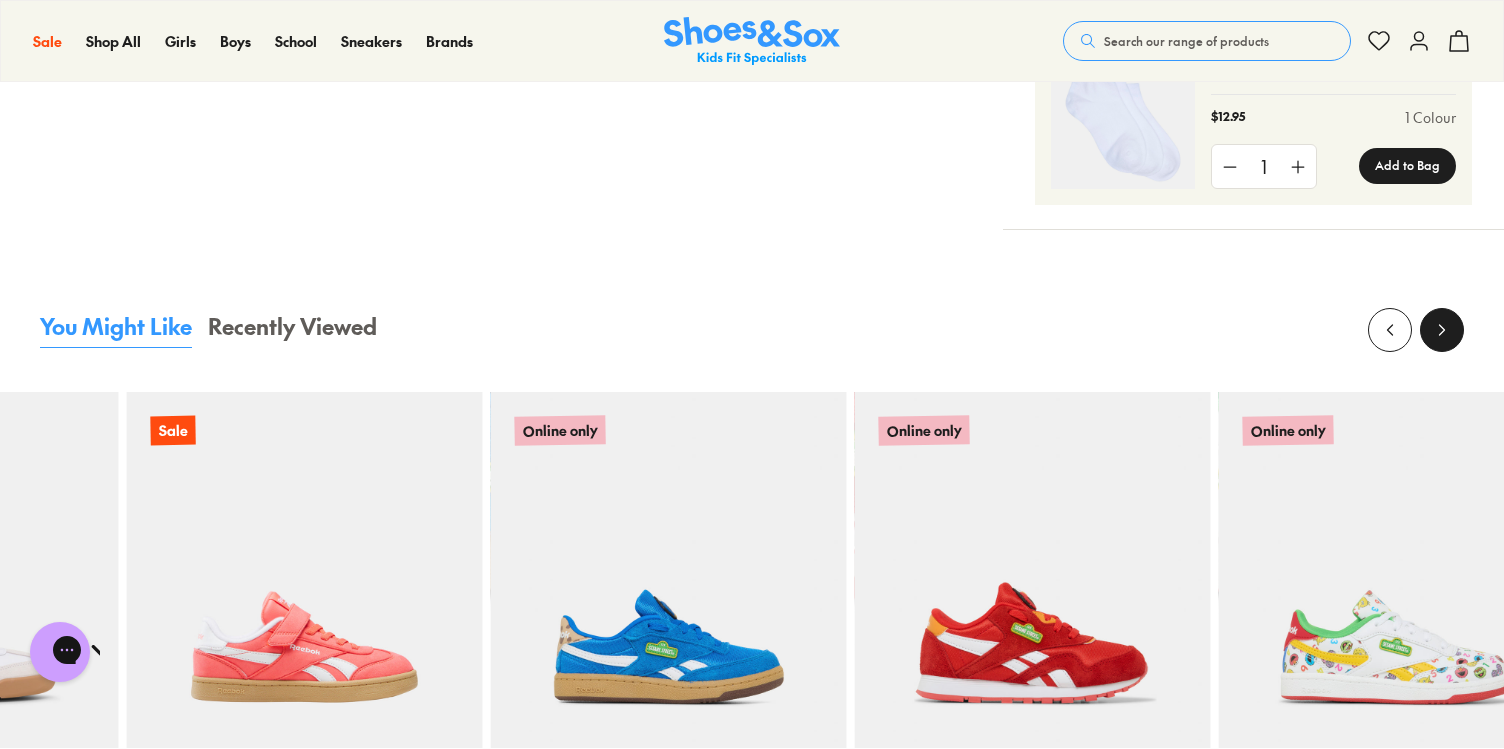 click 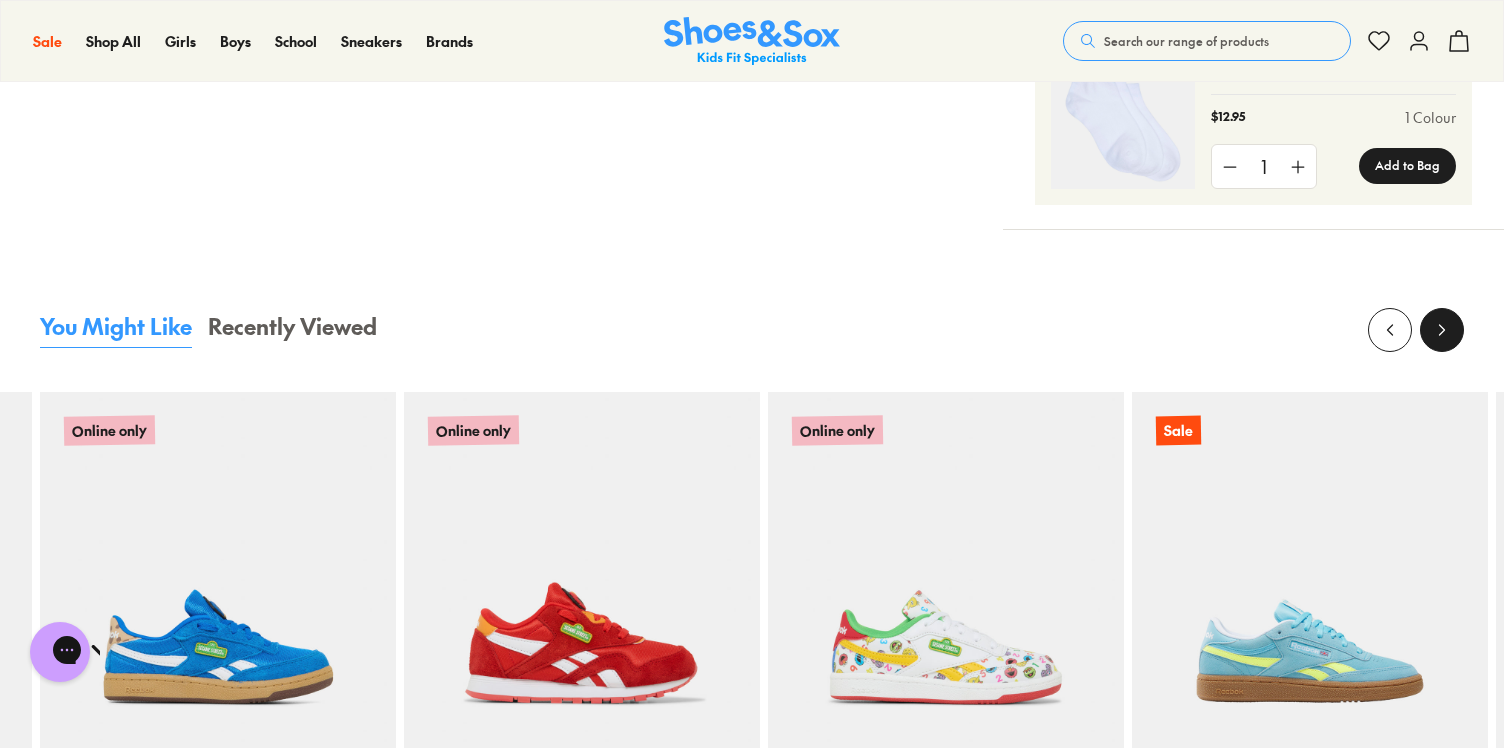 click 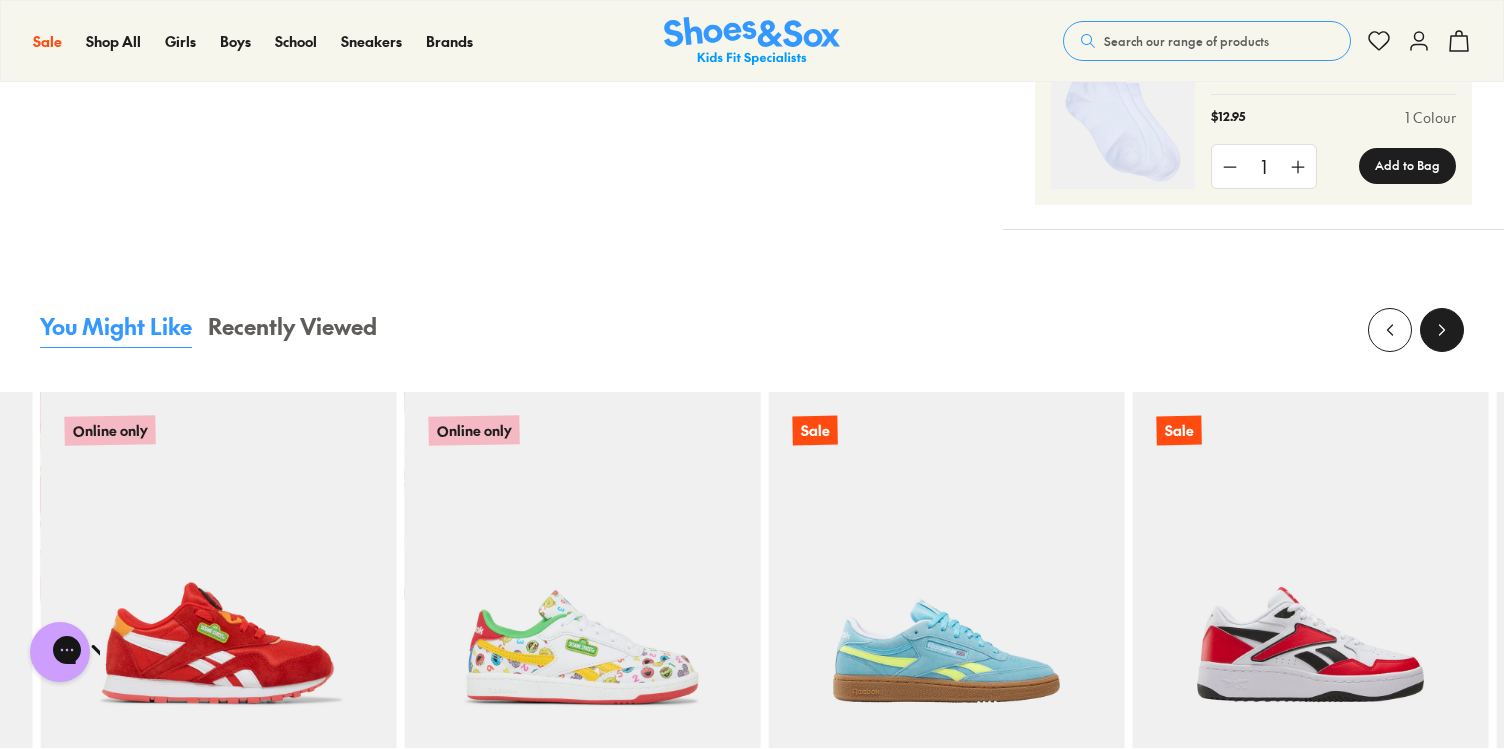 click 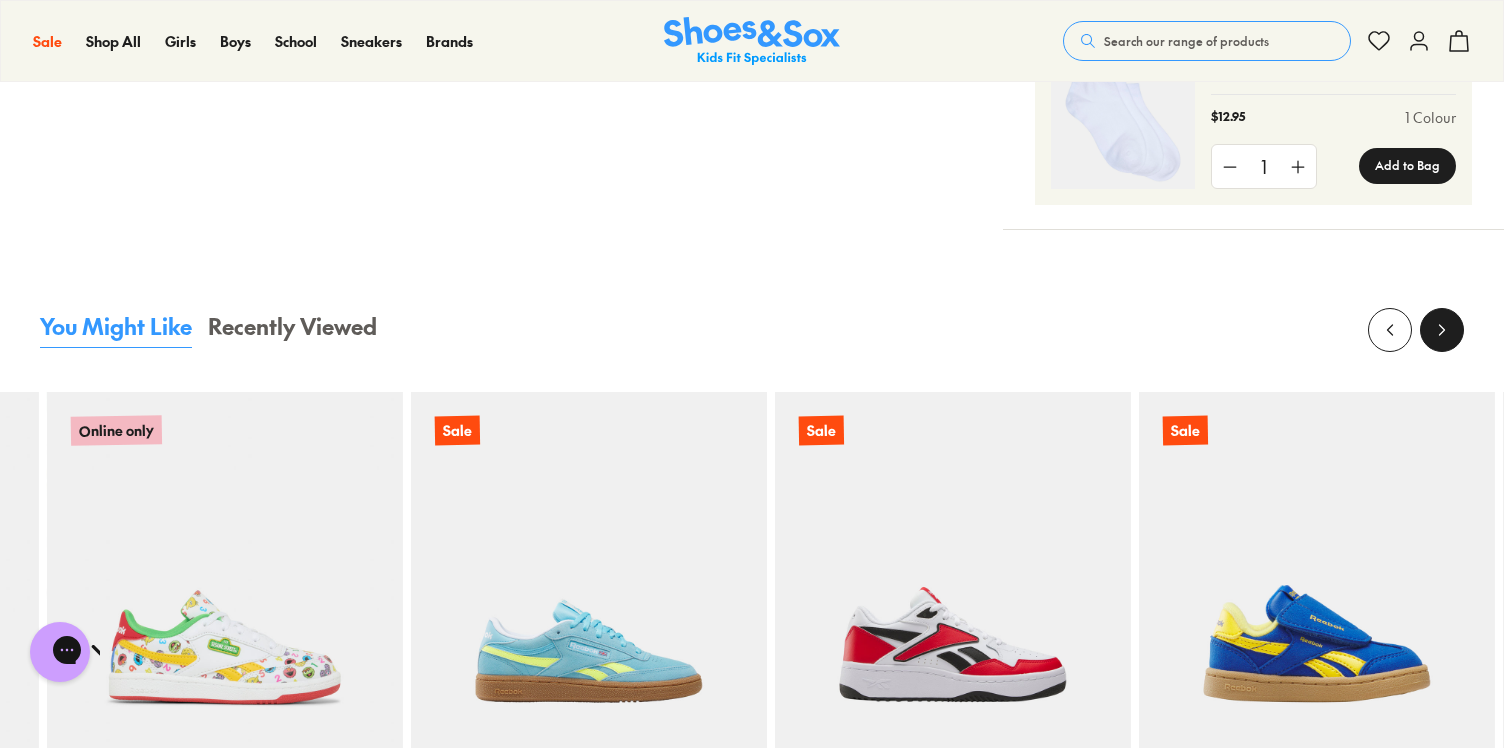 click 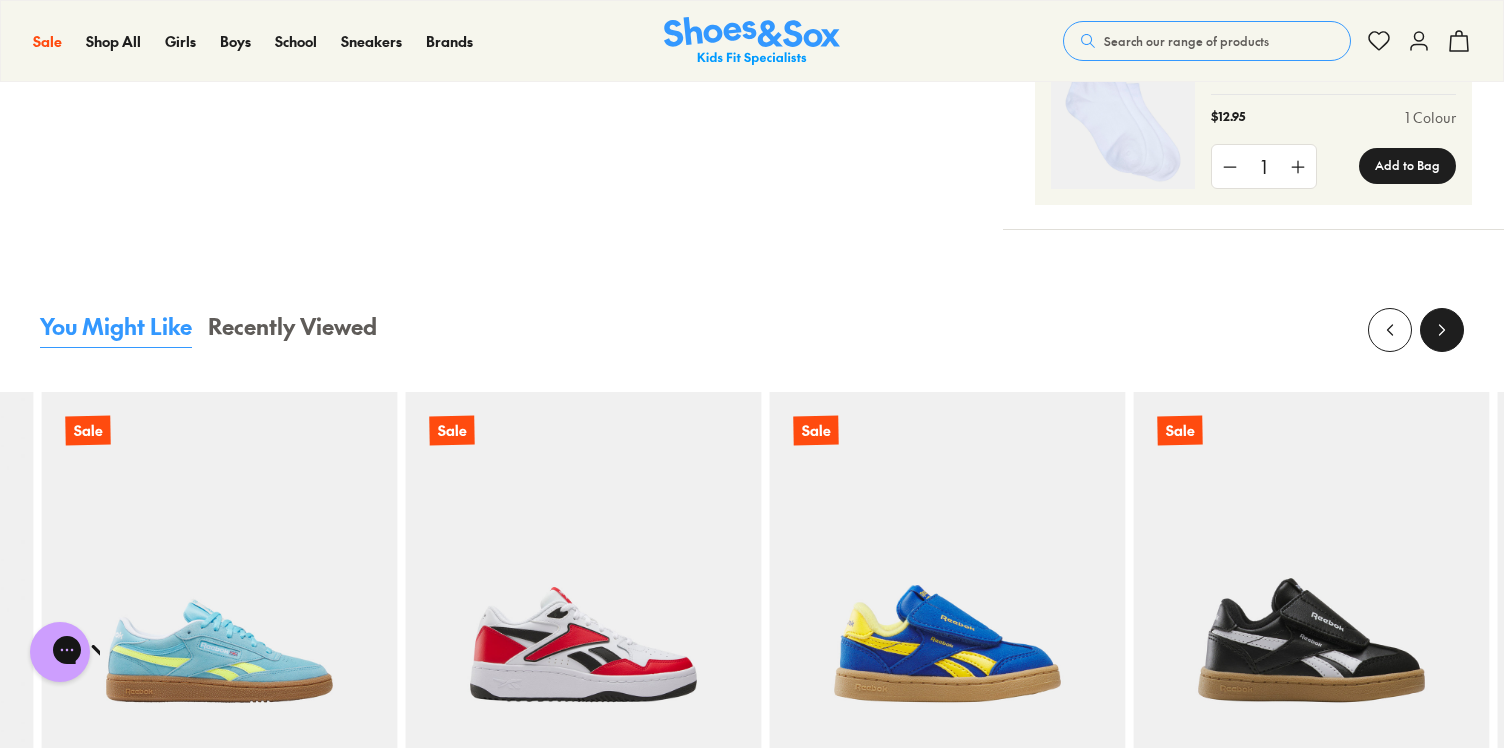 click 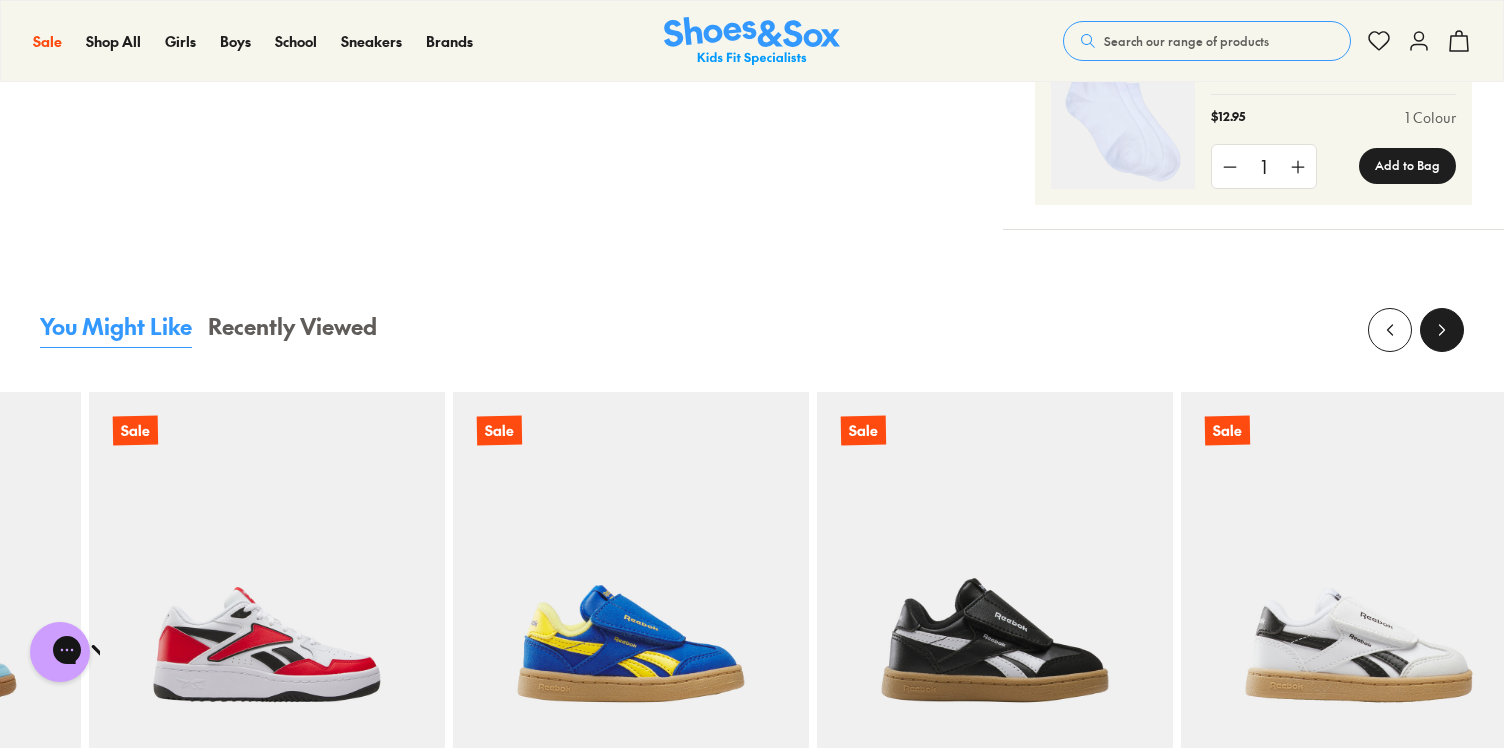 click 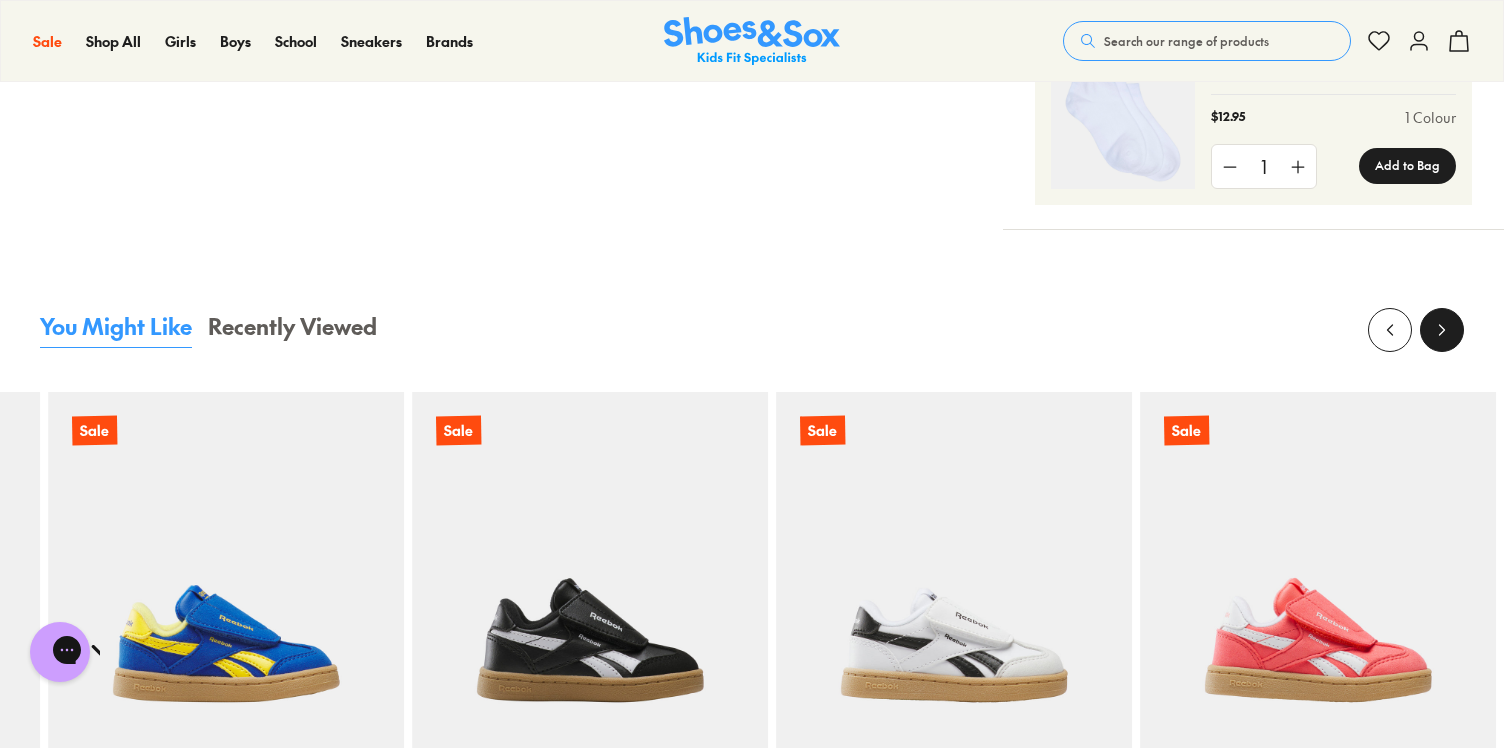 click 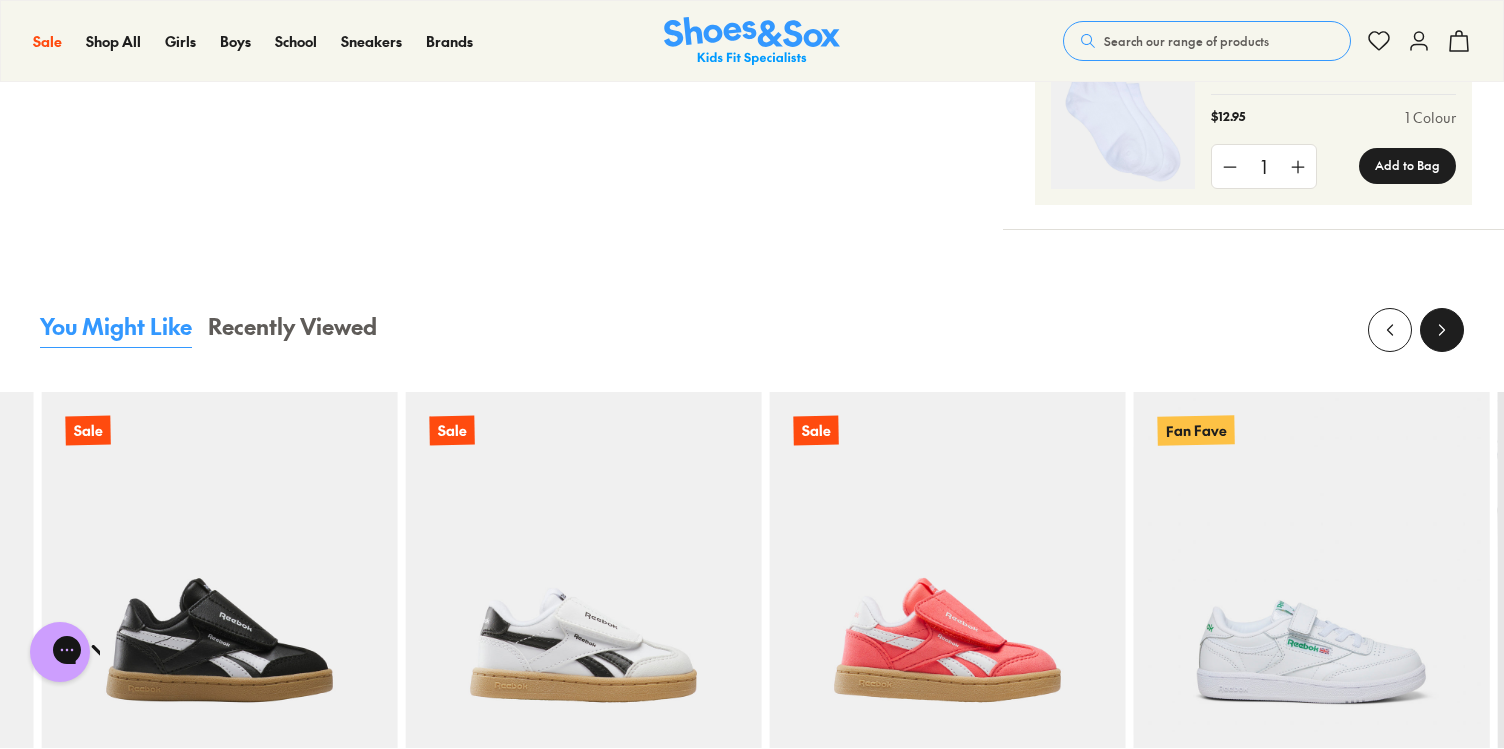 click 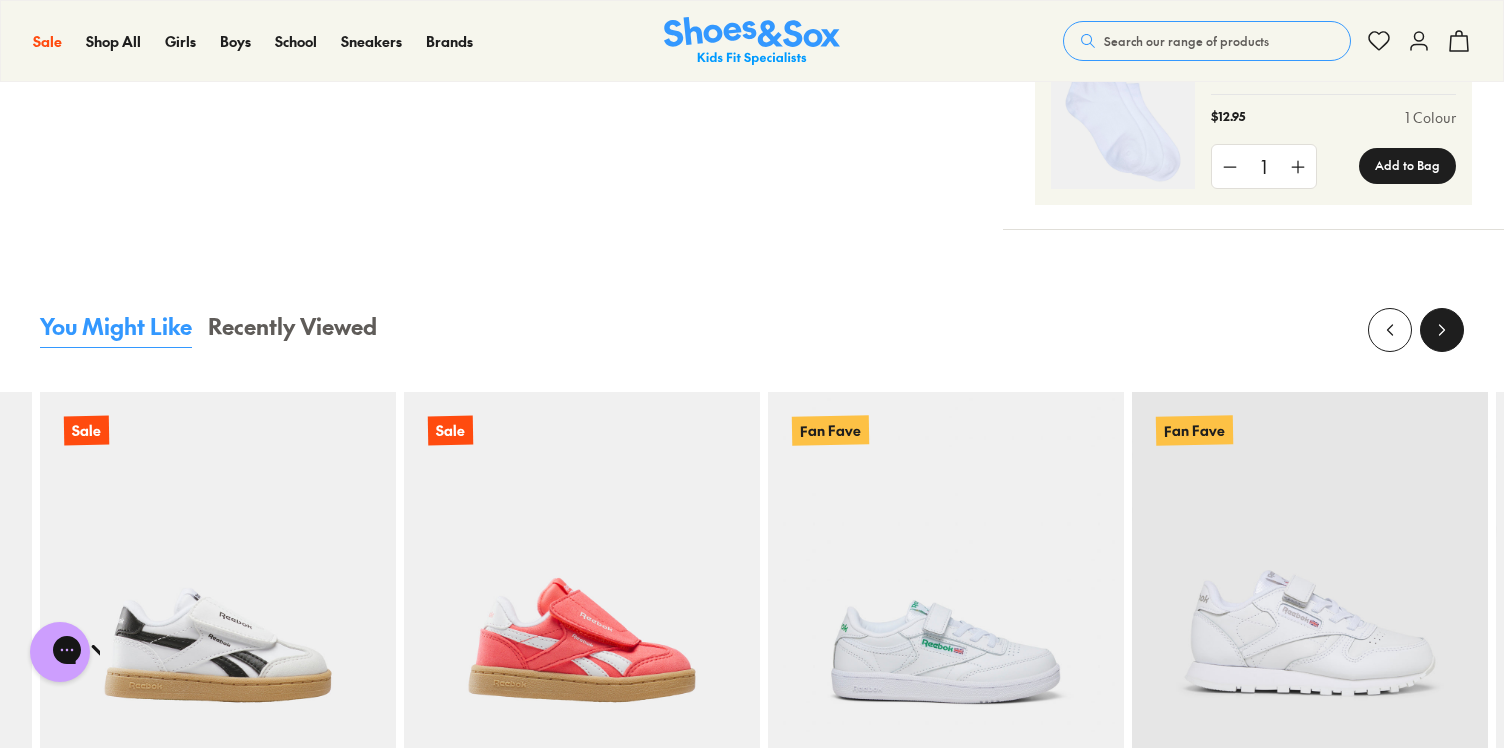 click 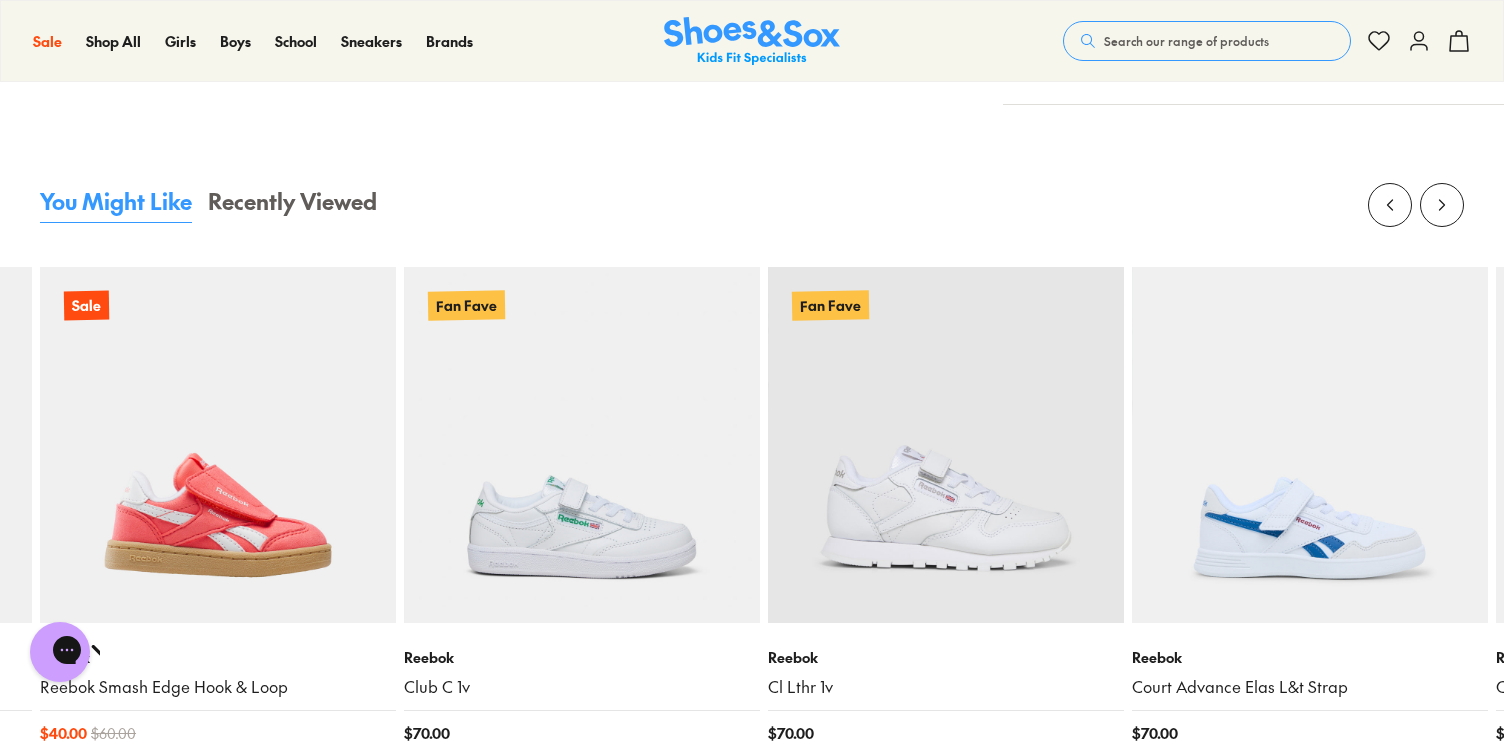 scroll, scrollTop: 1964, scrollLeft: 0, axis: vertical 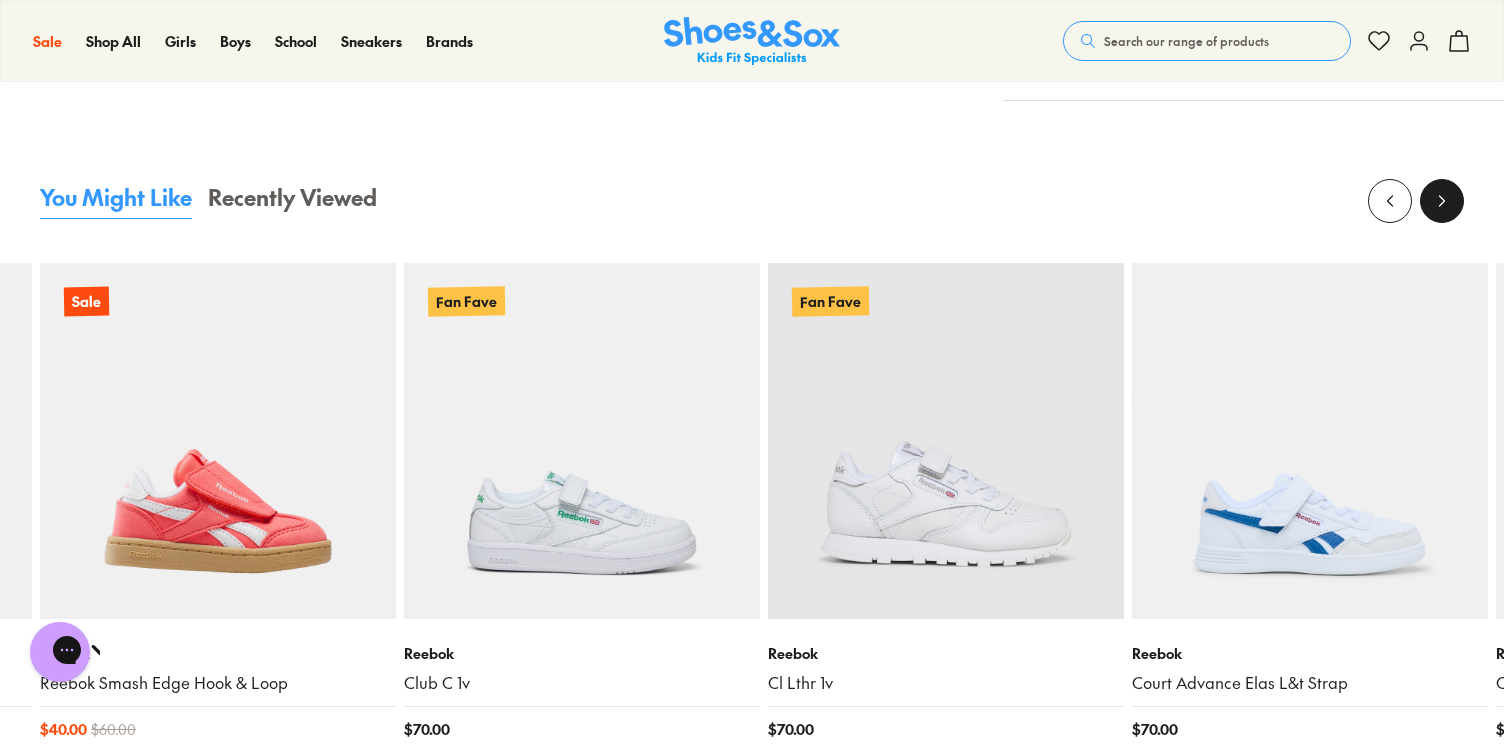 click at bounding box center [1442, 201] 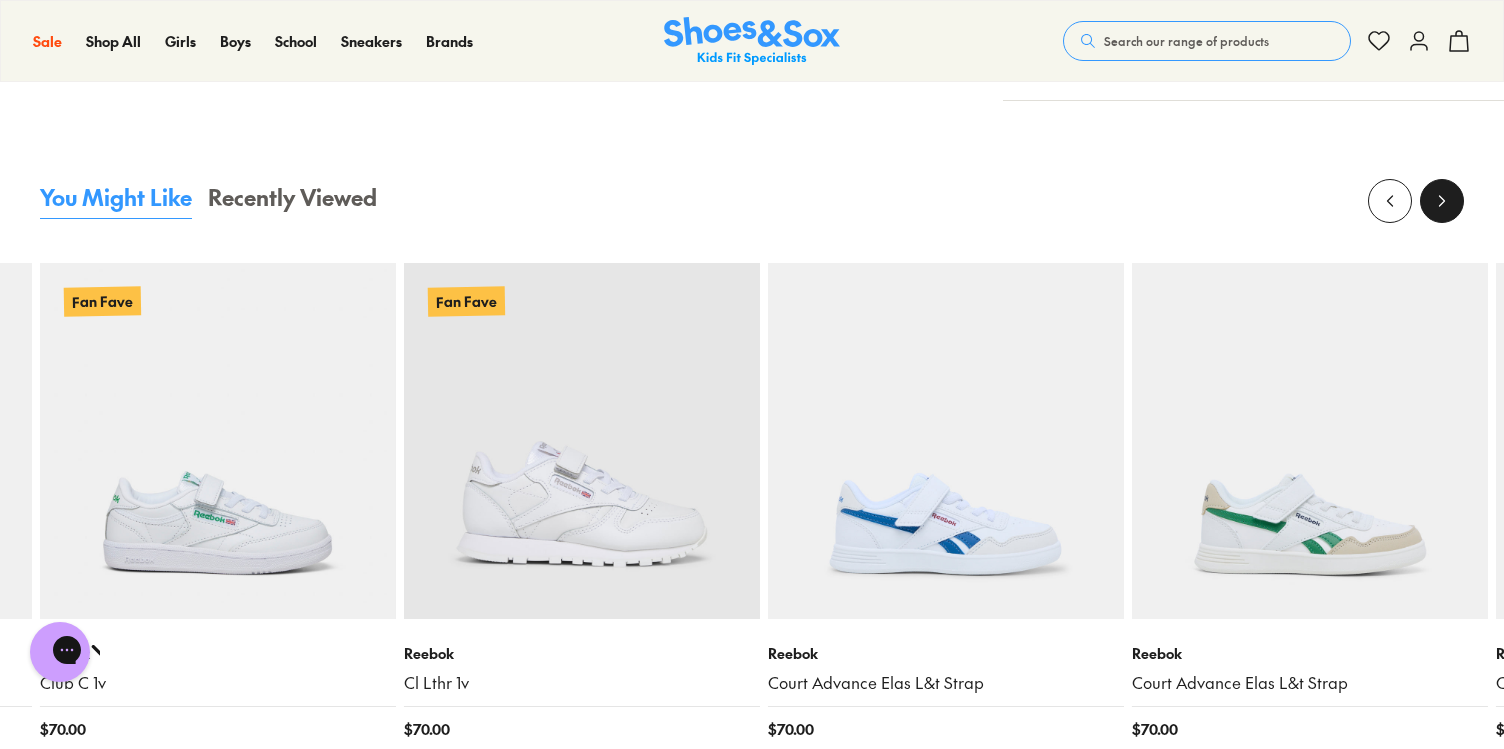 click at bounding box center (1442, 201) 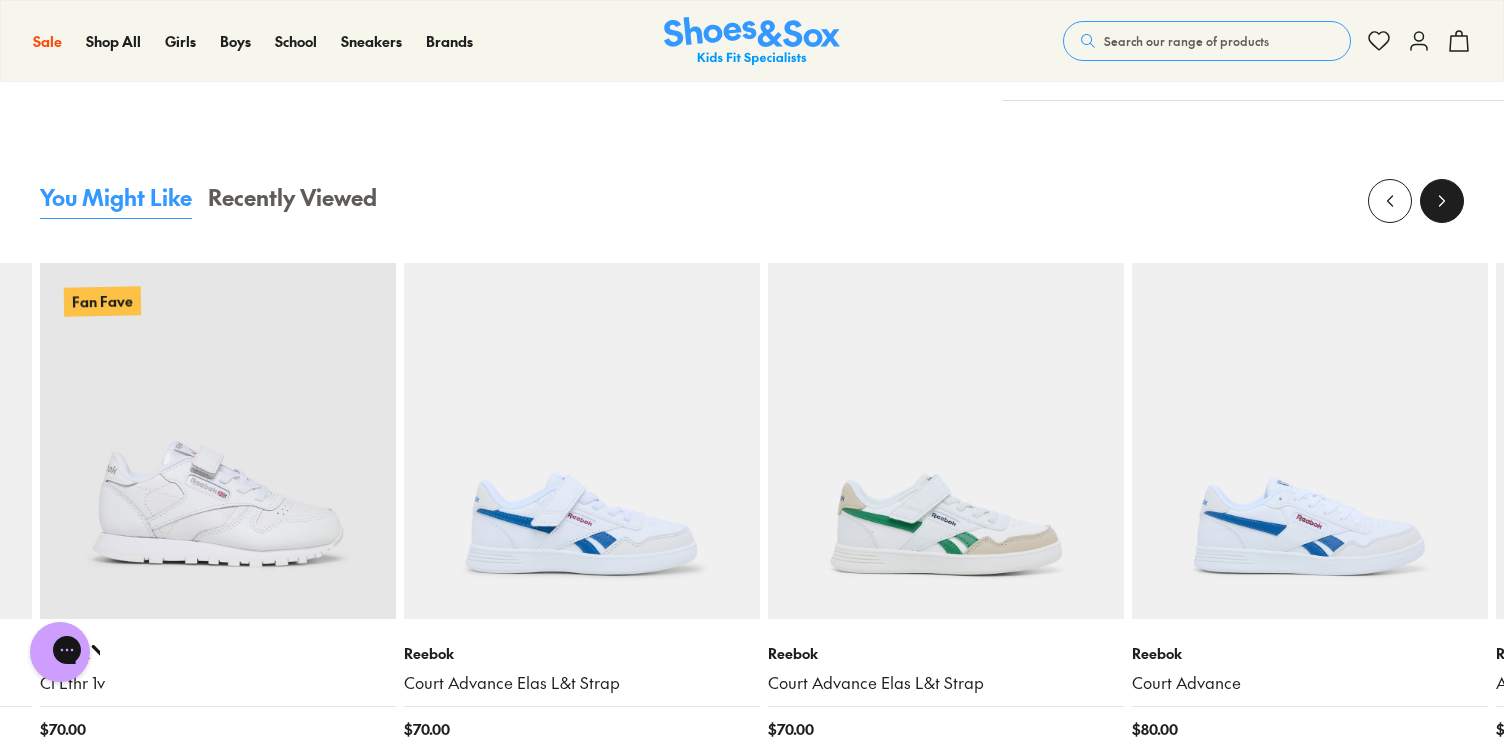 click at bounding box center (1442, 201) 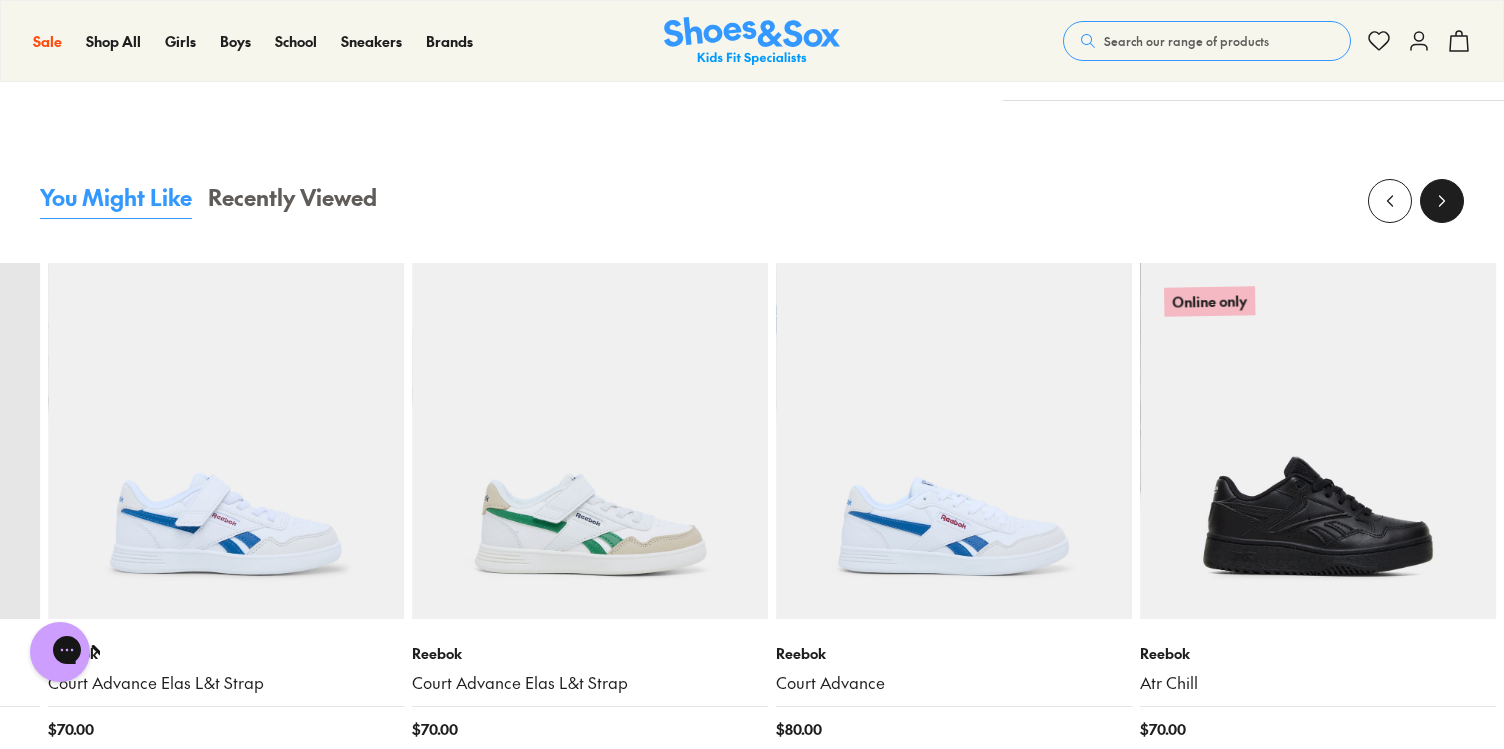 click at bounding box center [1442, 201] 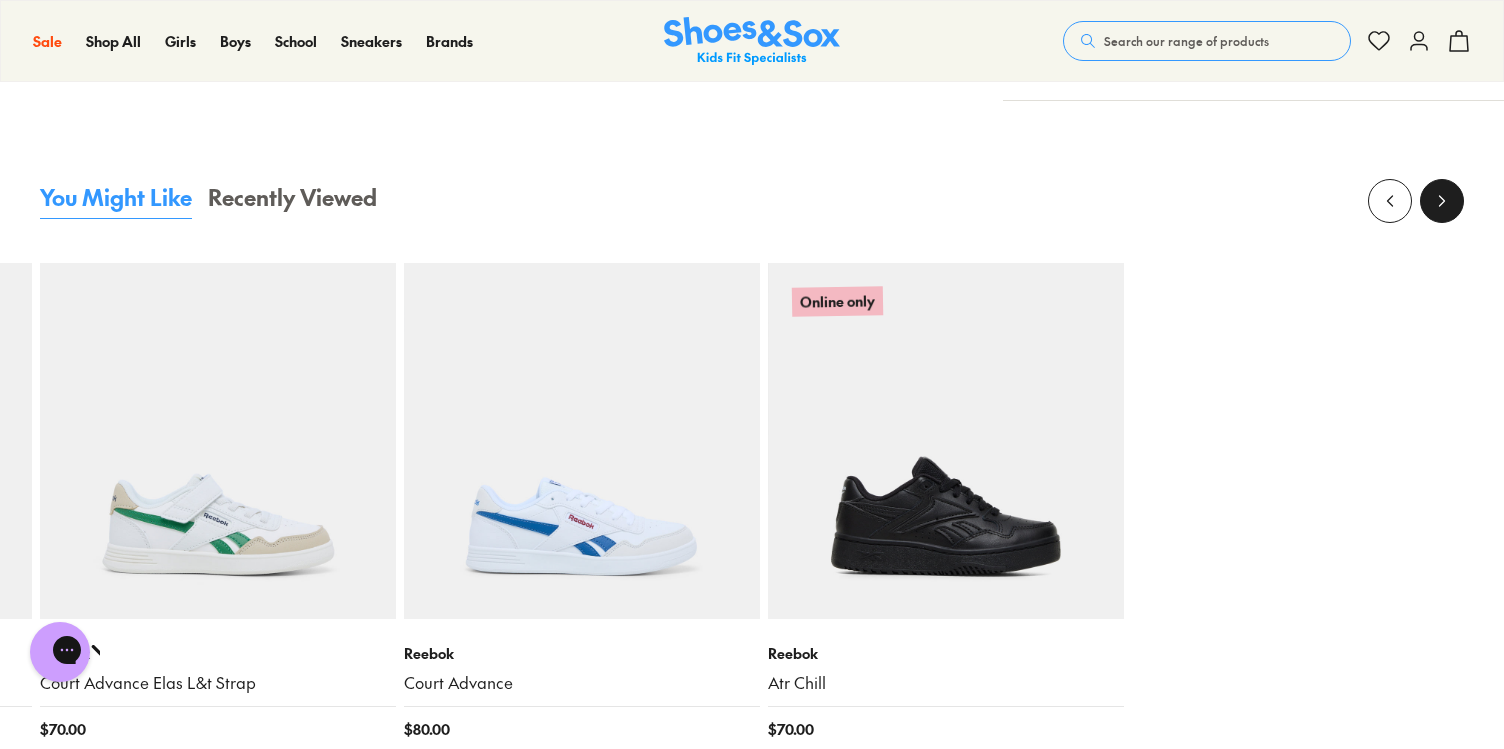 click at bounding box center (1442, 201) 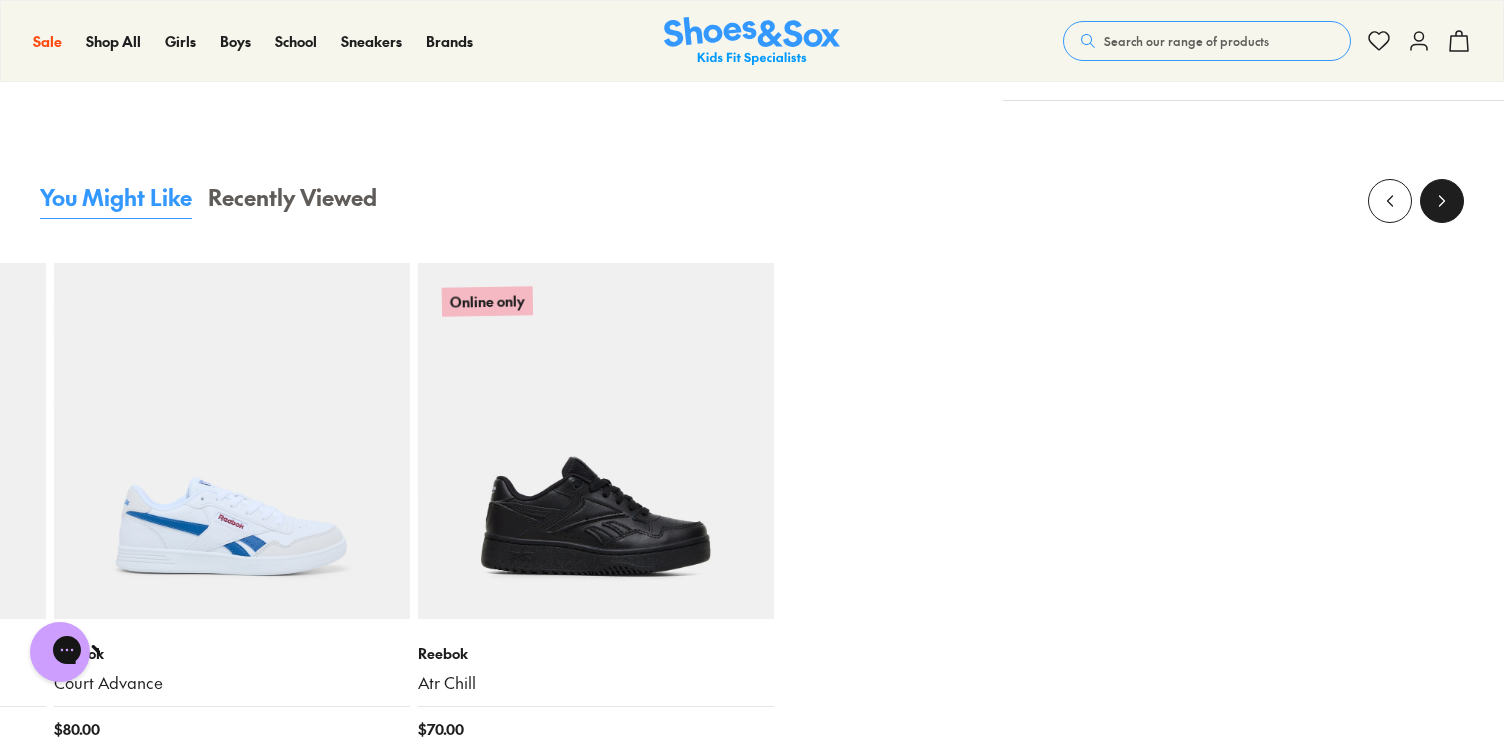 click at bounding box center (1442, 201) 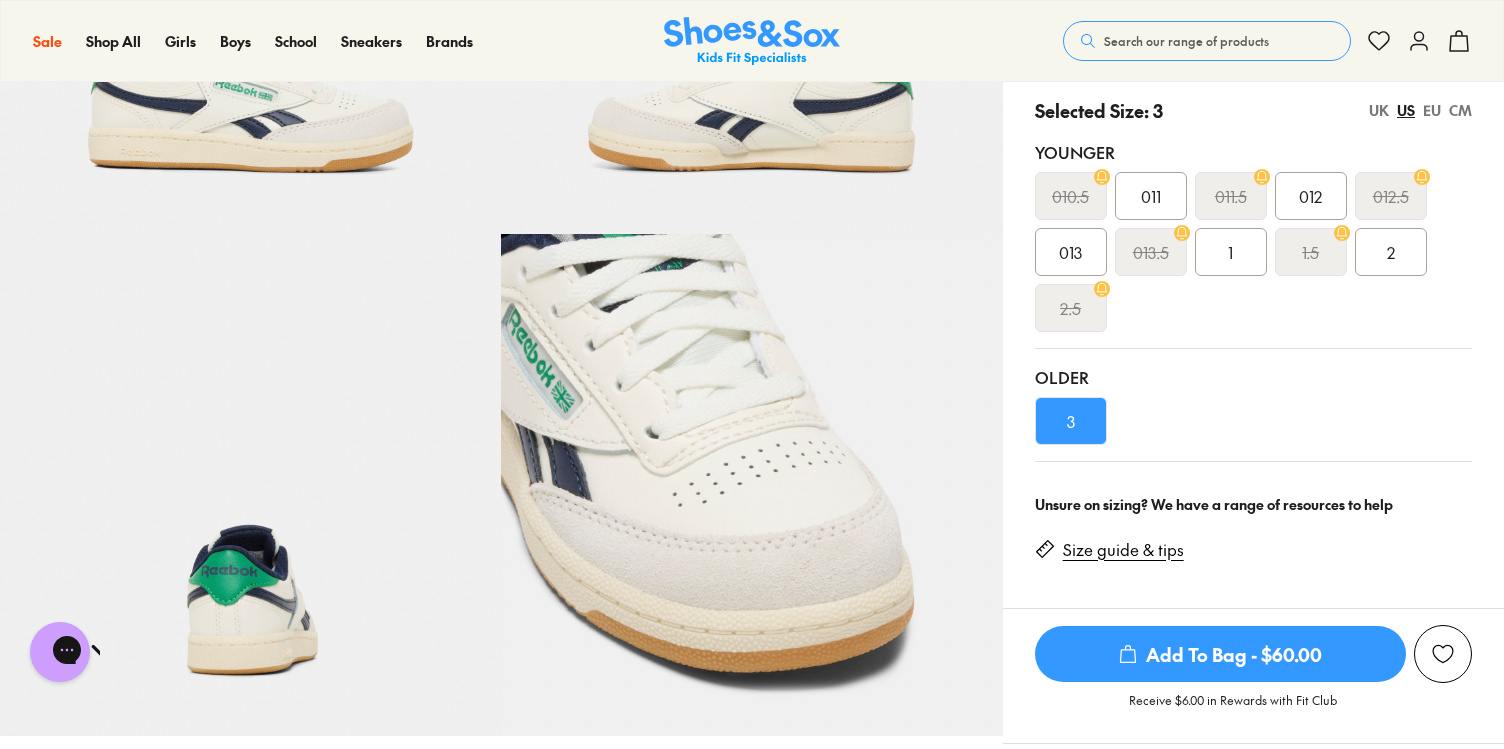 scroll, scrollTop: 406, scrollLeft: 0, axis: vertical 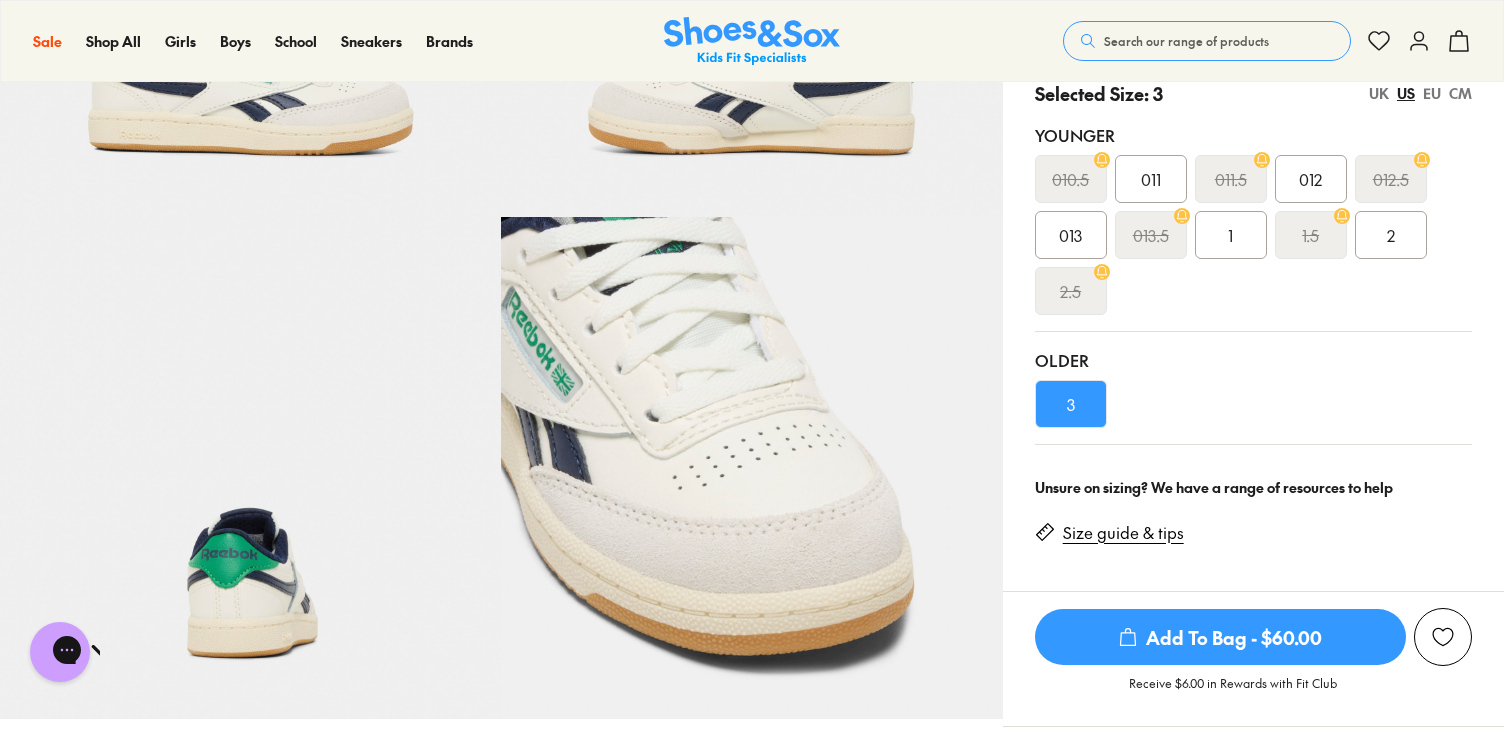 click on "010.5 011 011.5 012 012.5 013 013.5 1 1.5 2 2.5" at bounding box center [1253, 235] 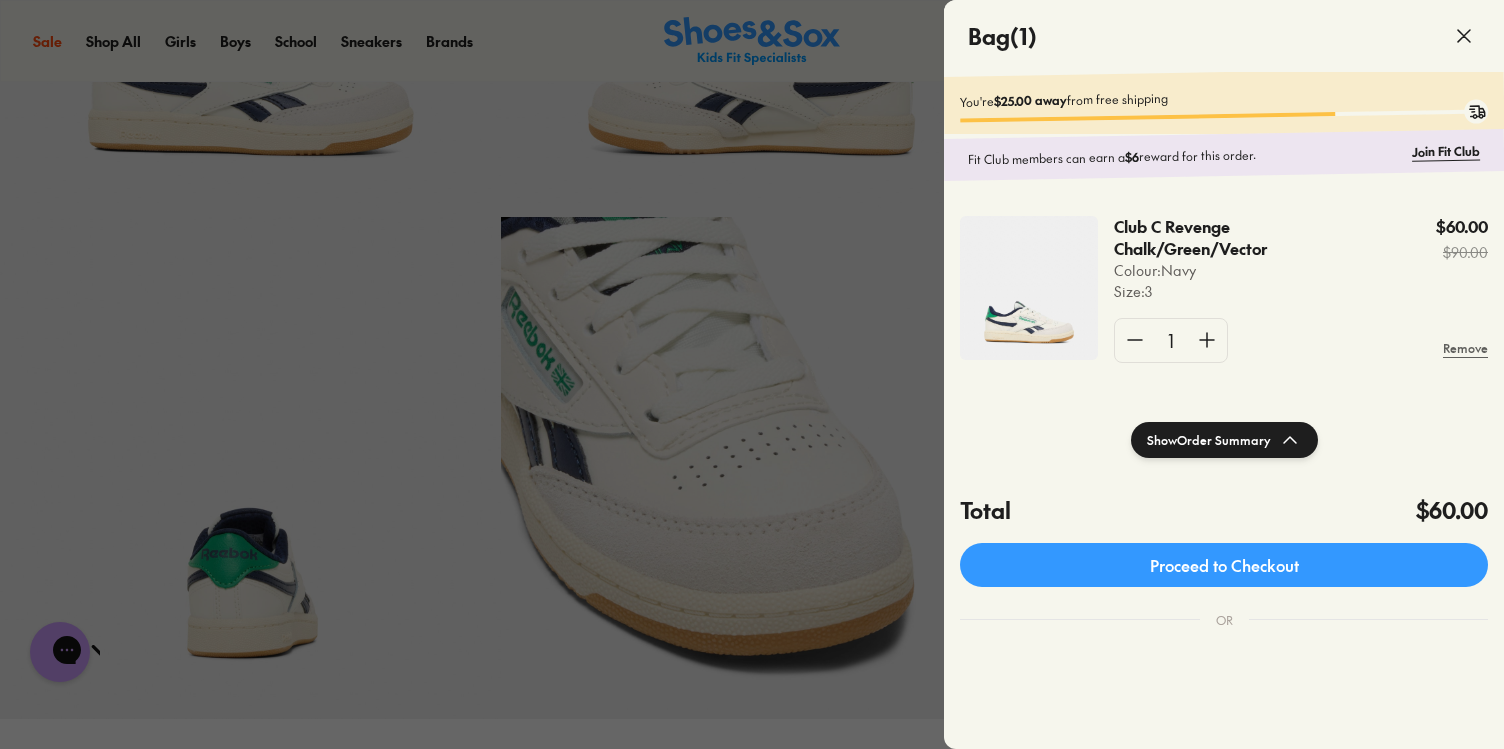 click 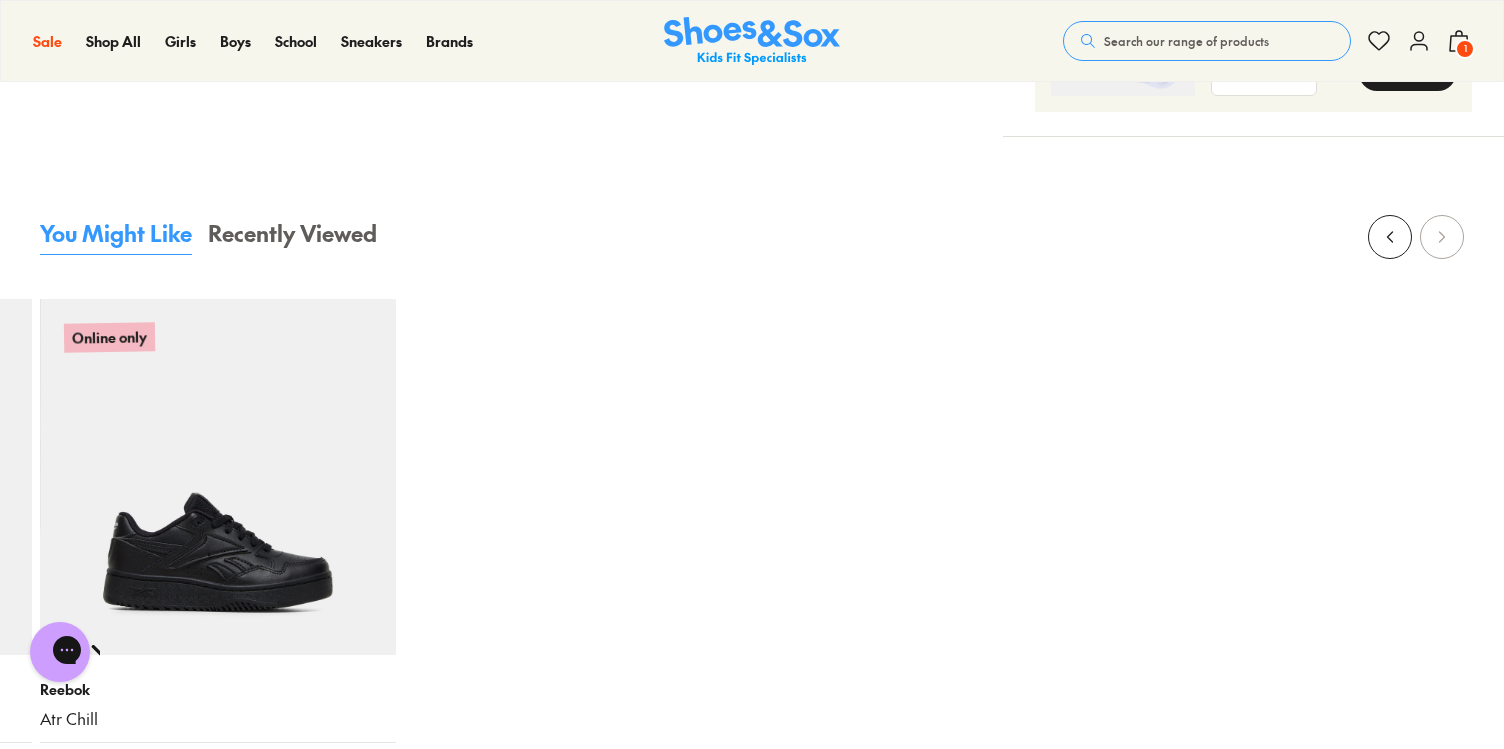 scroll, scrollTop: 1823, scrollLeft: 0, axis: vertical 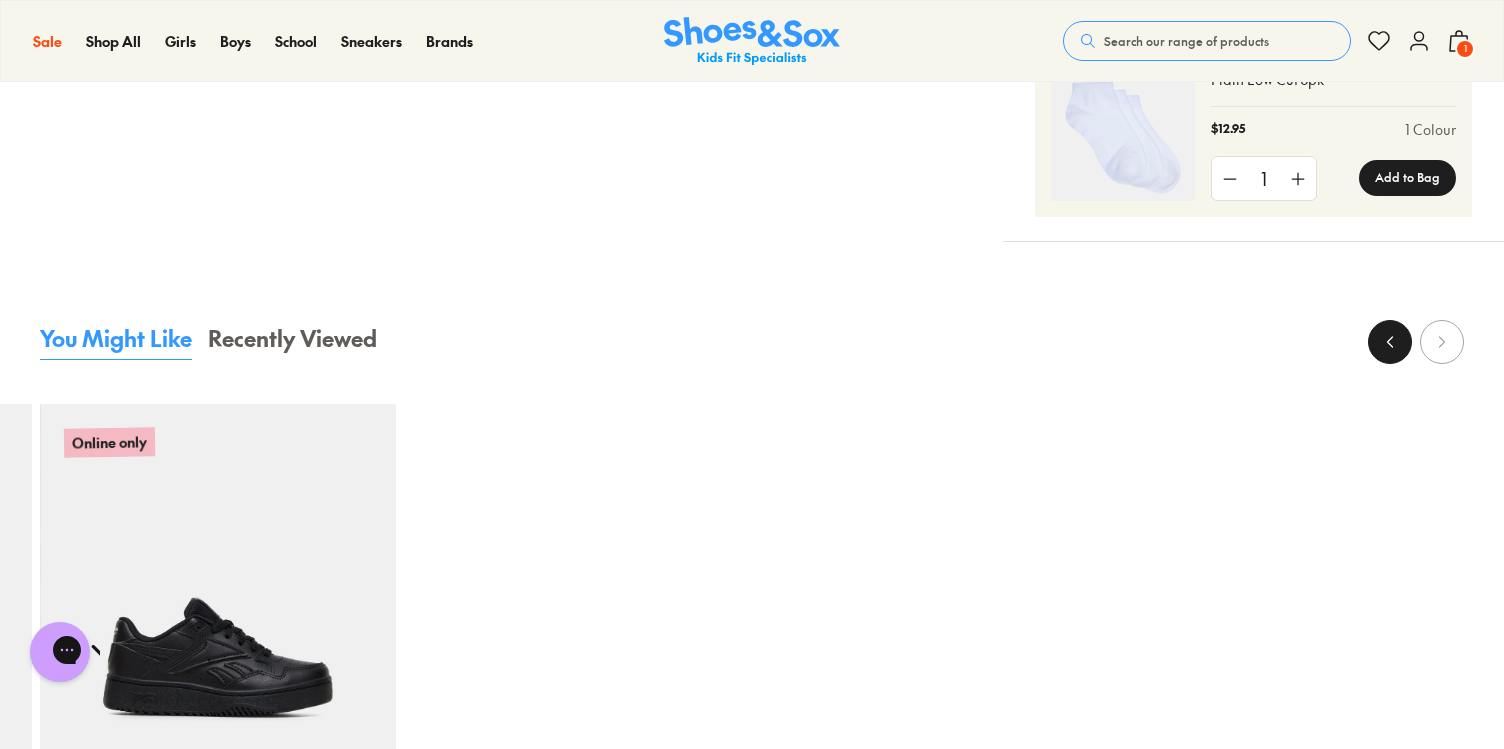 click 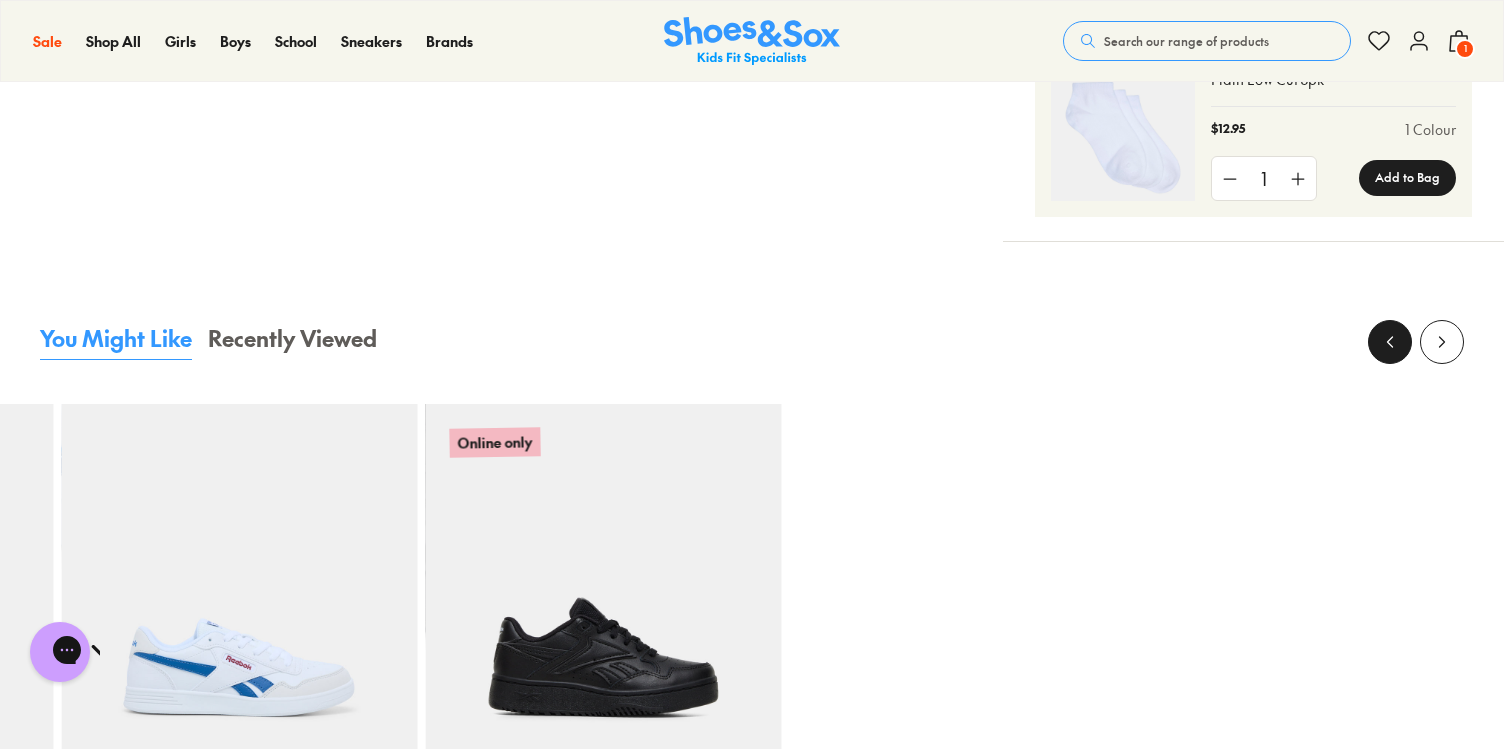click 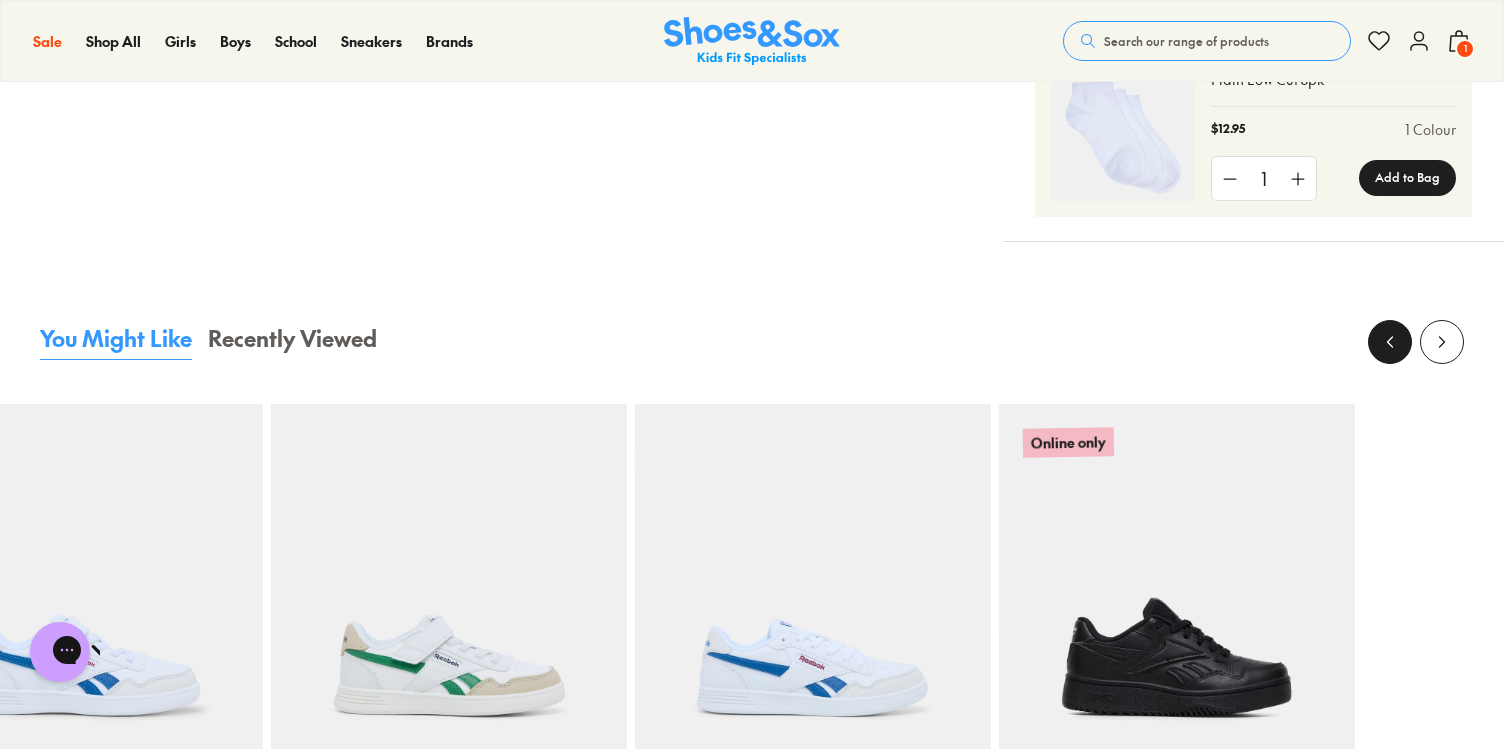 click 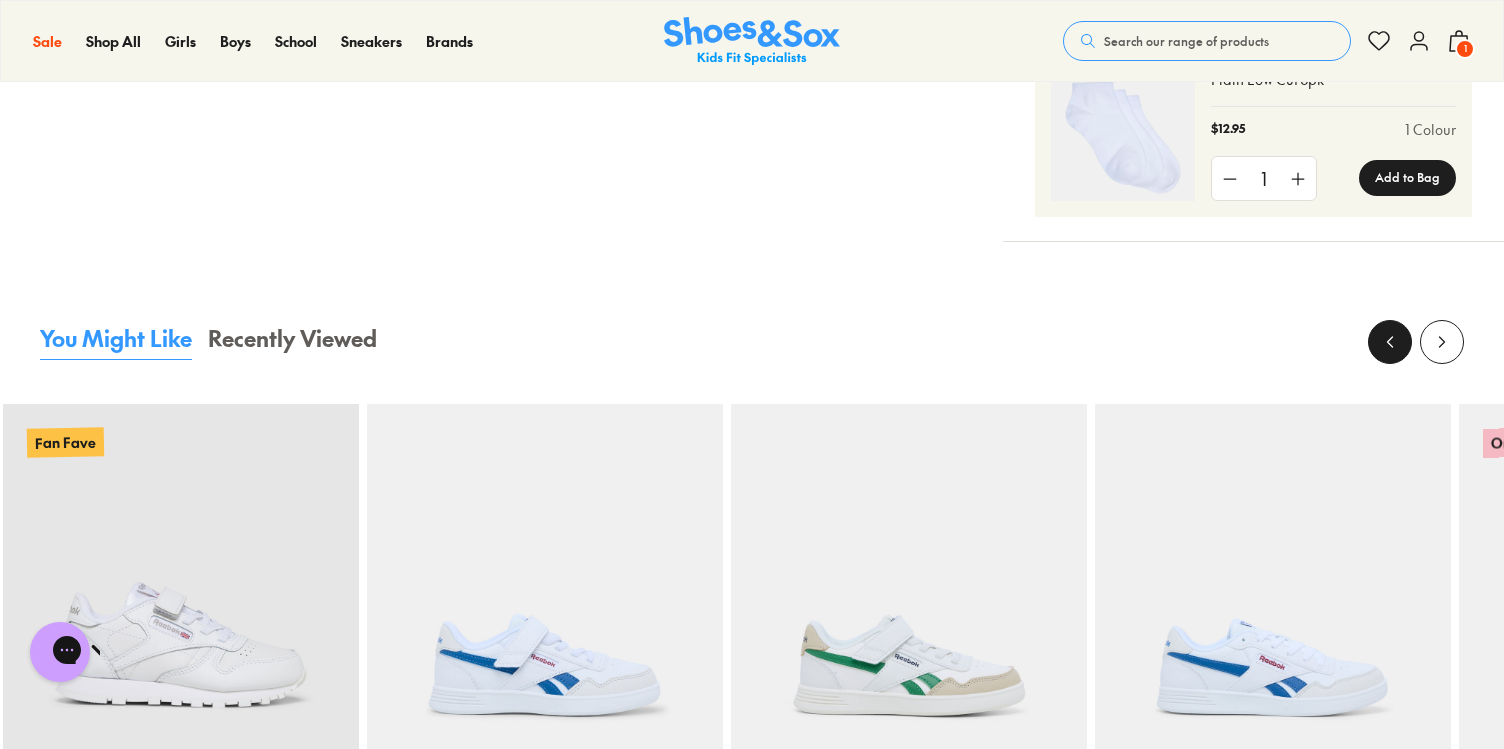 click 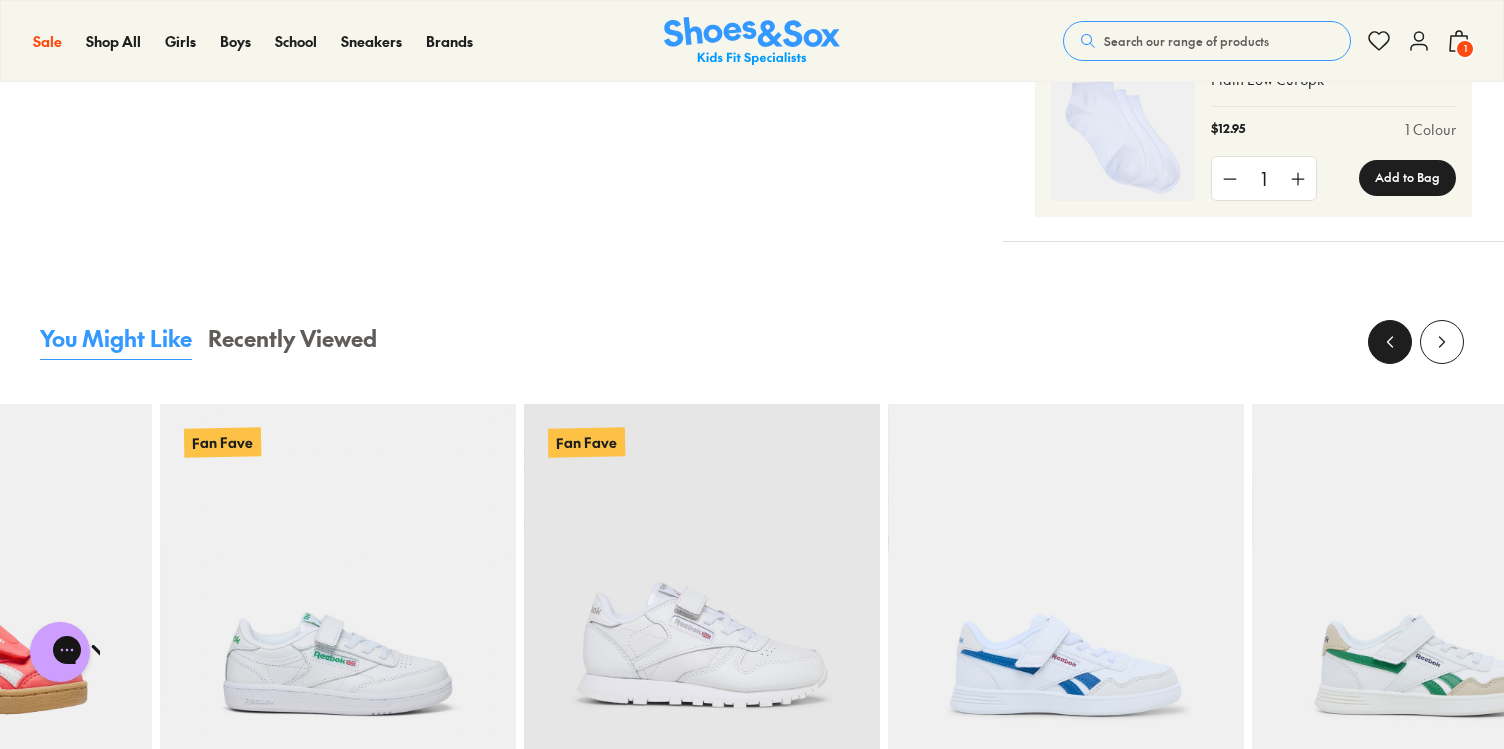 click 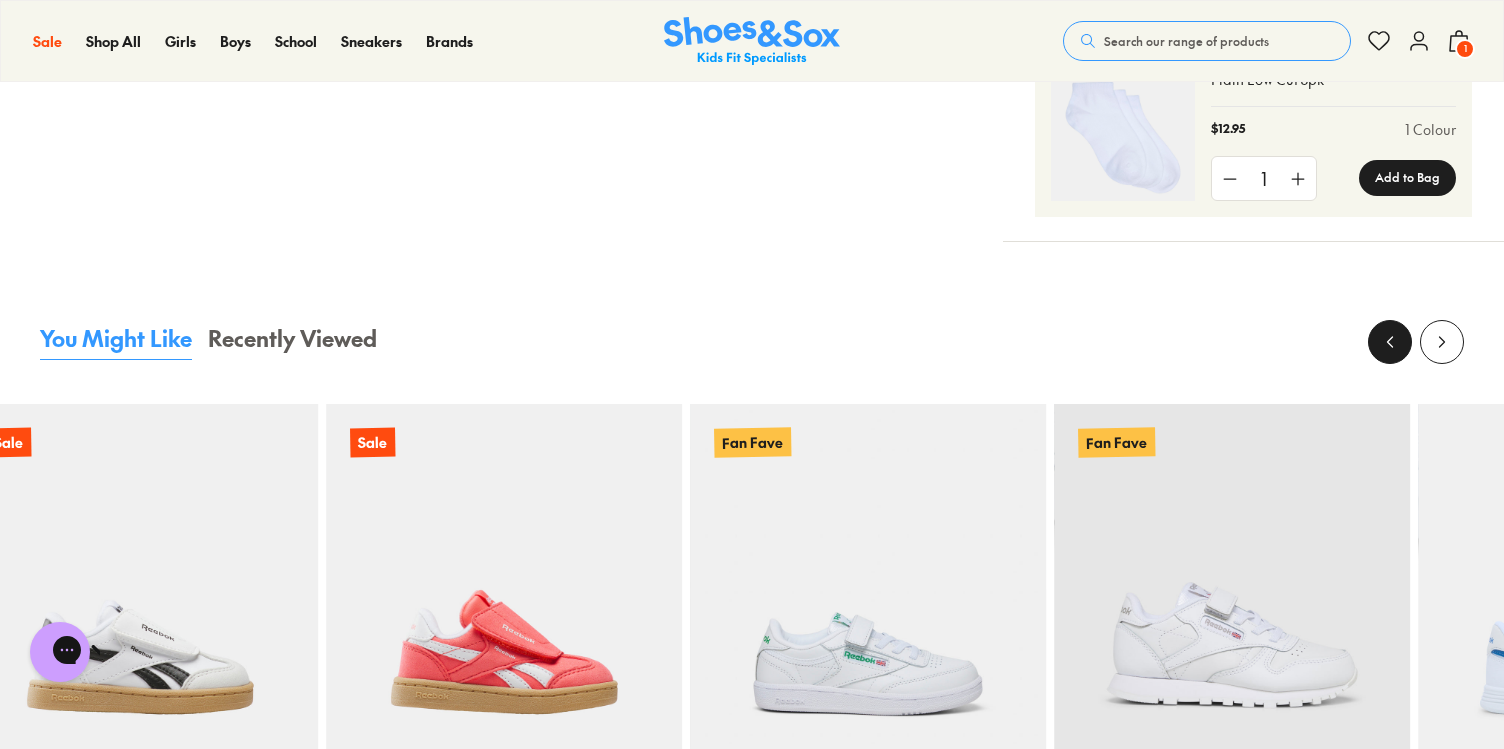 click 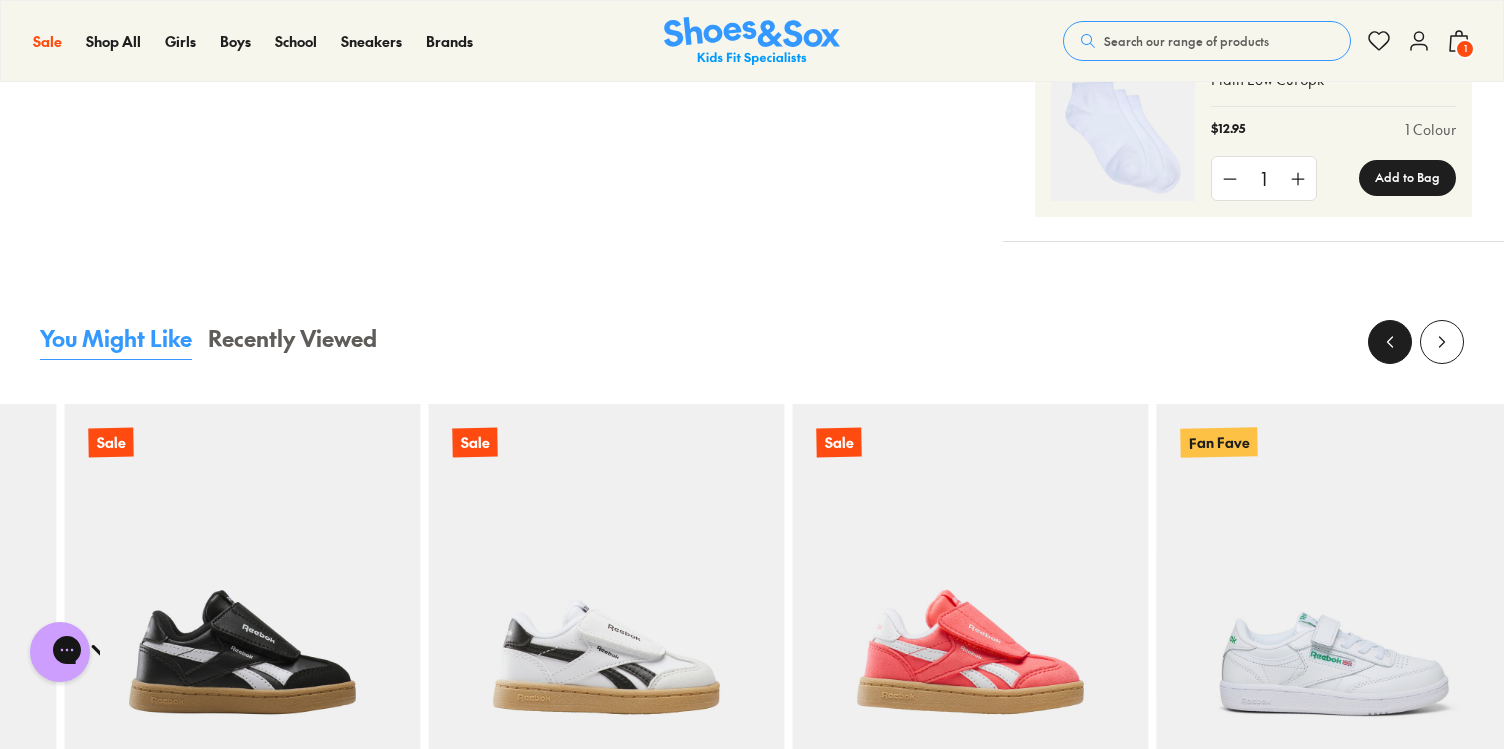 click 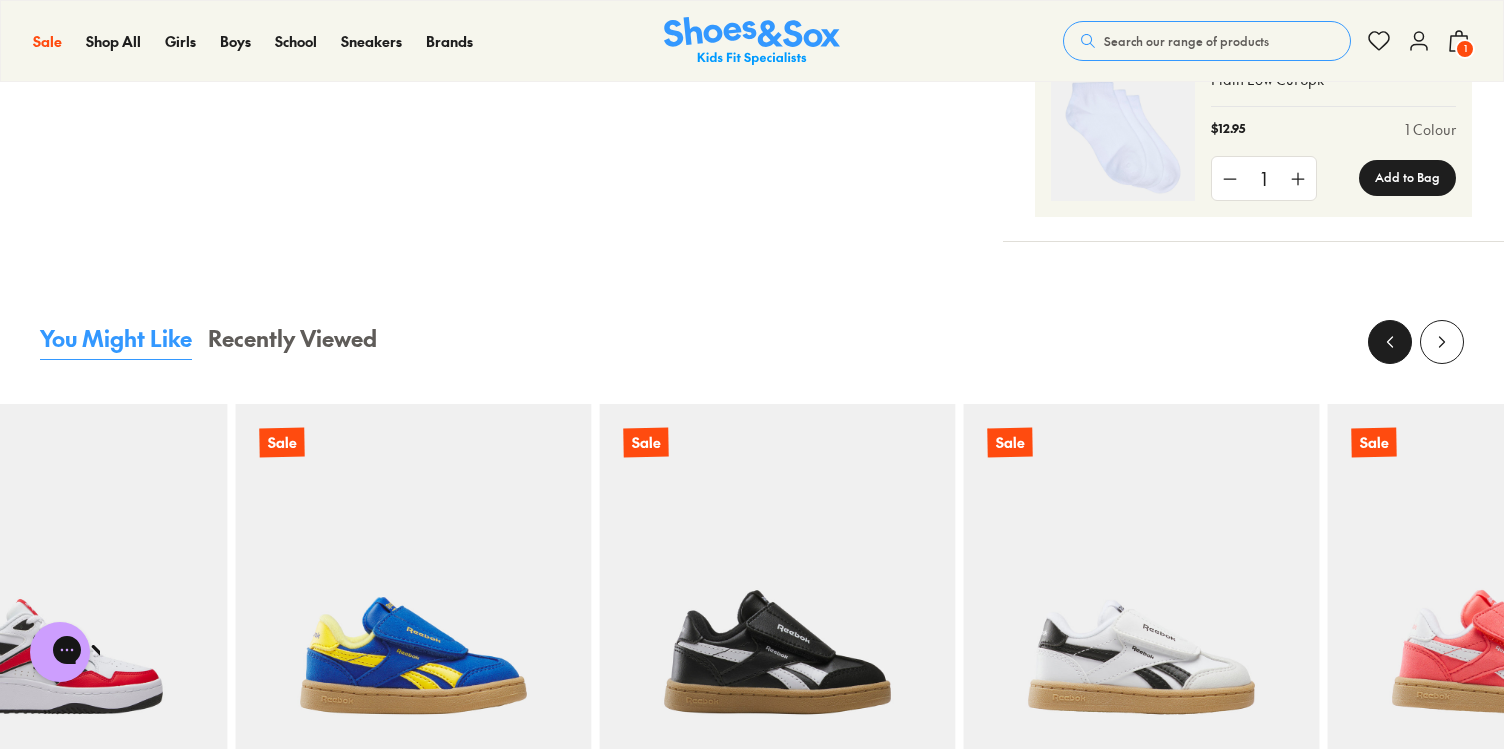 click 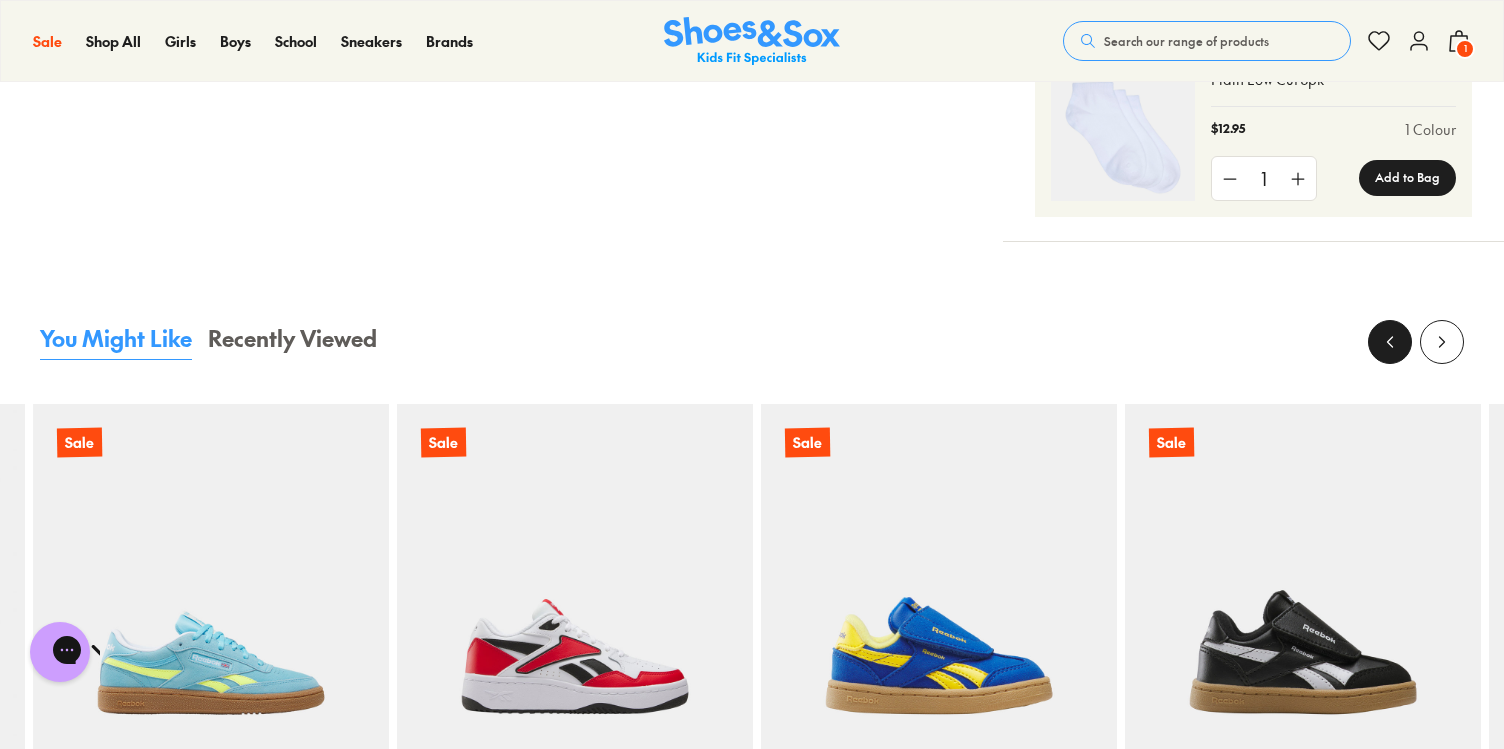 click 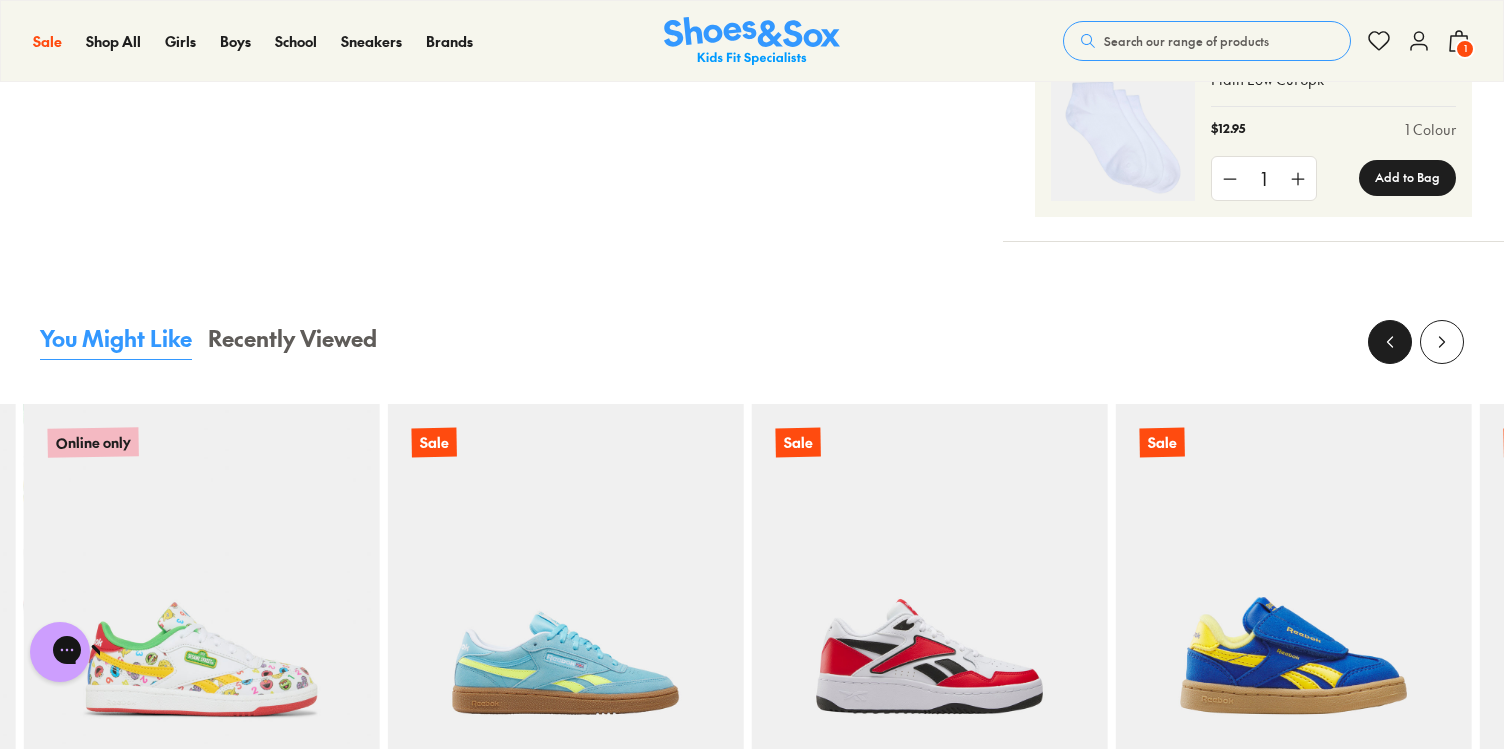 click 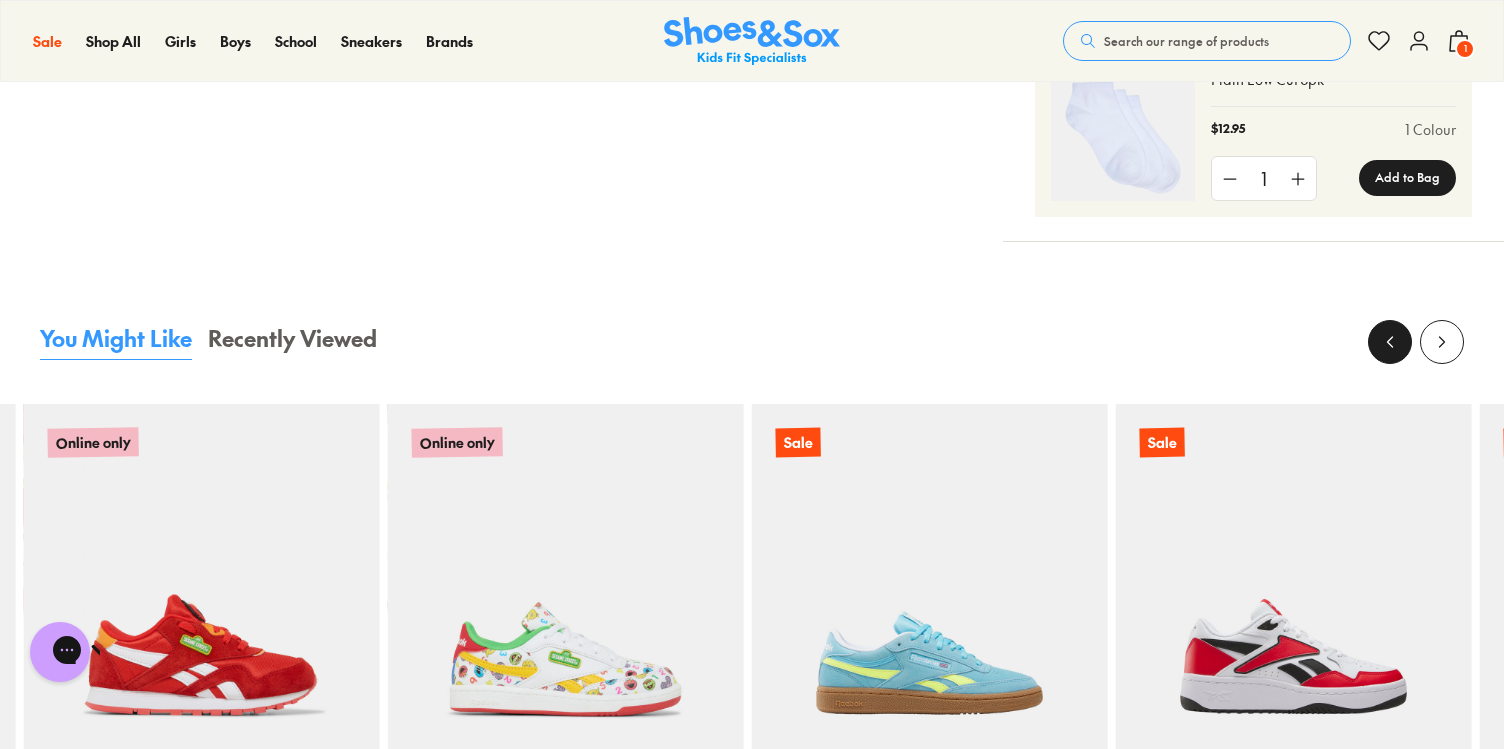 click 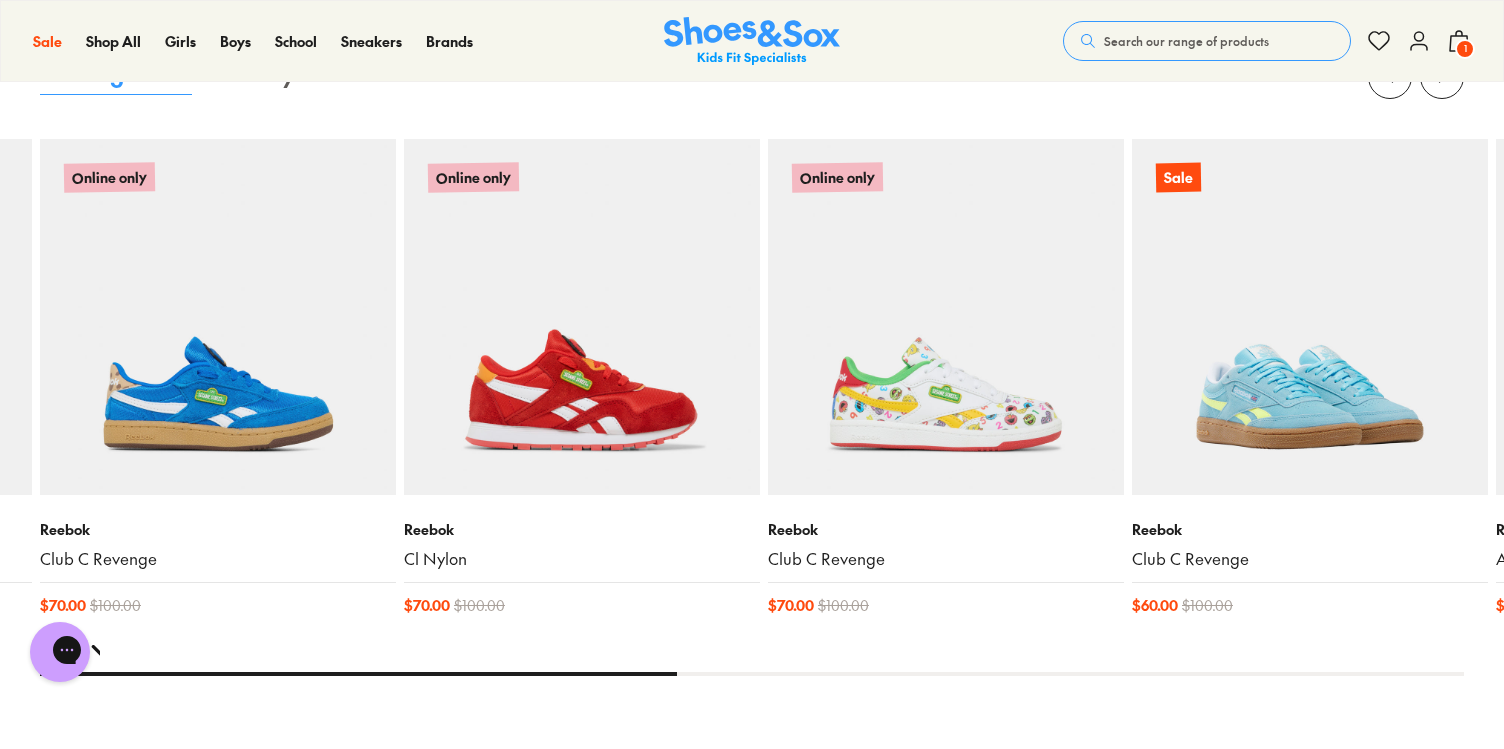 scroll, scrollTop: 2095, scrollLeft: 0, axis: vertical 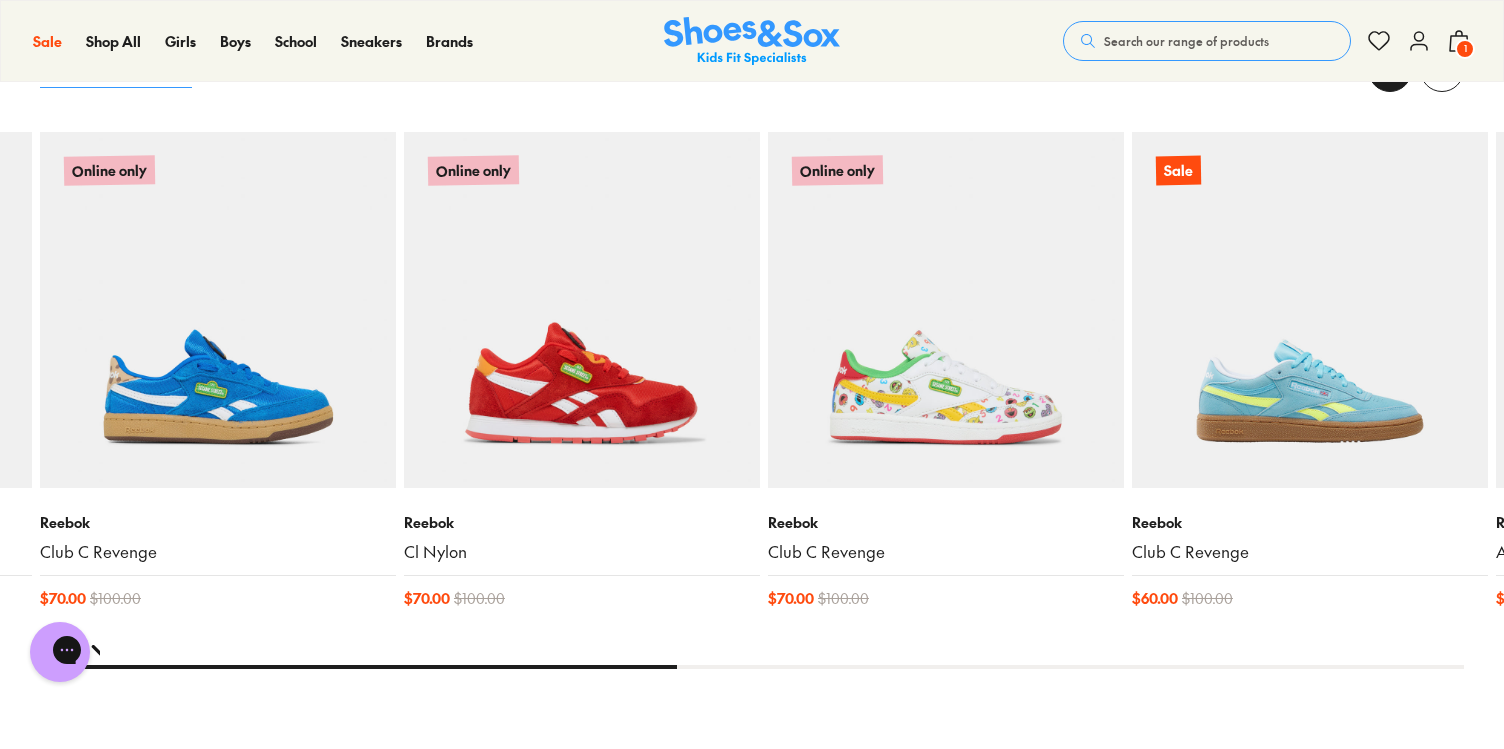 click at bounding box center (1390, 70) 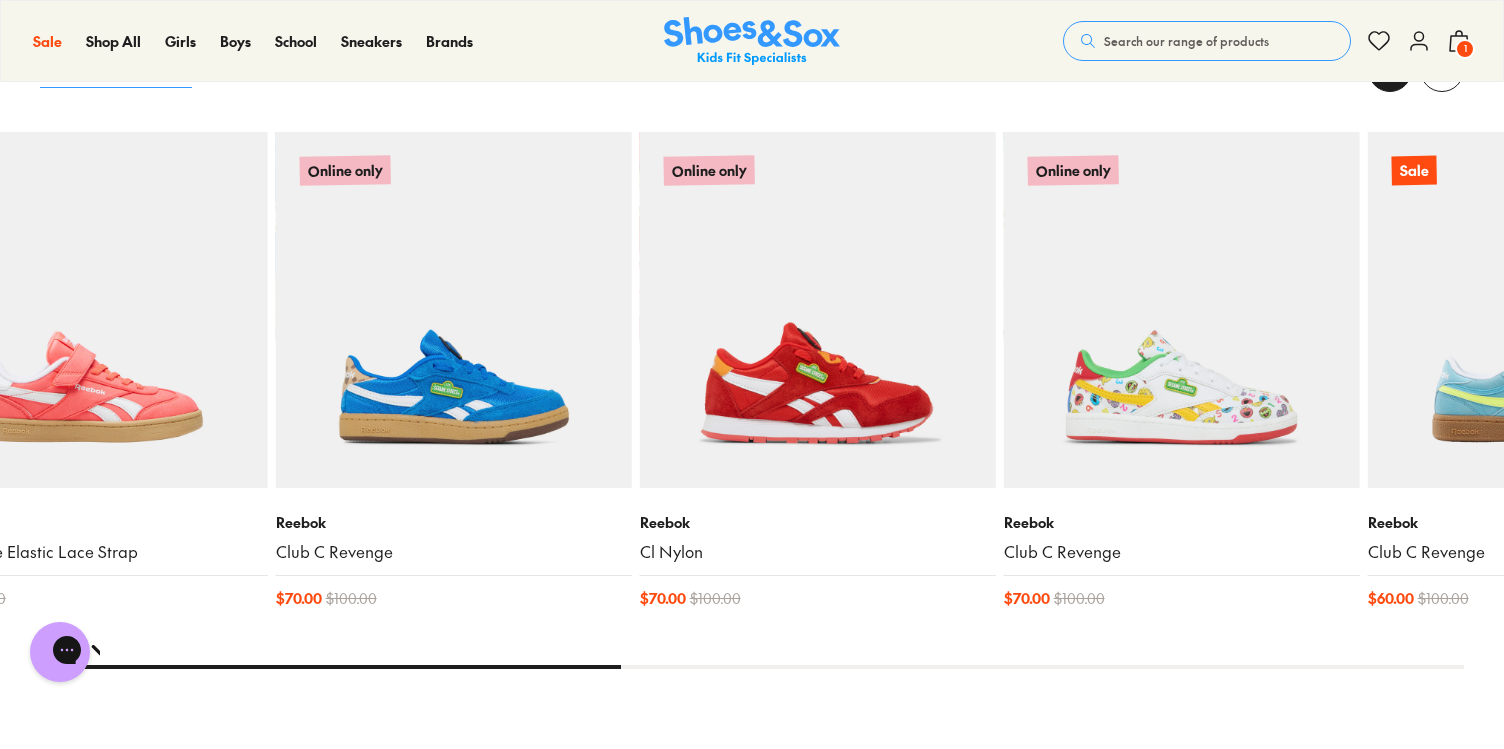 click at bounding box center (1390, 70) 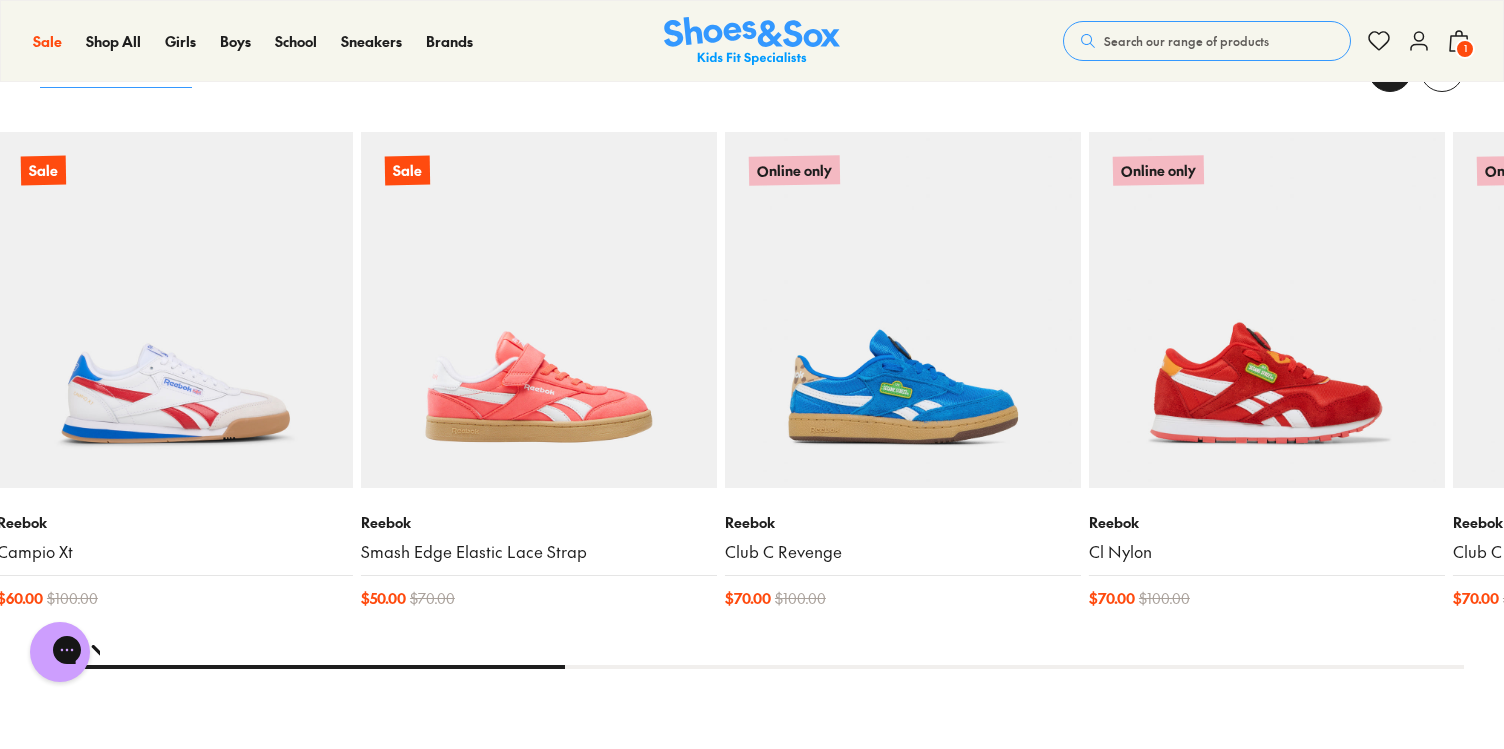 click at bounding box center (1390, 70) 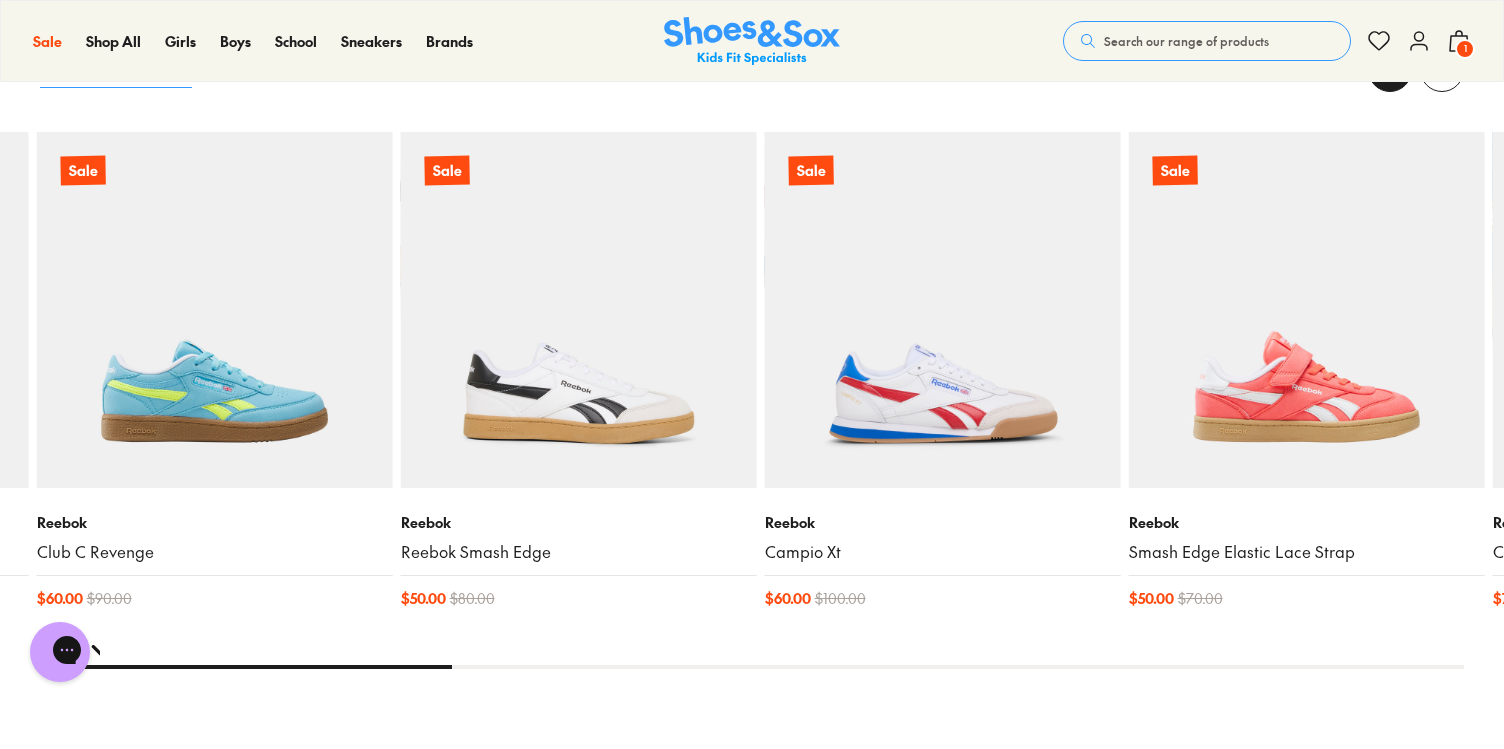 click at bounding box center (1390, 70) 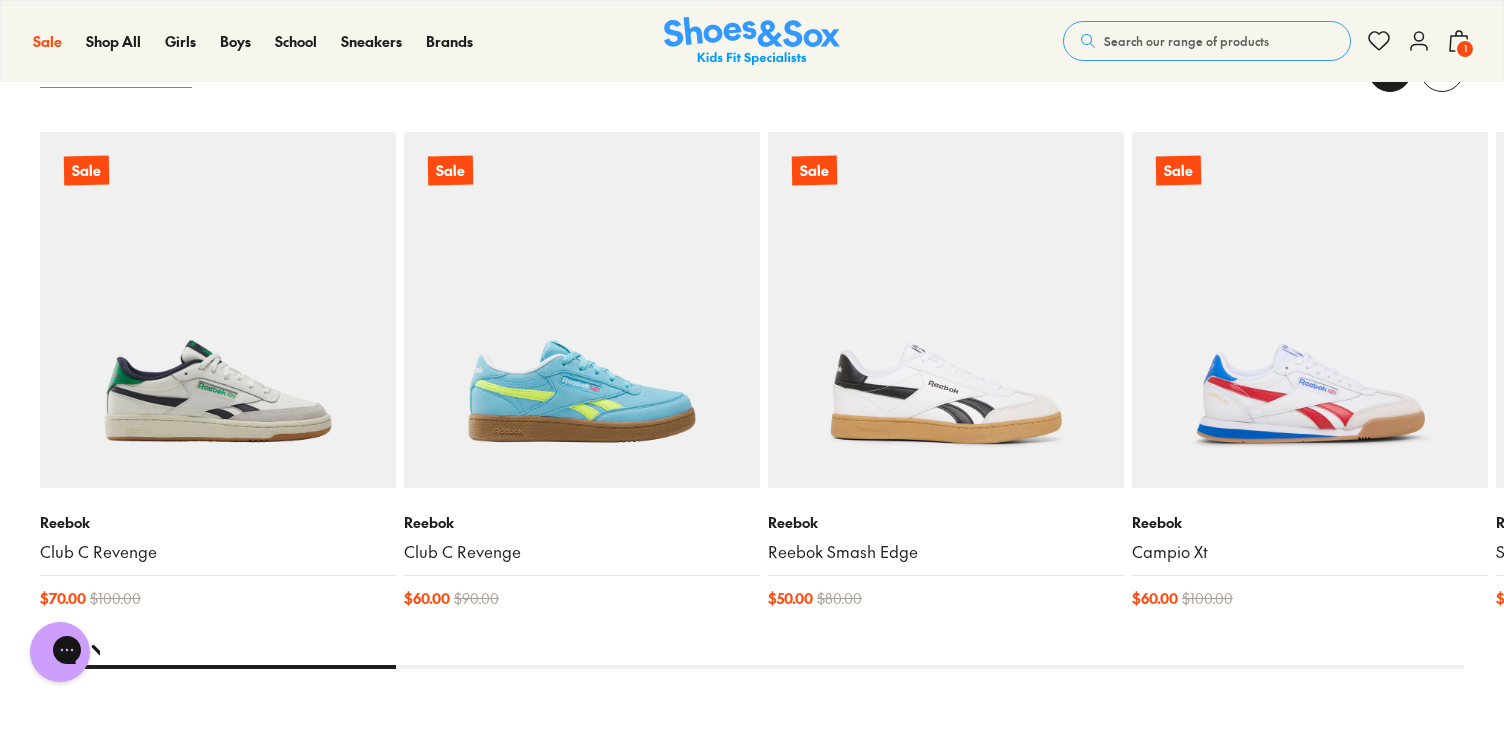 click at bounding box center [1390, 70] 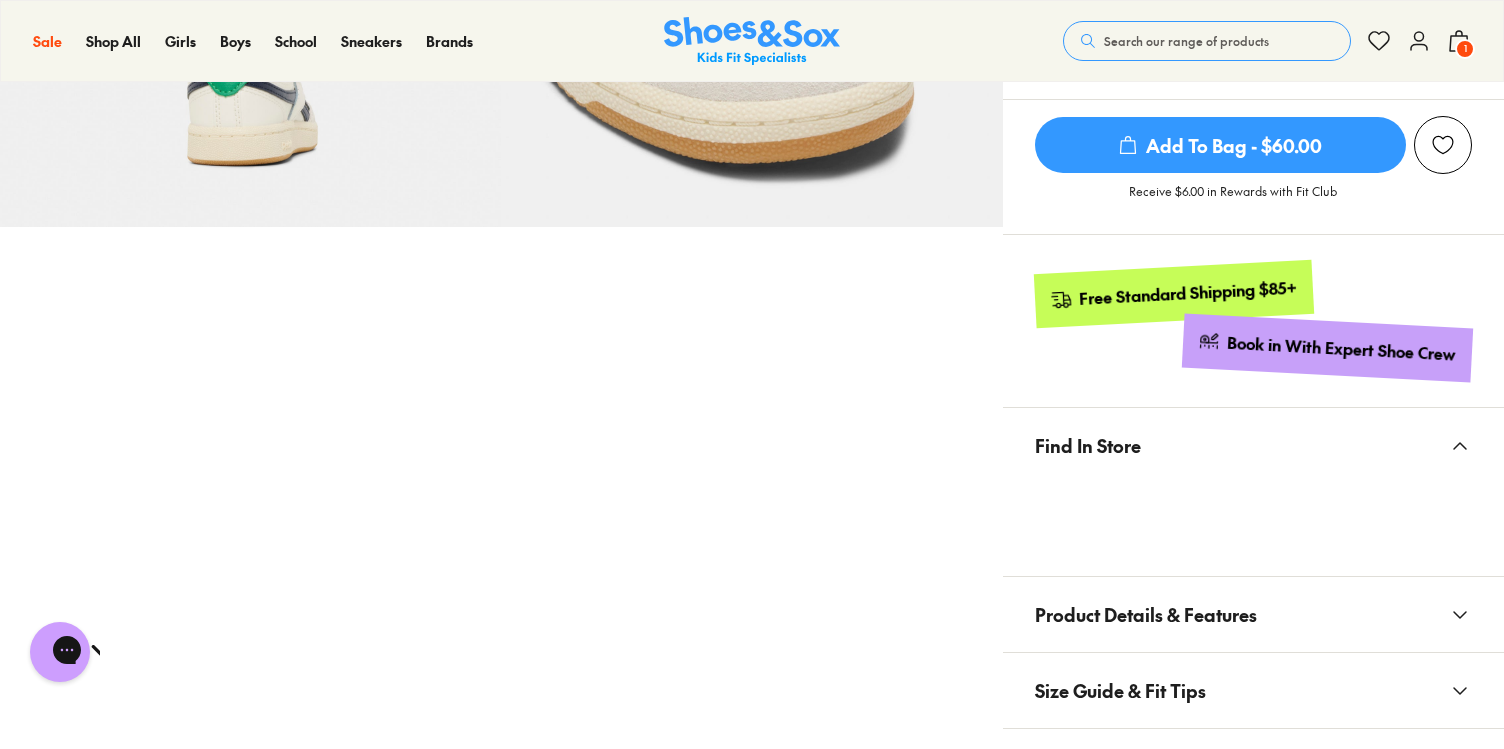 scroll, scrollTop: 0, scrollLeft: 0, axis: both 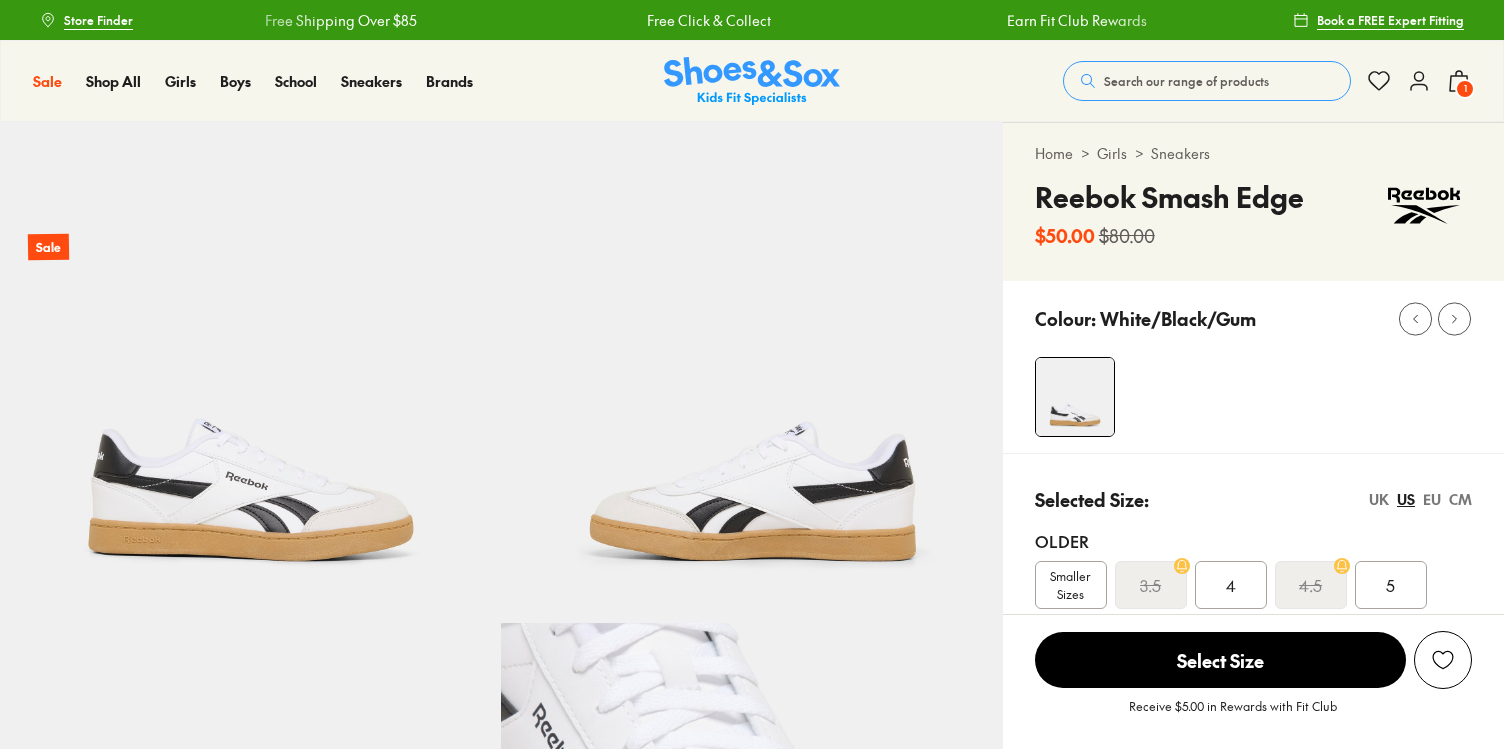 select on "*" 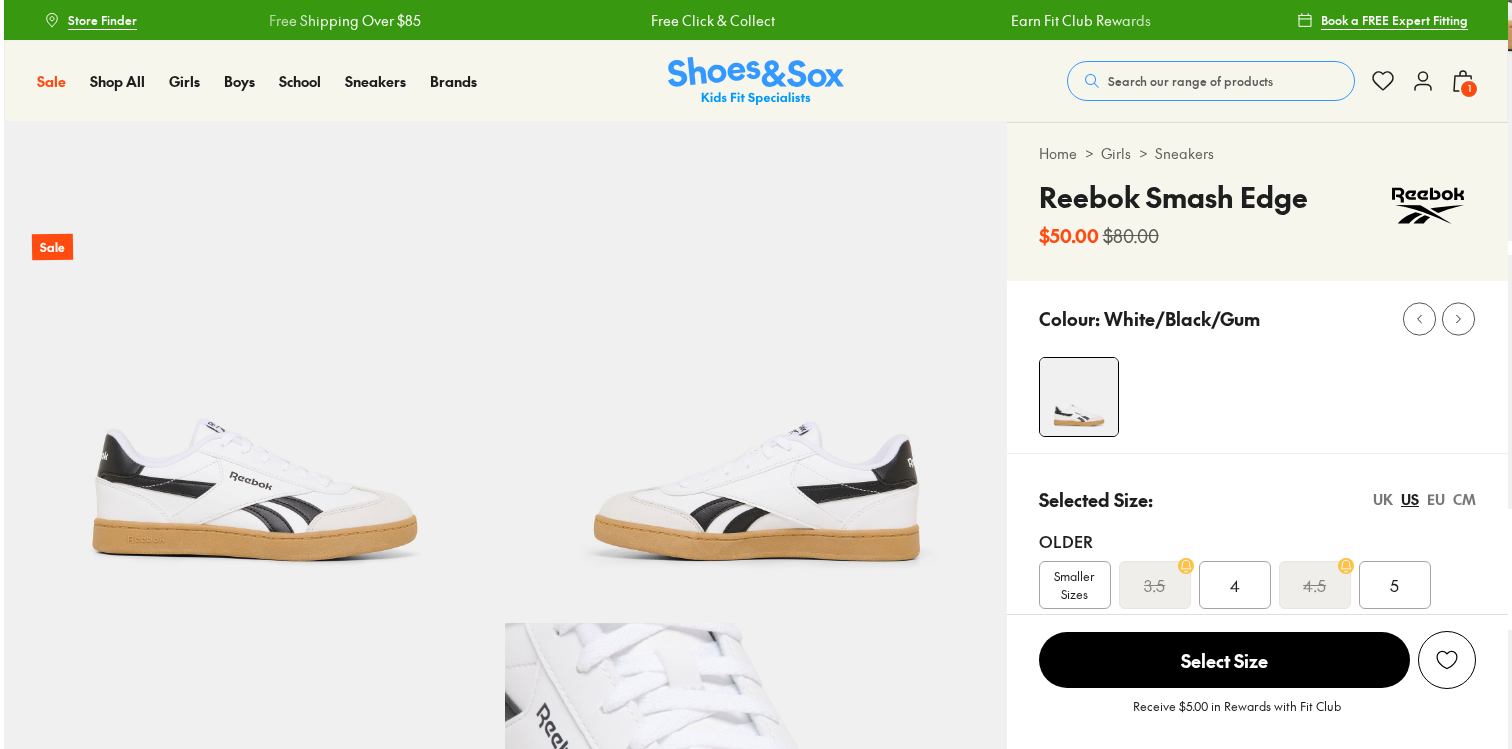 scroll, scrollTop: 0, scrollLeft: 0, axis: both 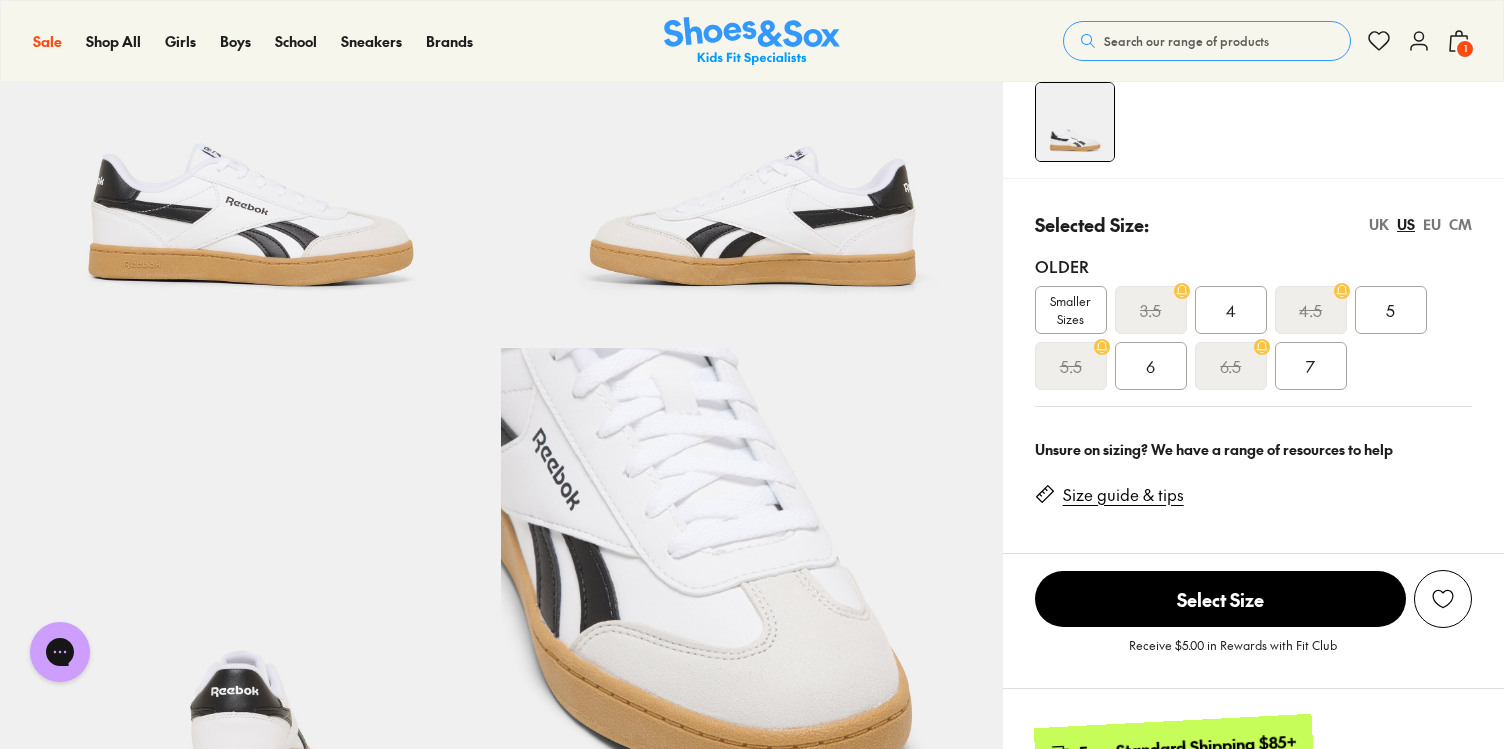 click on "Smaller Sizes" at bounding box center [1071, 310] 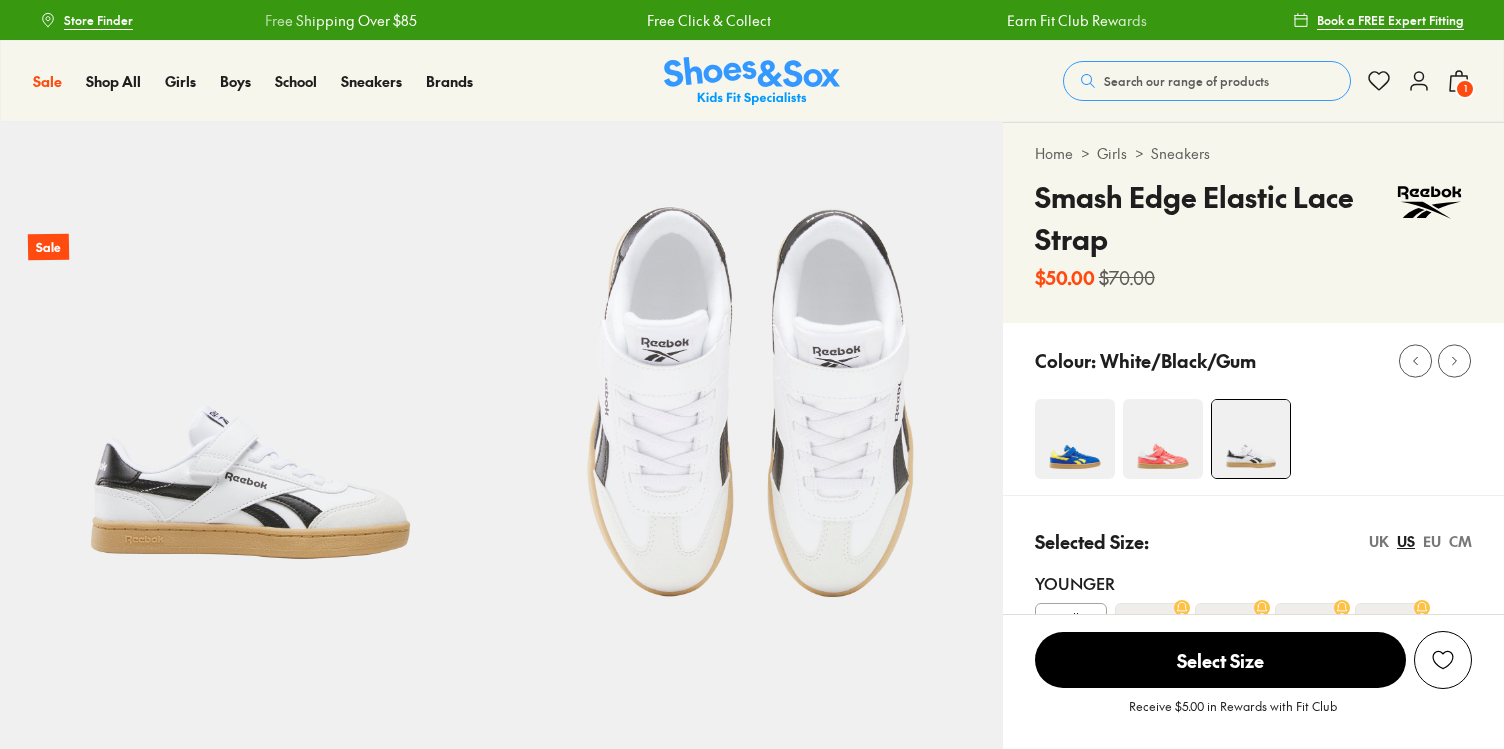 scroll, scrollTop: 0, scrollLeft: 0, axis: both 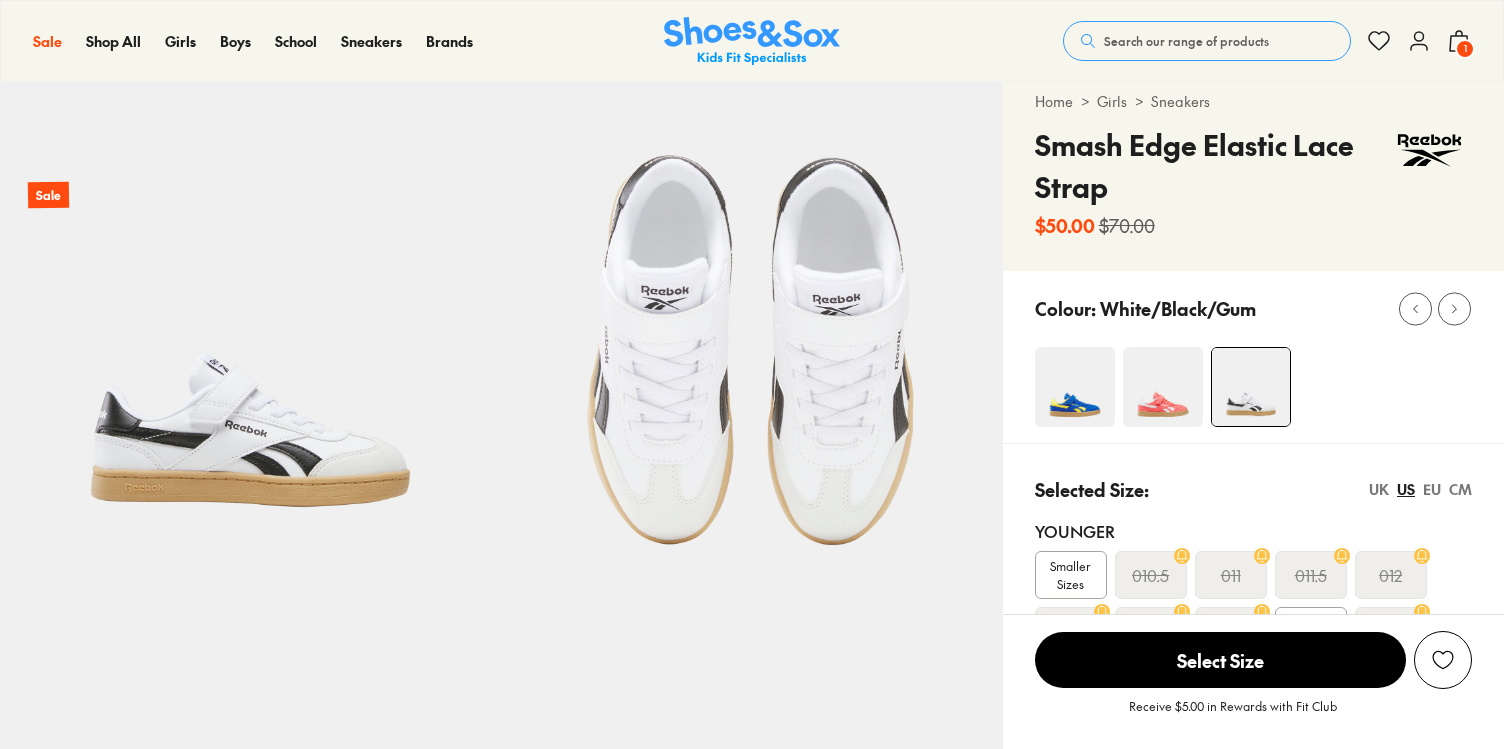 select on "*" 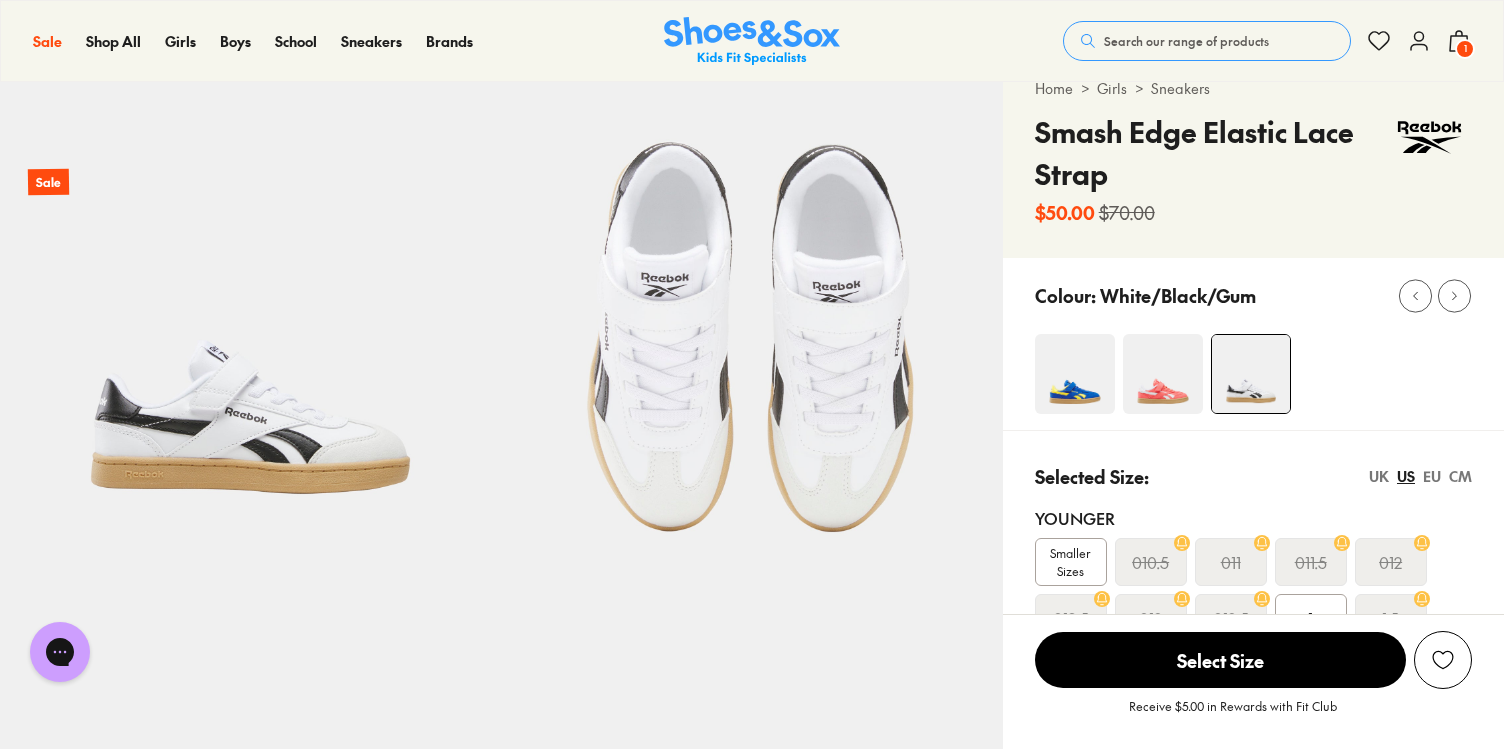 scroll, scrollTop: 0, scrollLeft: 0, axis: both 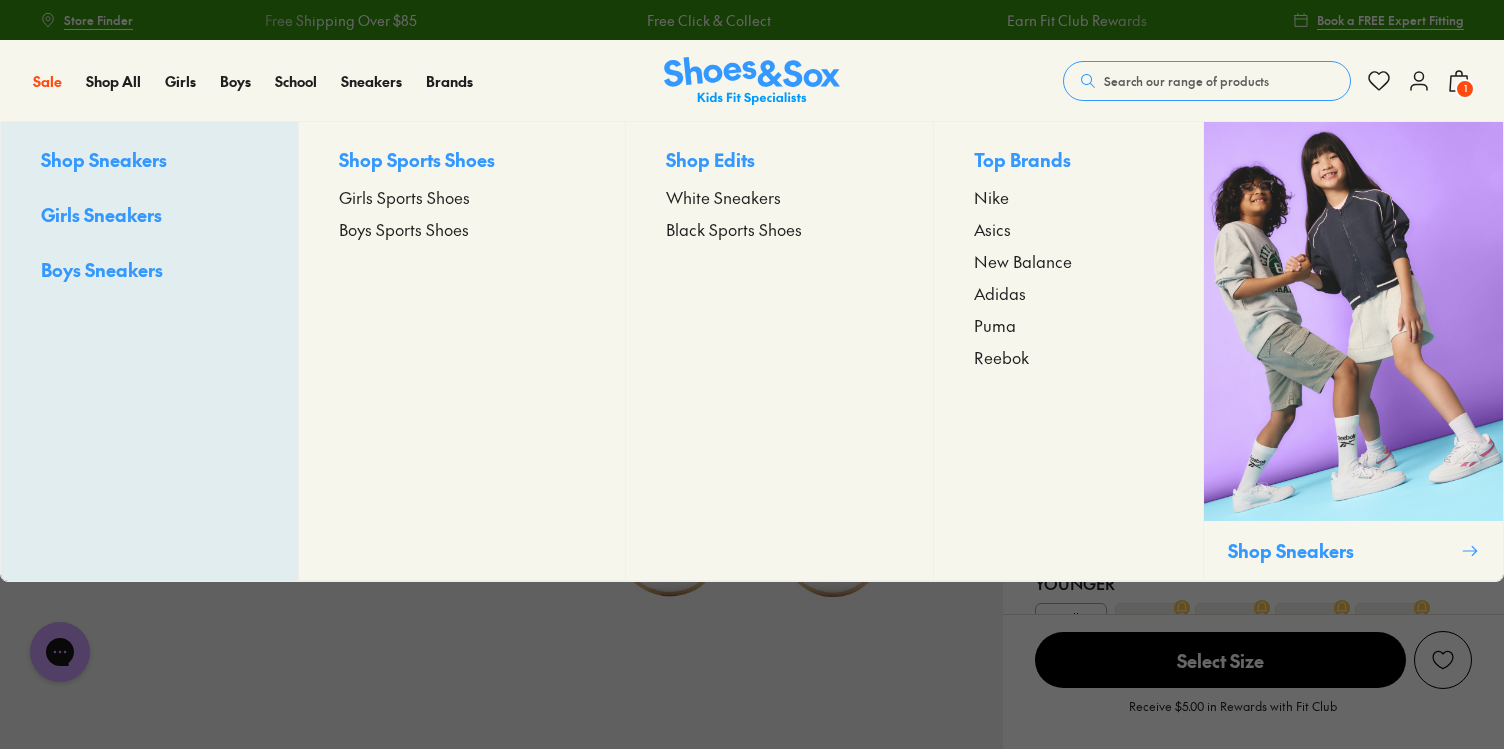 click on "Shop Sneakers" at bounding box center [104, 159] 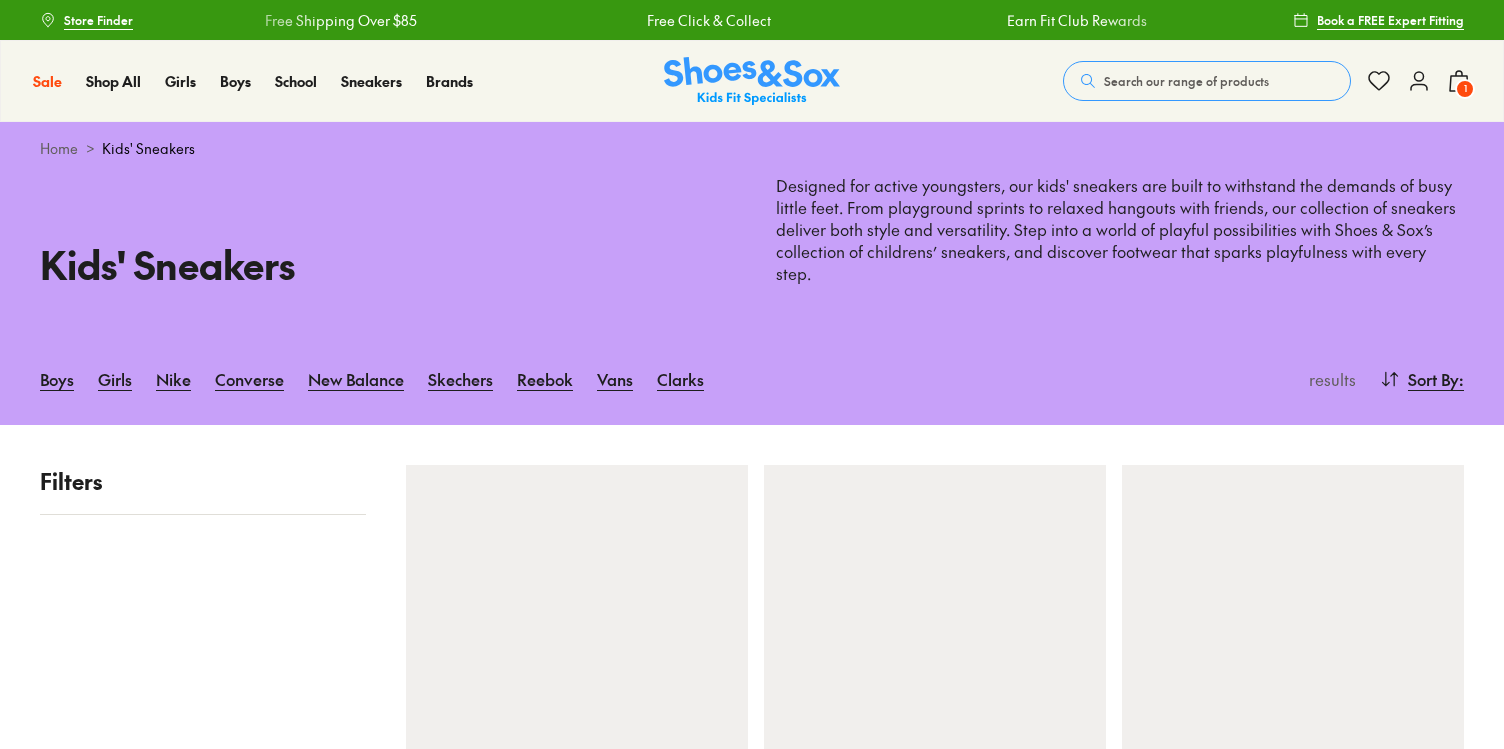 scroll, scrollTop: 0, scrollLeft: 0, axis: both 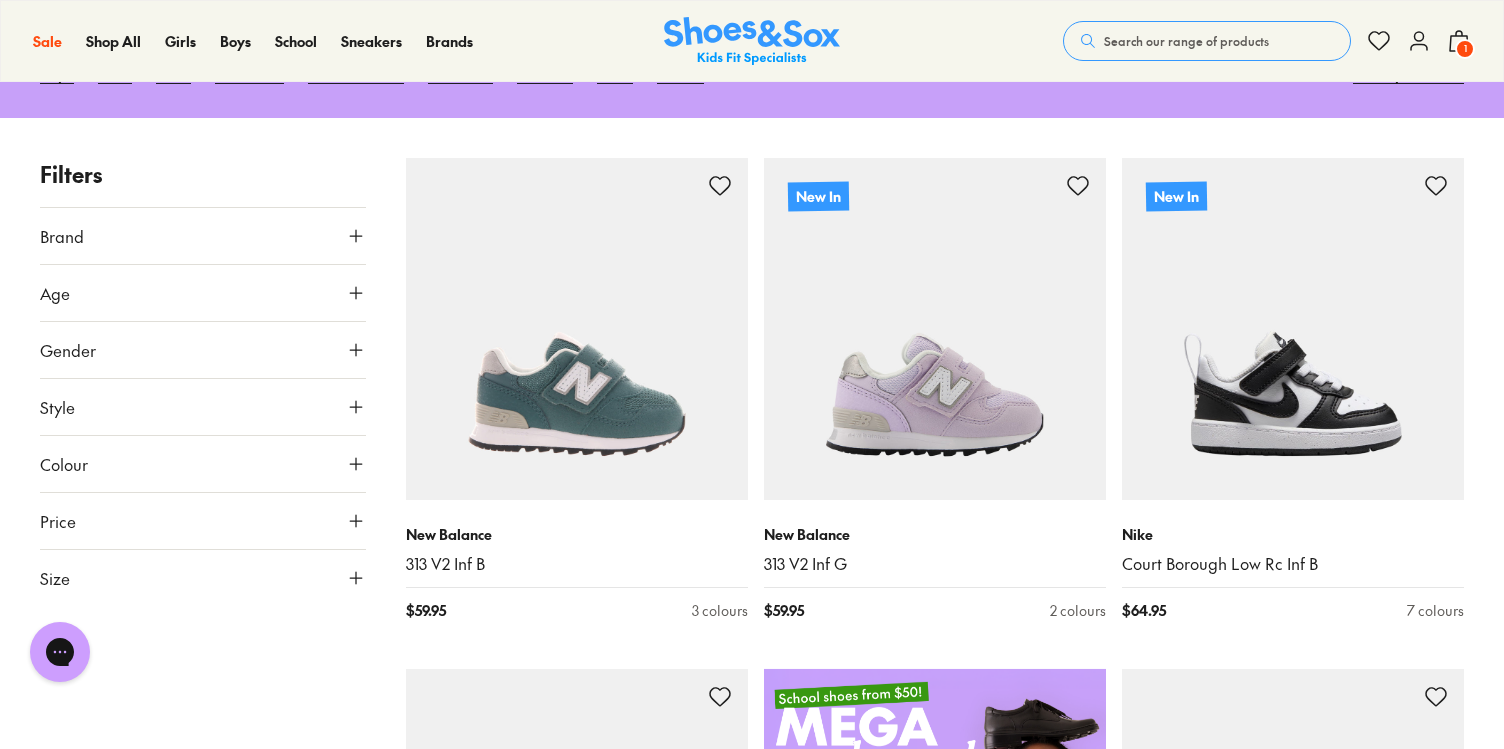 click on "Size" at bounding box center [203, 578] 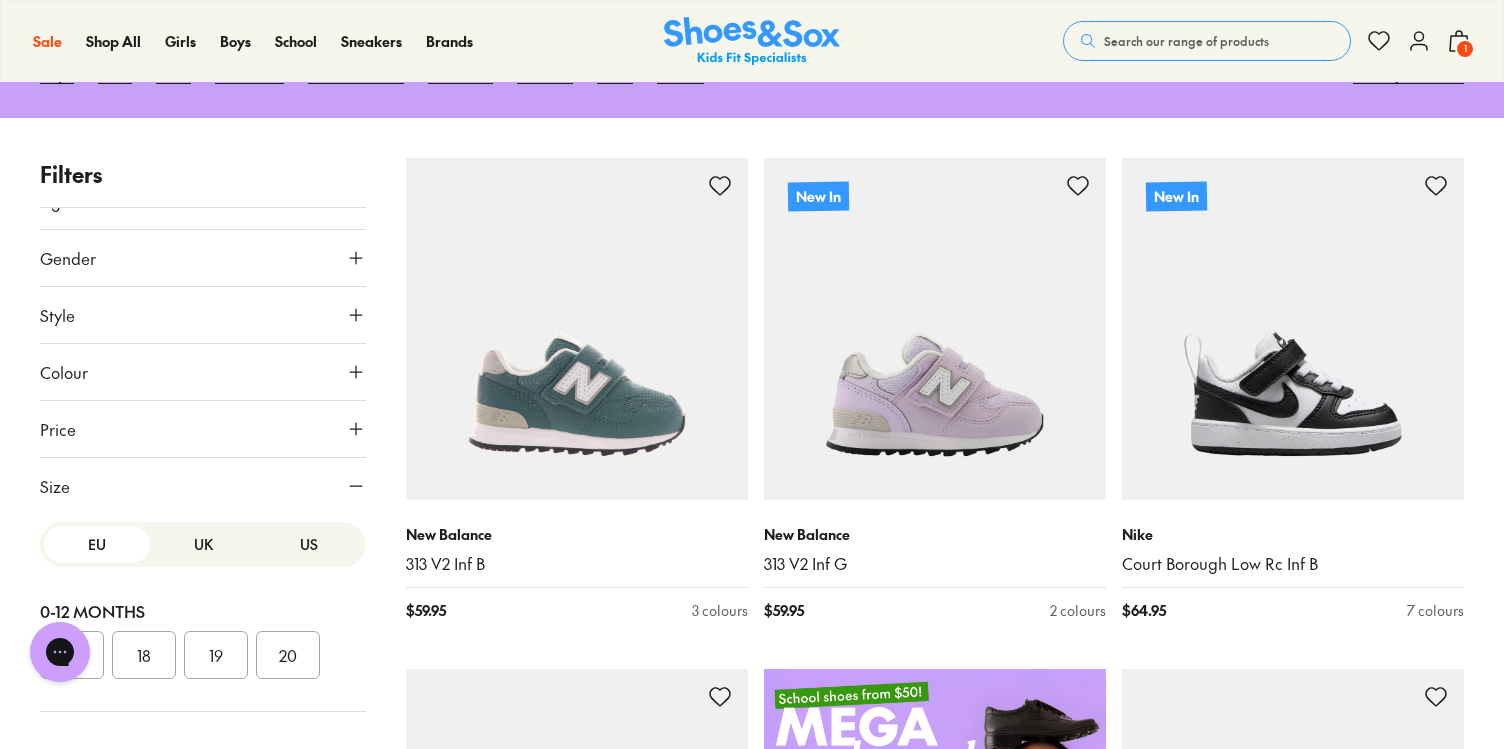 scroll, scrollTop: 195, scrollLeft: 0, axis: vertical 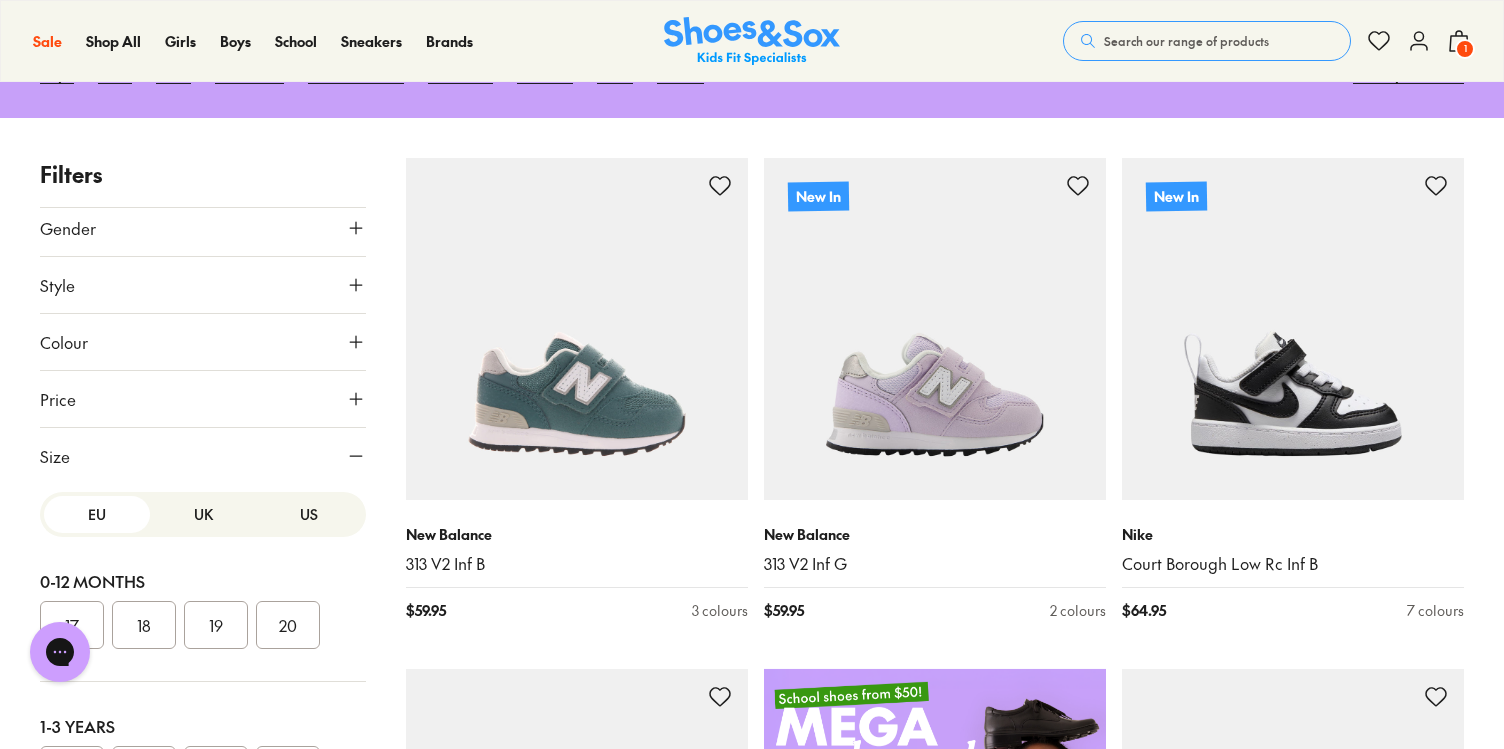click on "US" at bounding box center [309, 514] 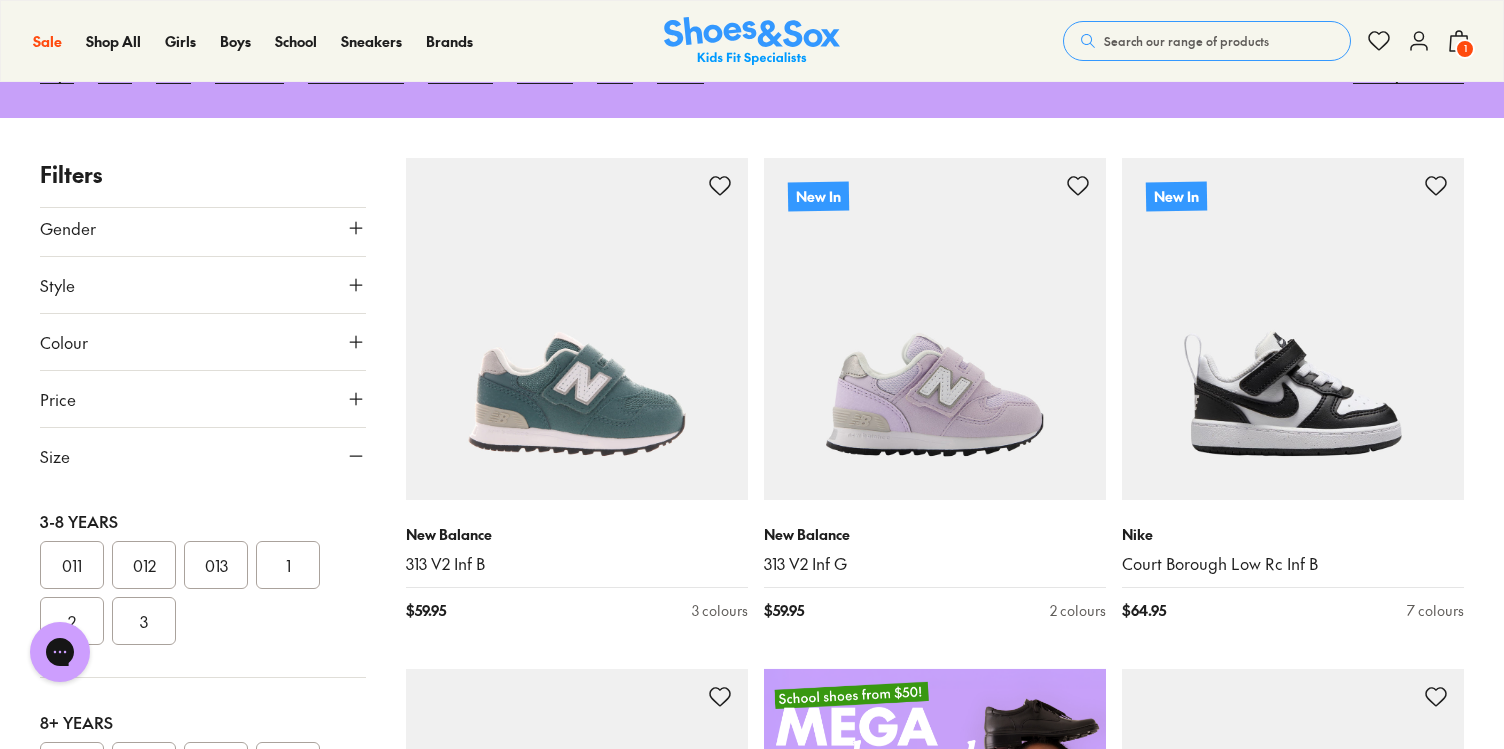 scroll, scrollTop: 415, scrollLeft: 0, axis: vertical 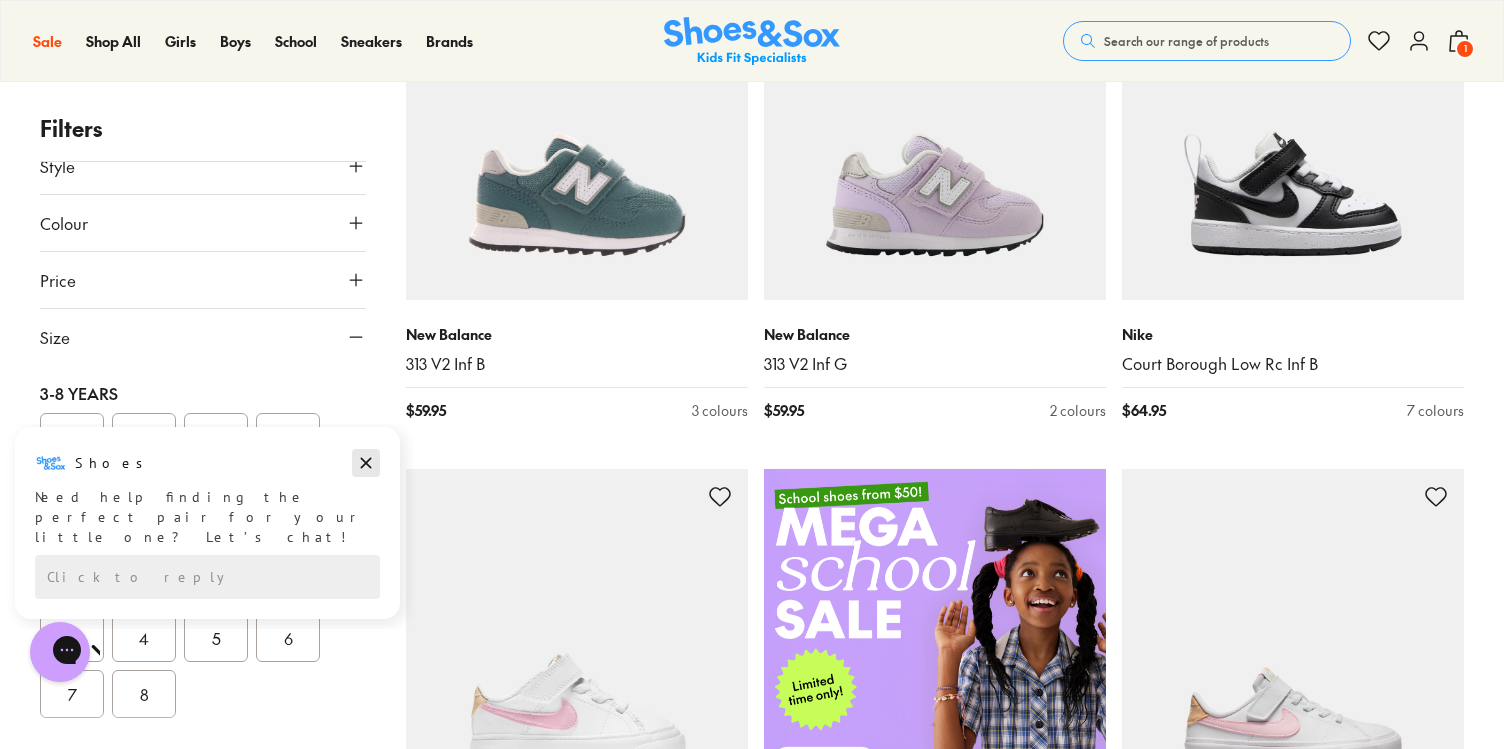 click 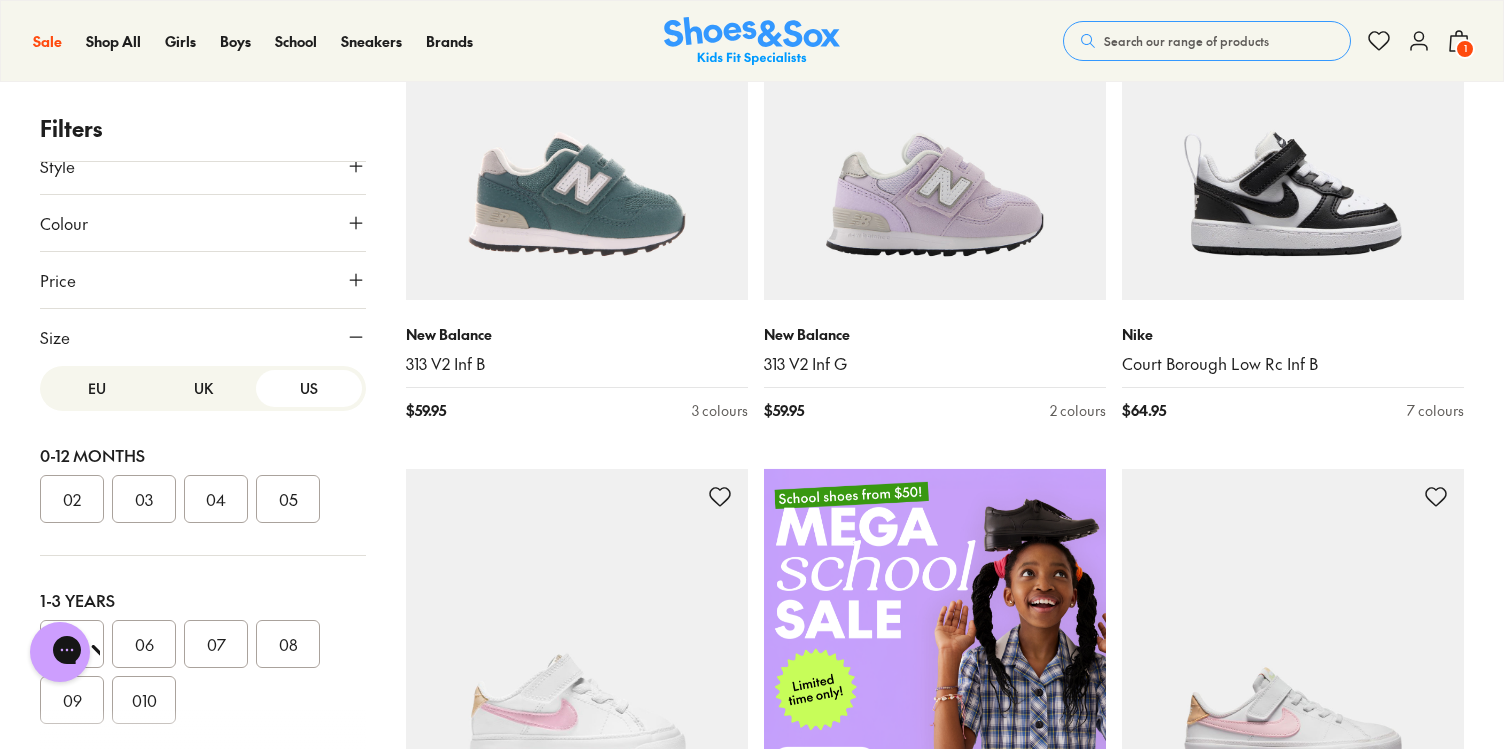 scroll, scrollTop: 0, scrollLeft: 0, axis: both 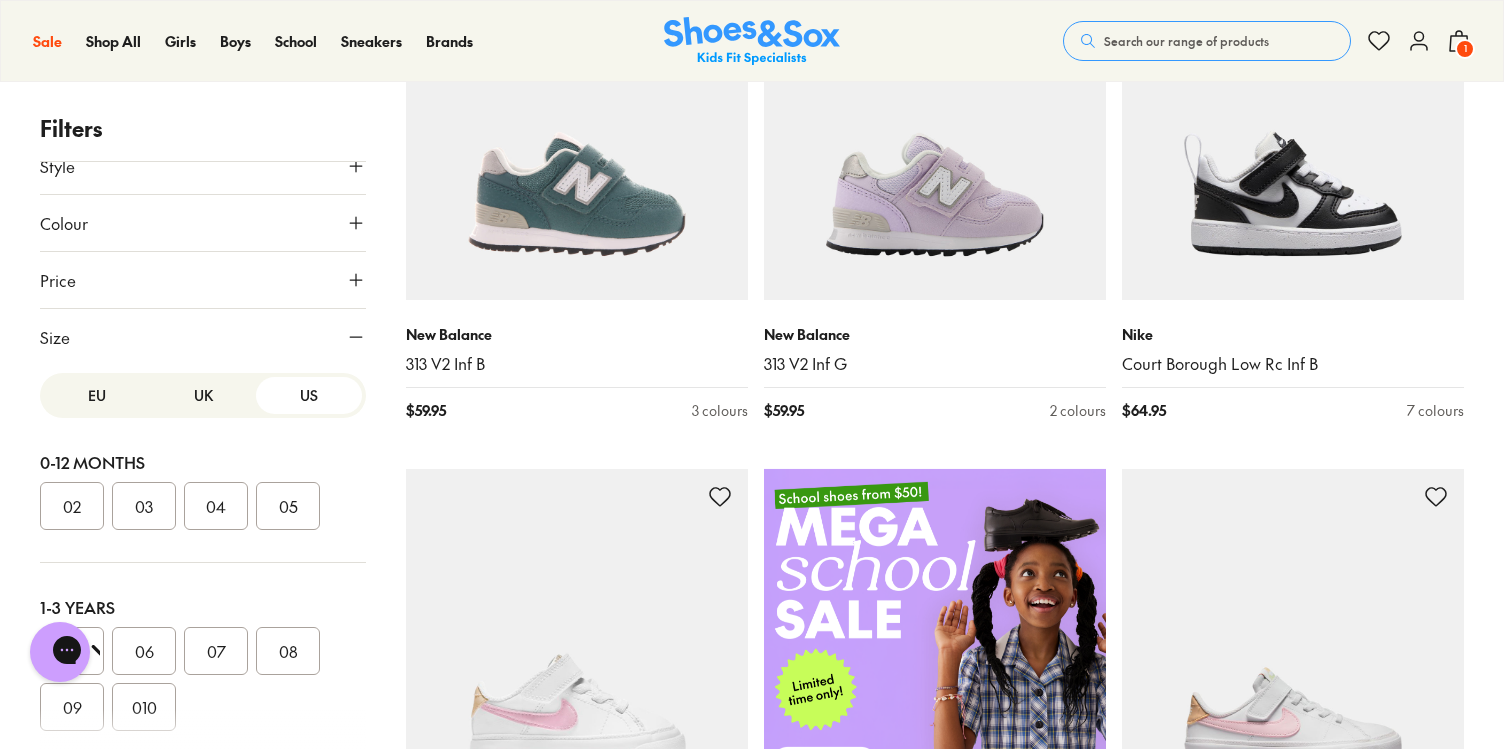 click on "UK" at bounding box center [203, 395] 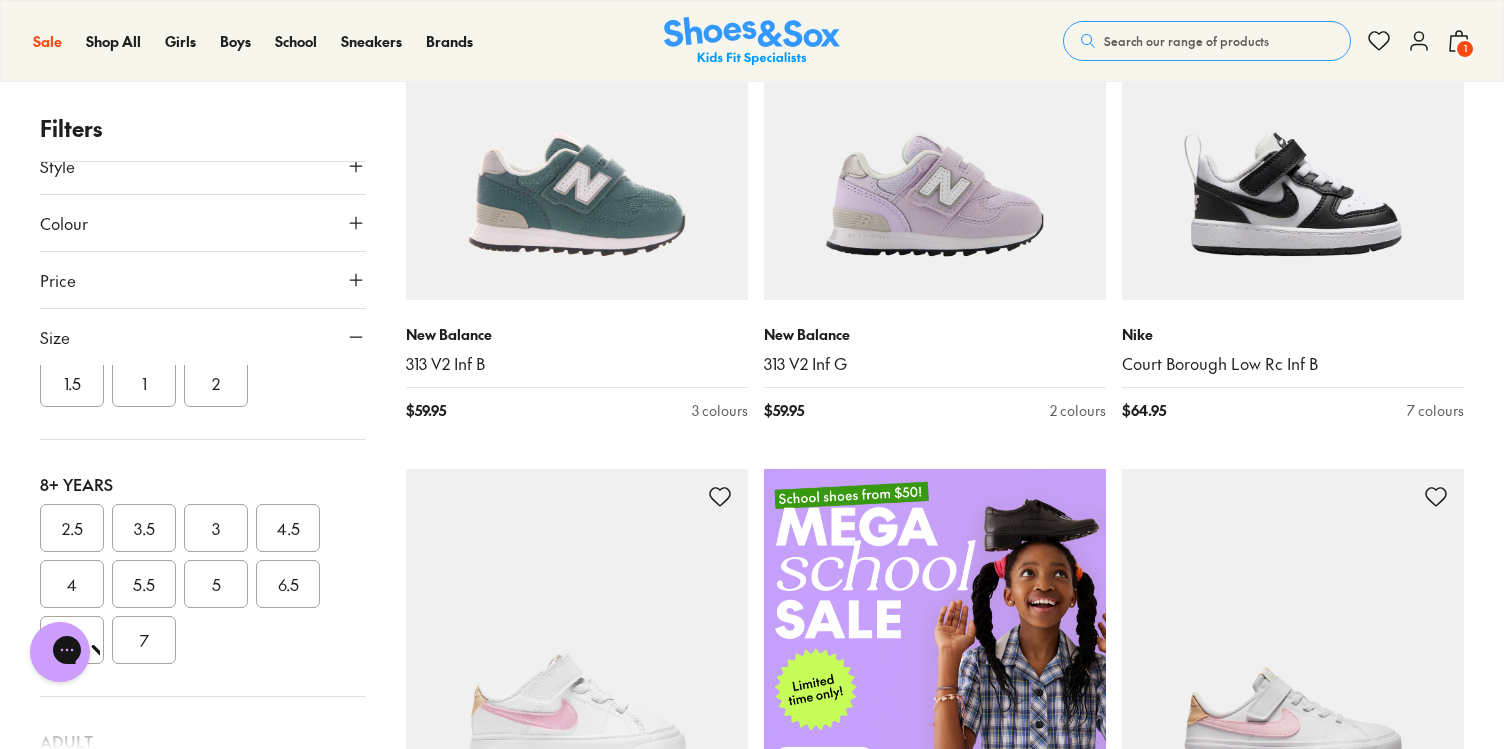 scroll, scrollTop: 699, scrollLeft: 0, axis: vertical 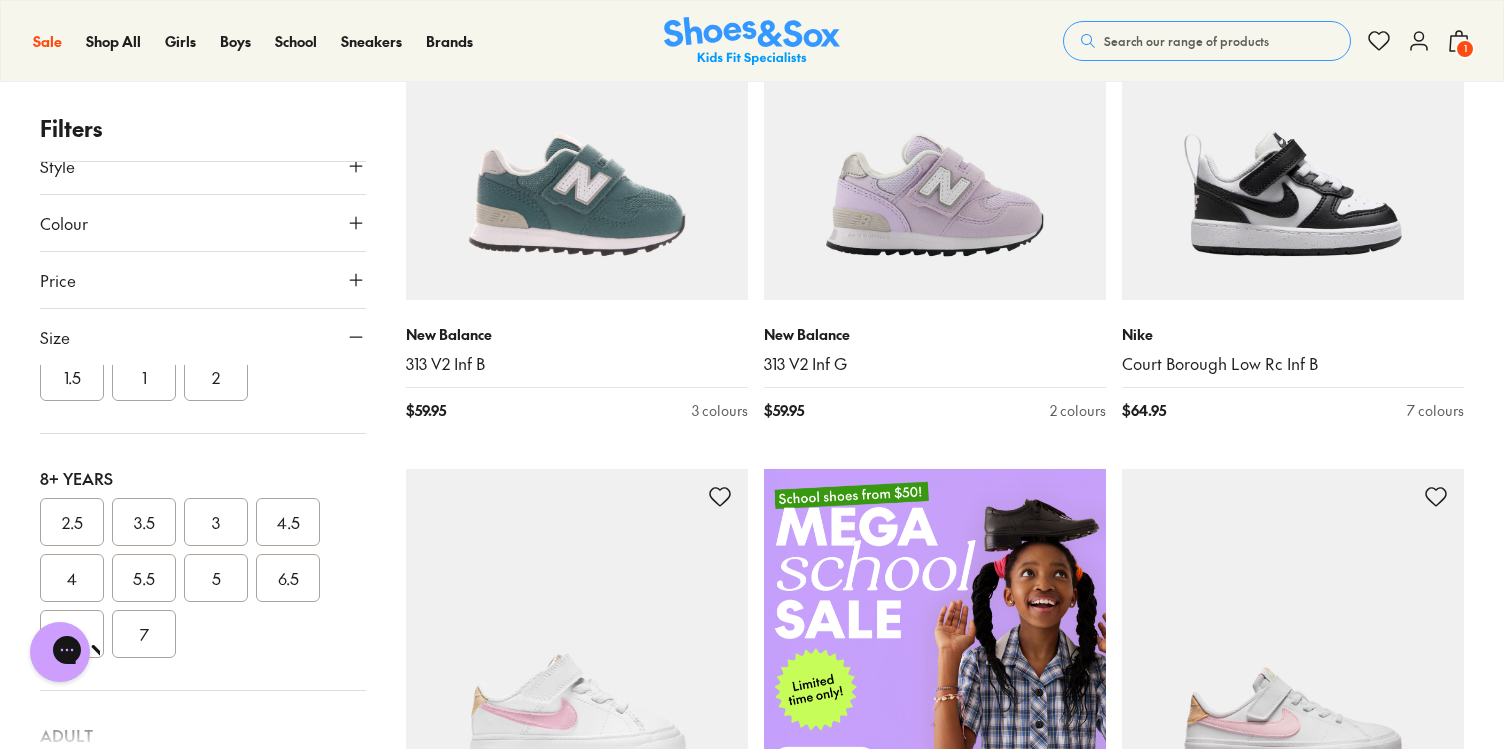 click on "2.5" at bounding box center (72, 522) 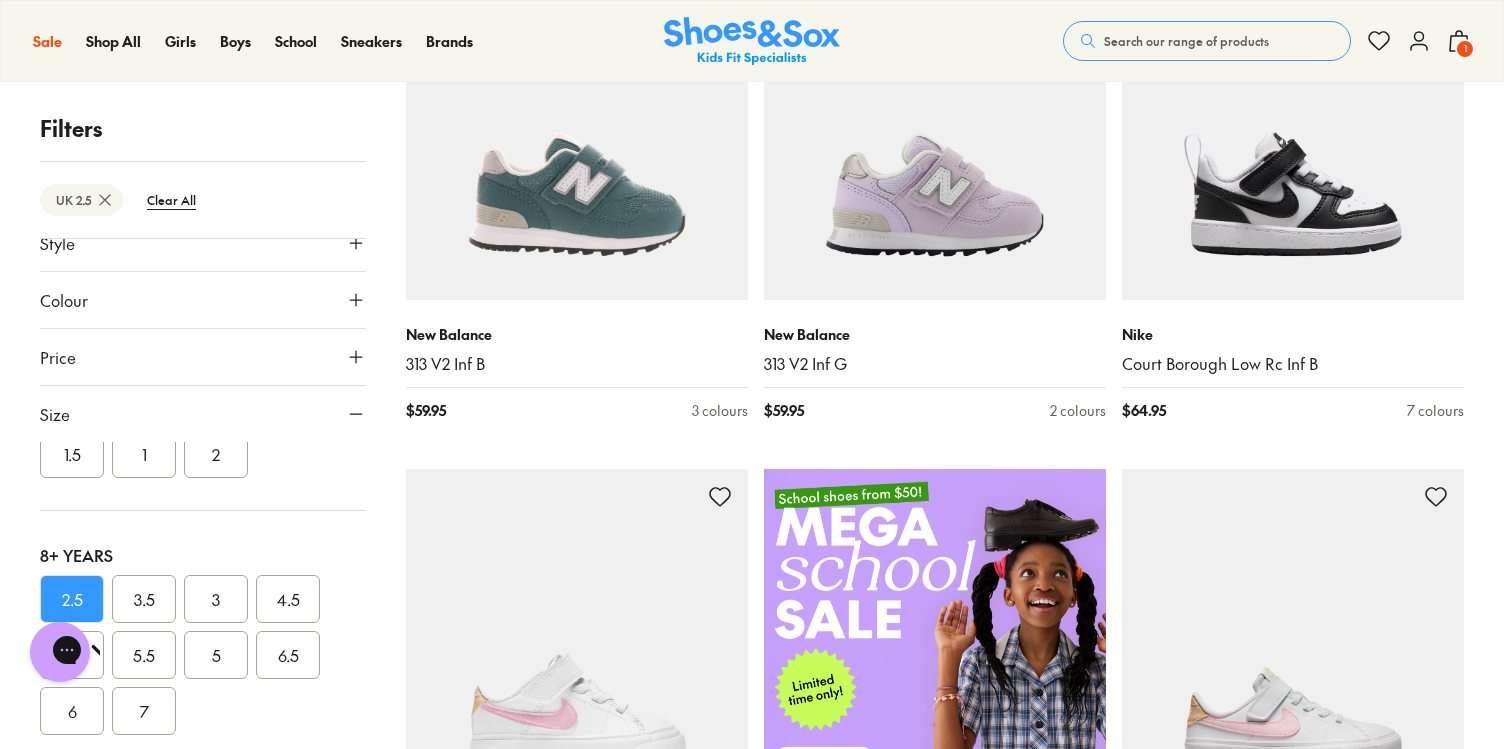 scroll, scrollTop: 22, scrollLeft: 0, axis: vertical 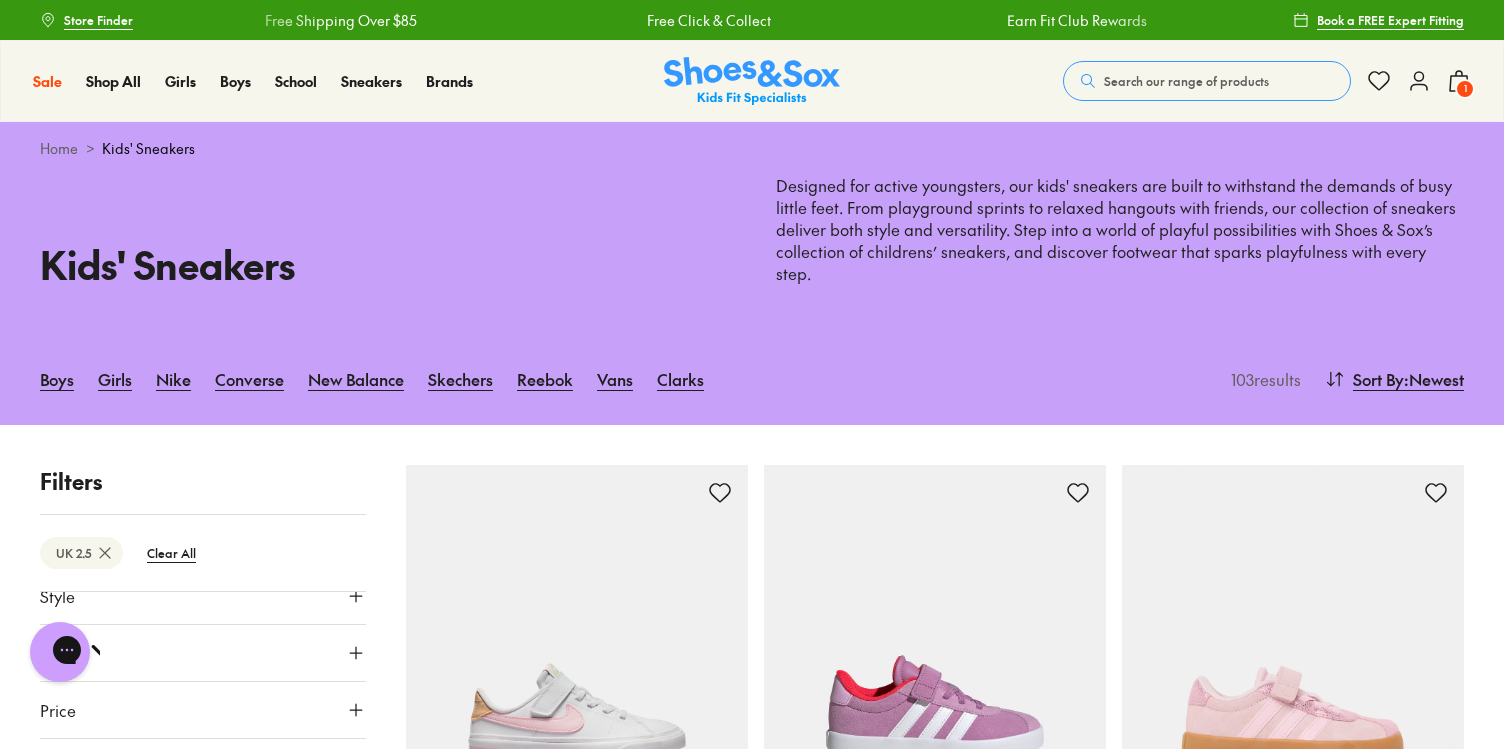 click on "1" at bounding box center (1465, 89) 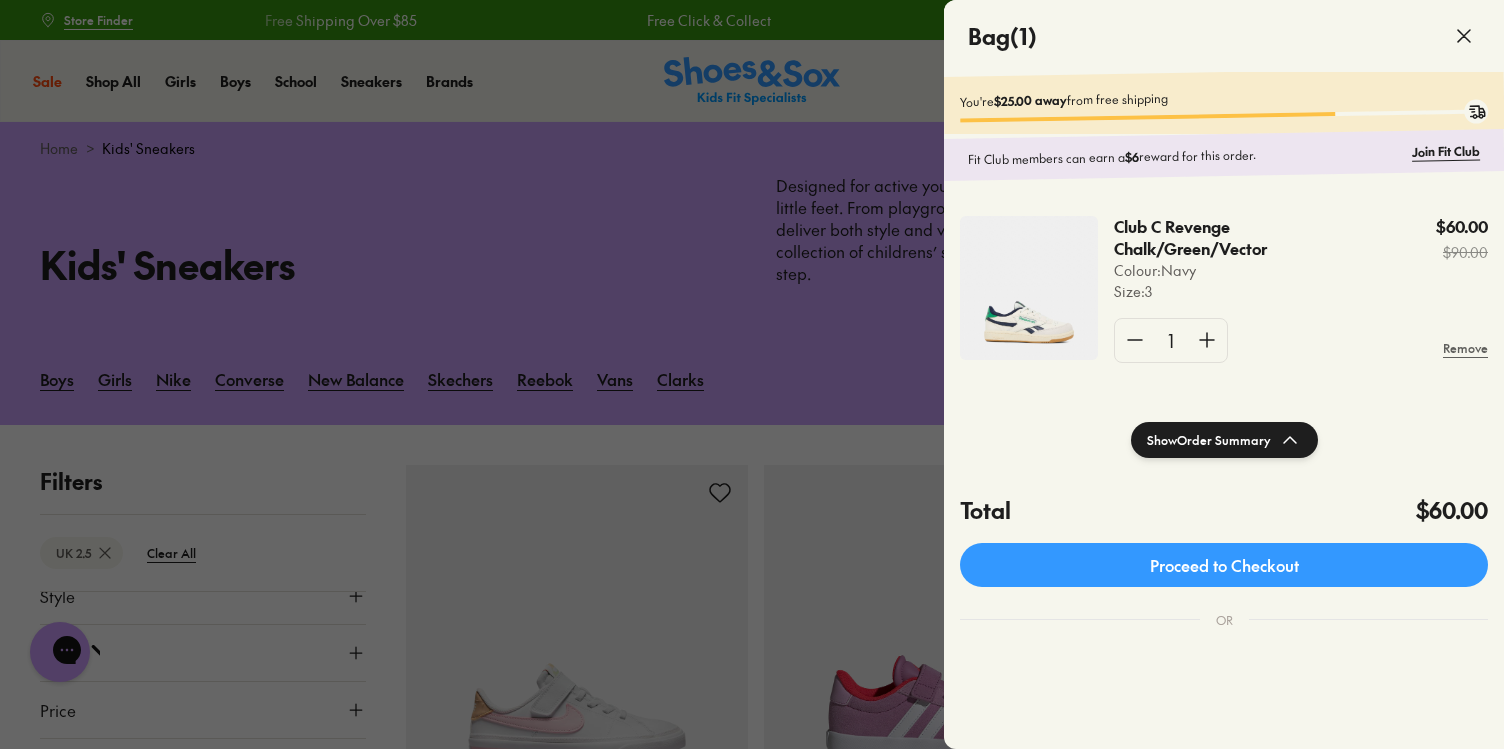 click 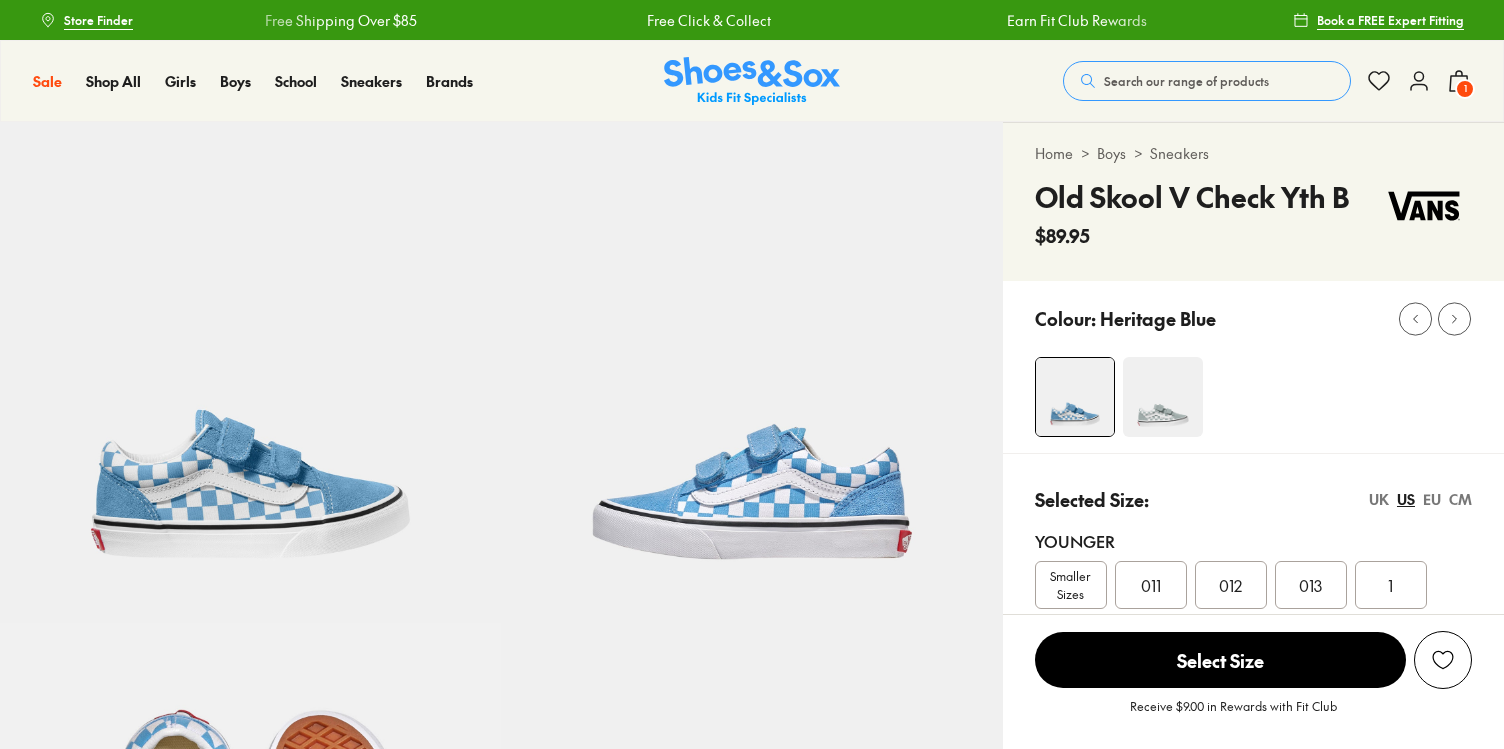 select on "*" 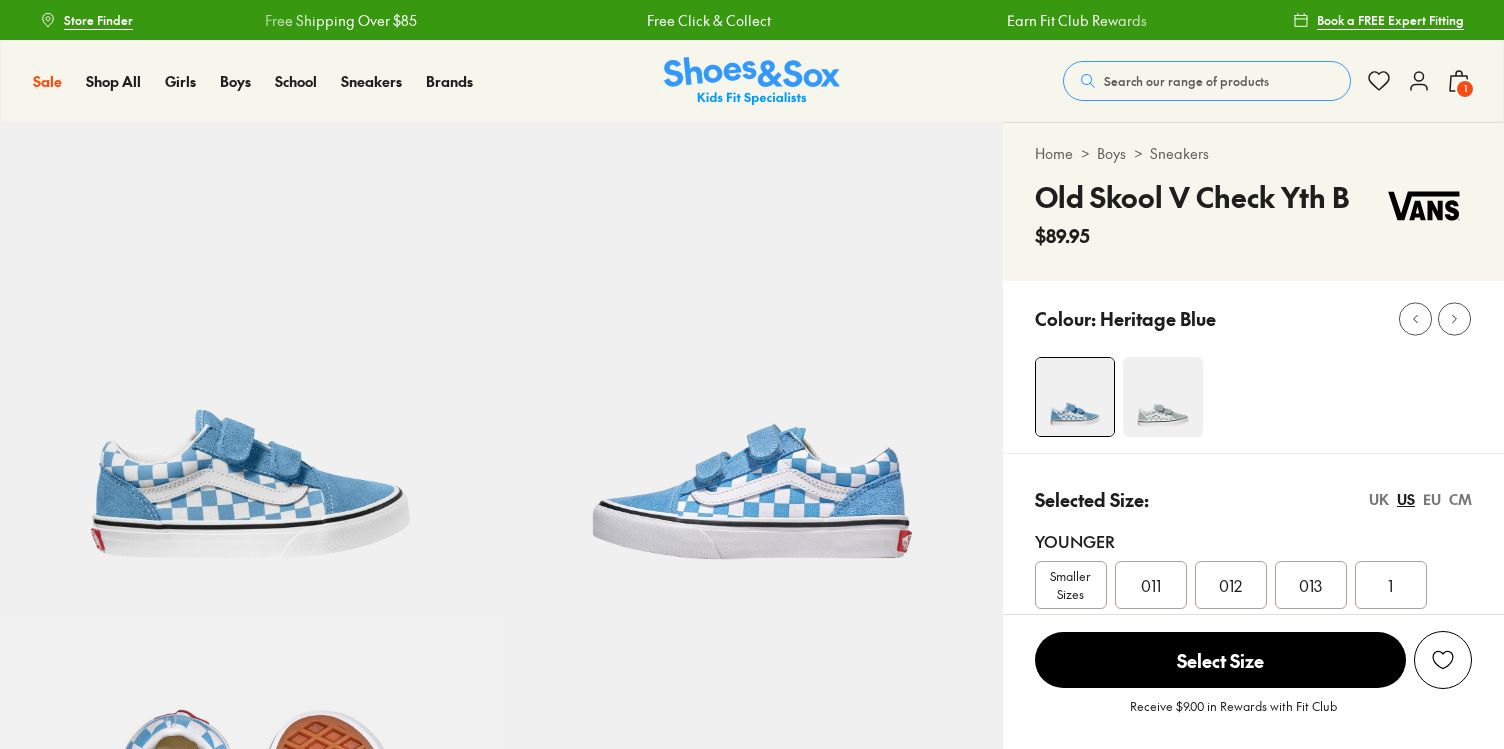 scroll, scrollTop: 0, scrollLeft: 0, axis: both 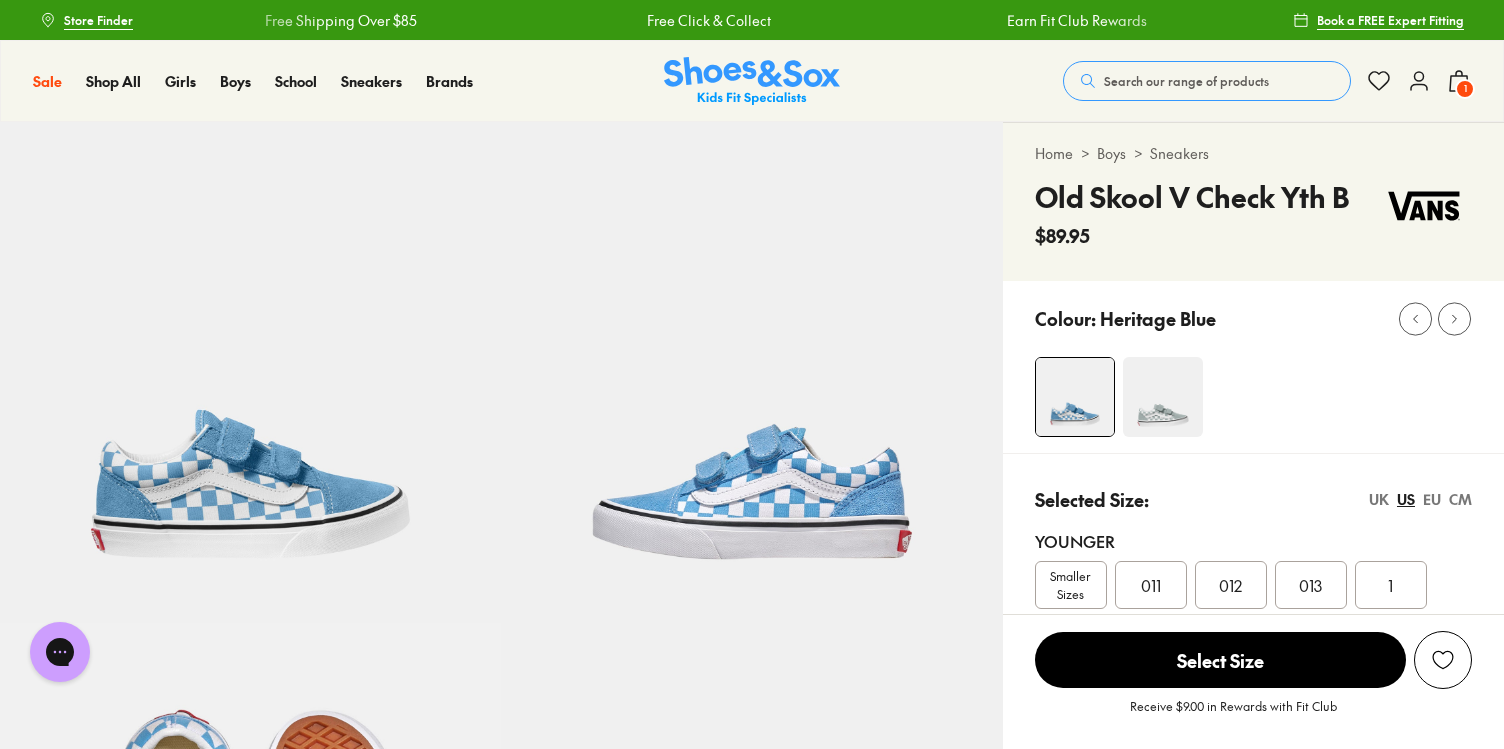 click at bounding box center [1163, 397] 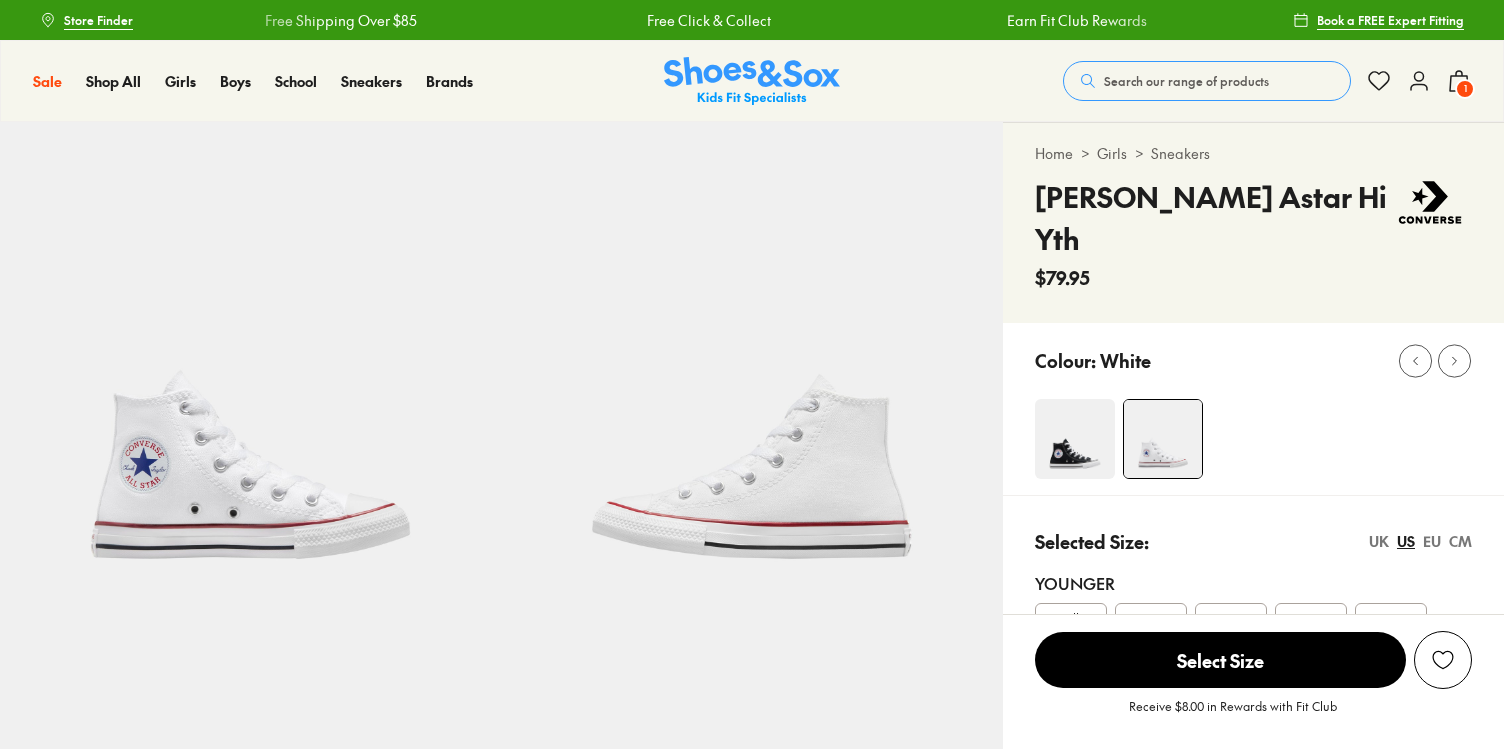 select on "*" 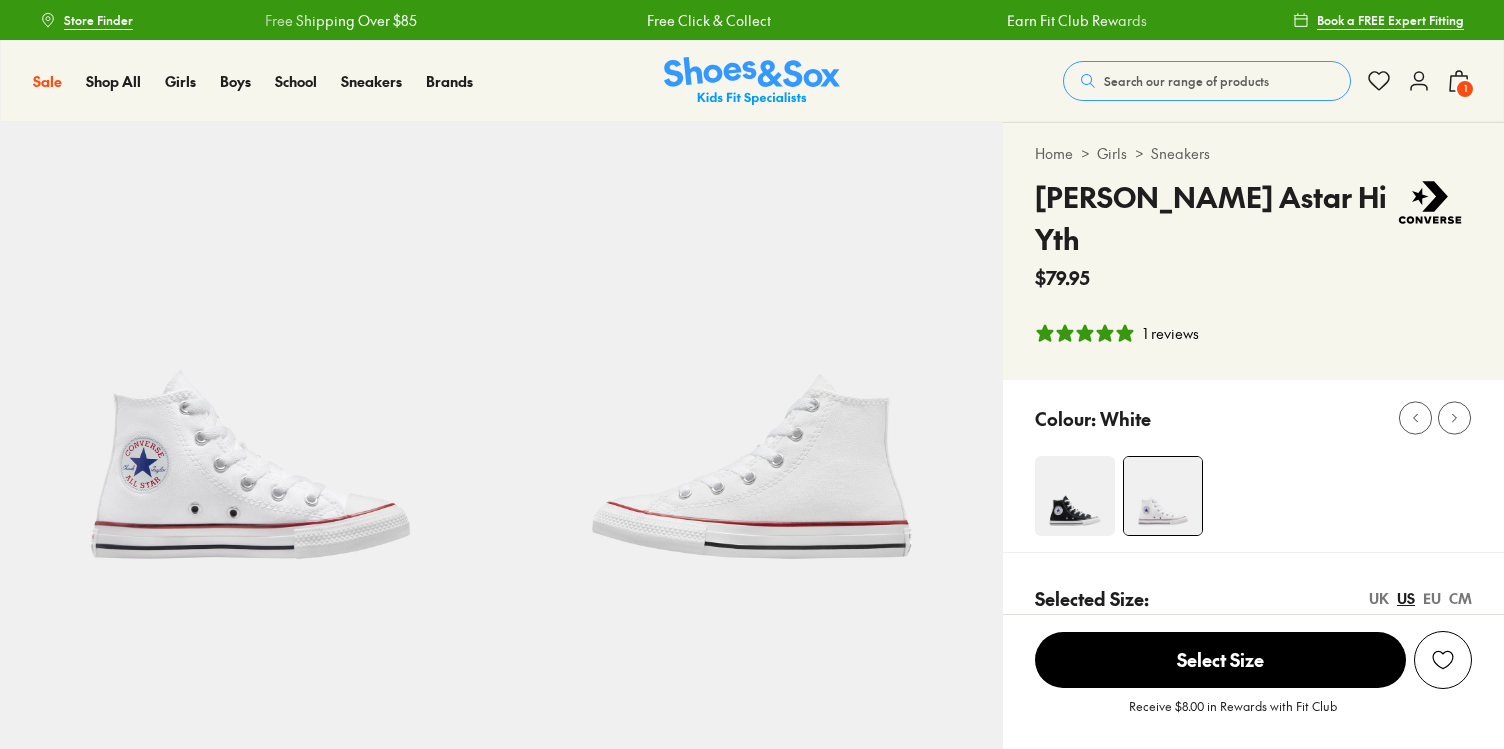 scroll, scrollTop: 0, scrollLeft: 0, axis: both 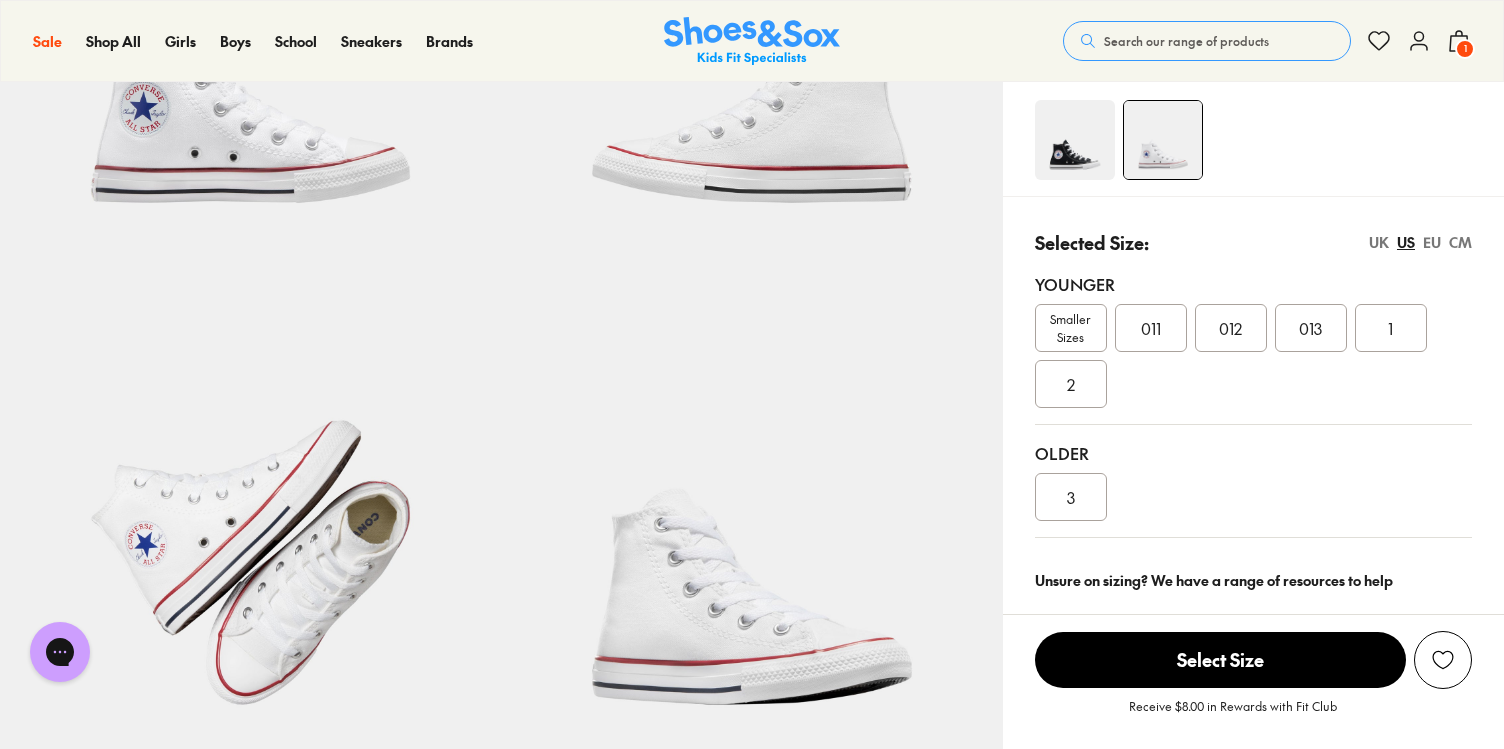 click on "2" at bounding box center [1071, 384] 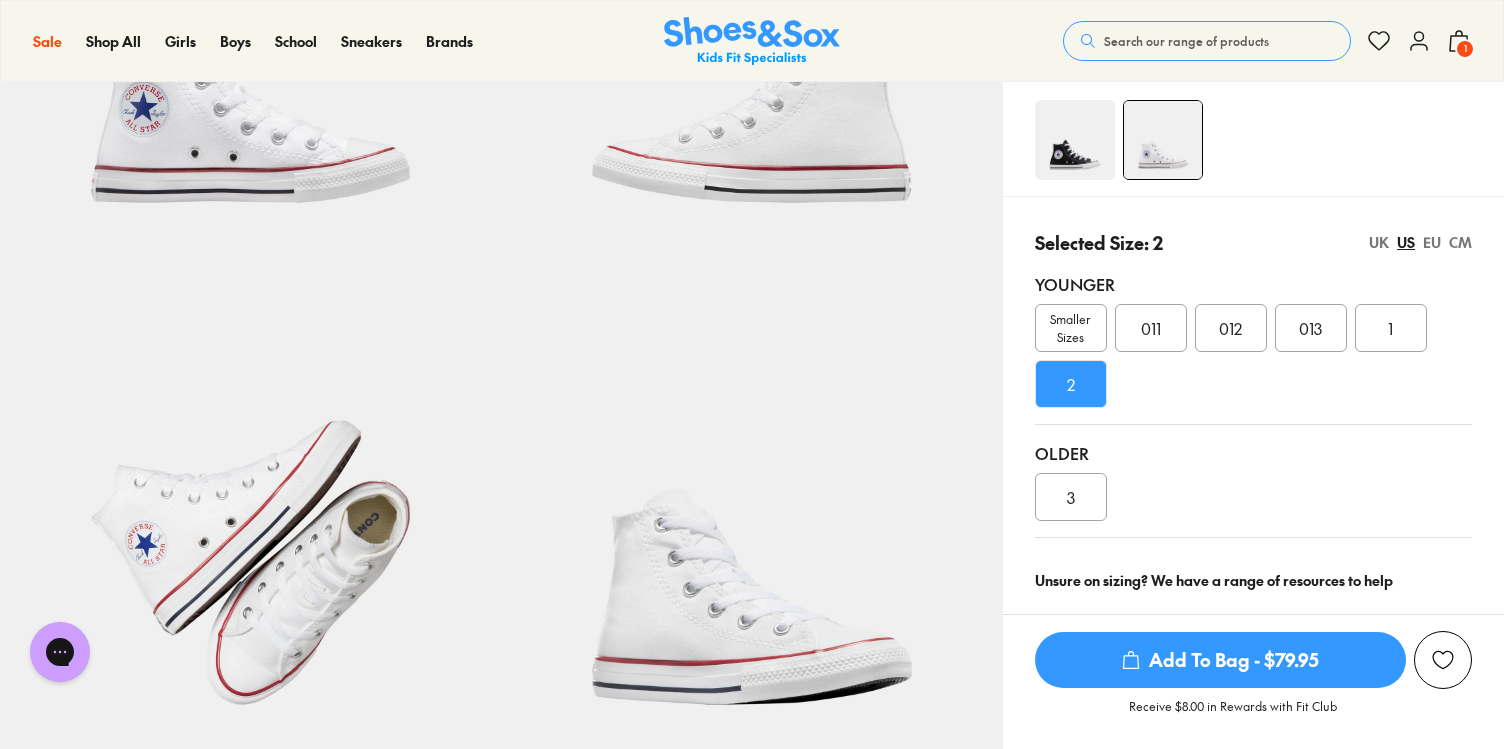click on "Add To Bag - $79.95" at bounding box center (1220, 660) 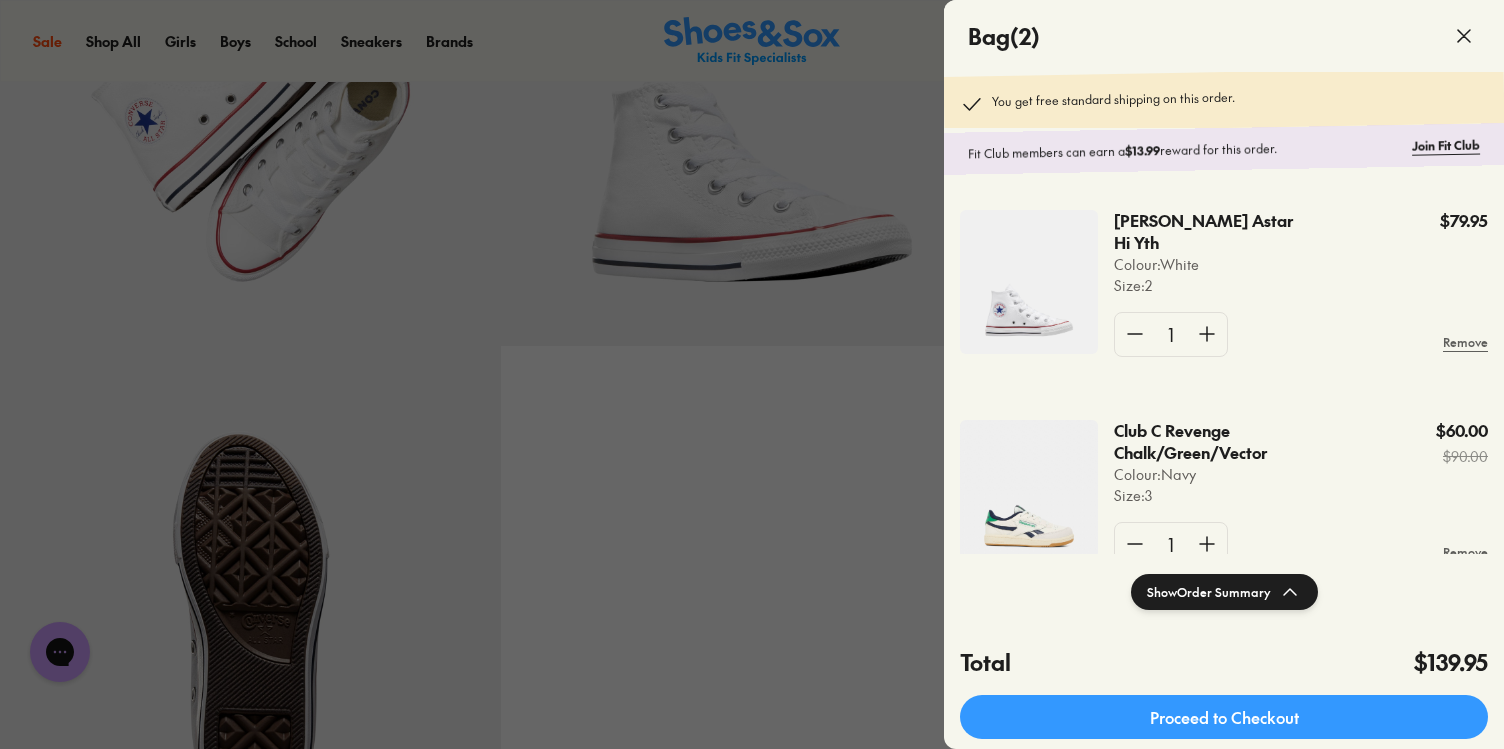 scroll, scrollTop: 59, scrollLeft: 0, axis: vertical 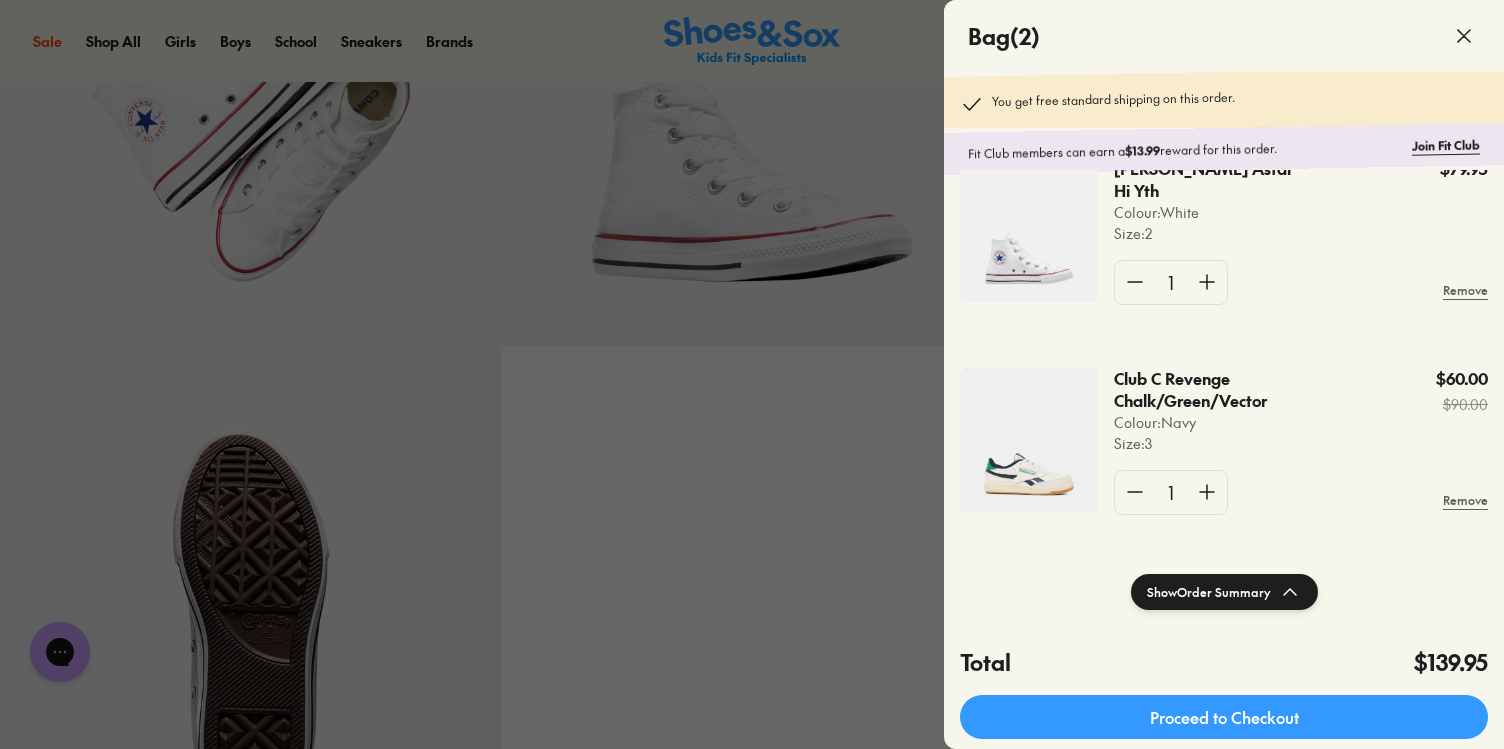 click 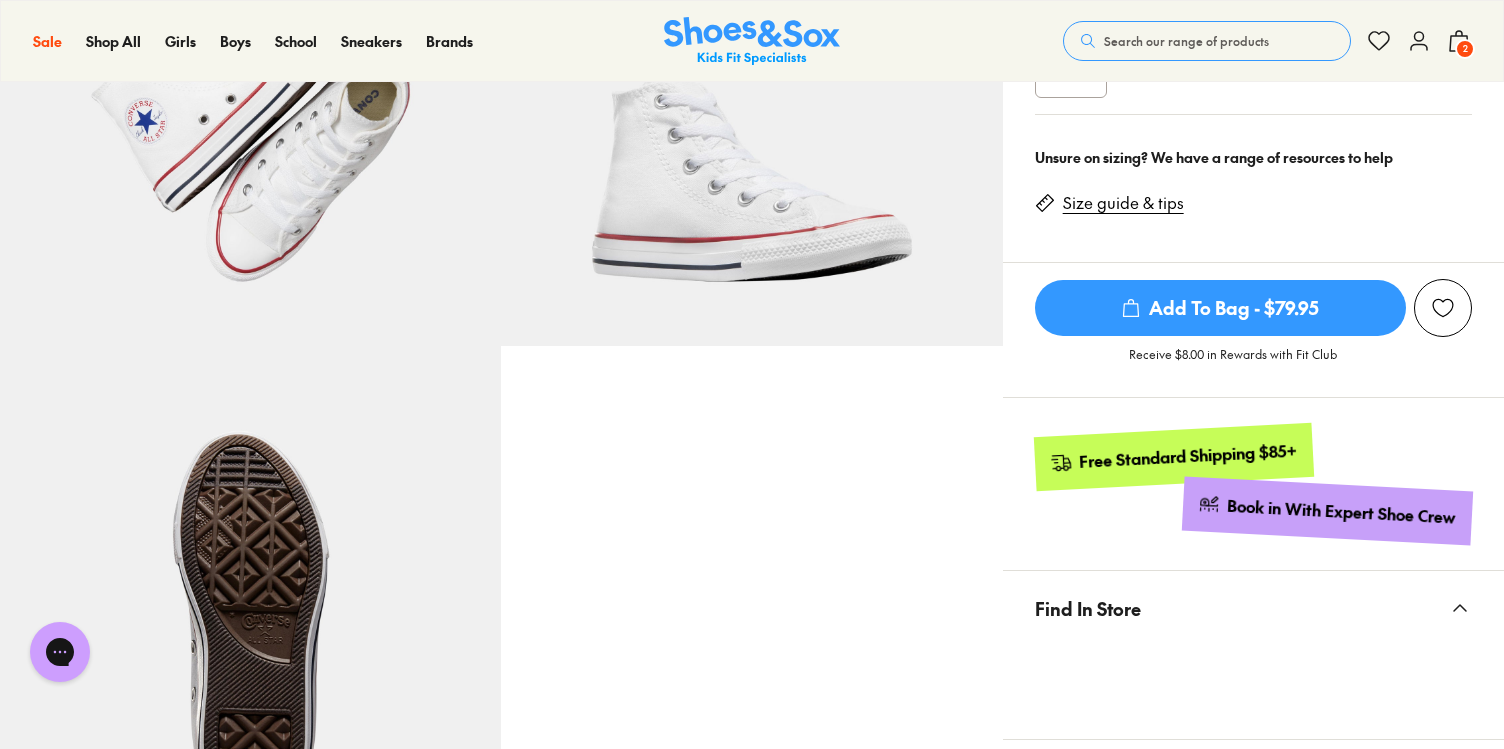 click 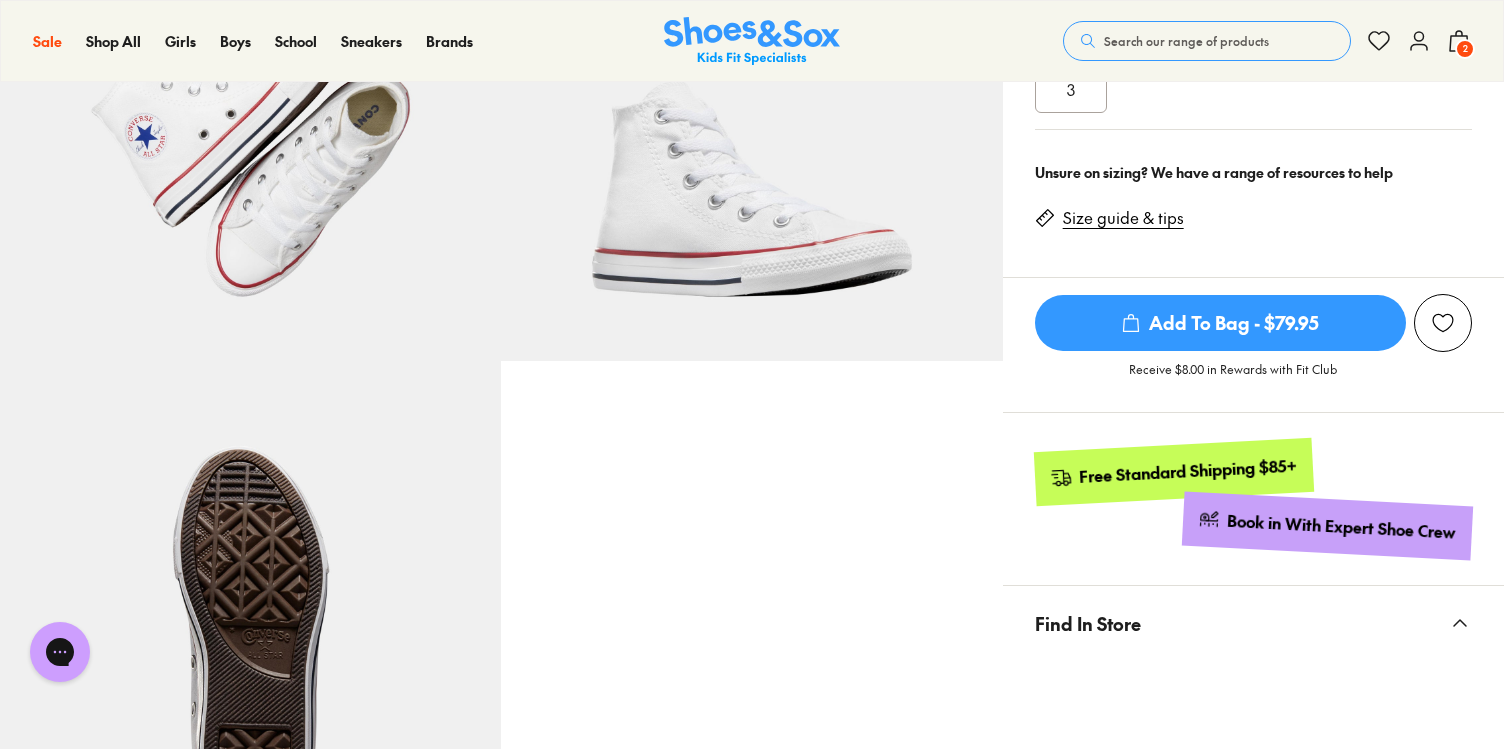 scroll, scrollTop: 0, scrollLeft: 0, axis: both 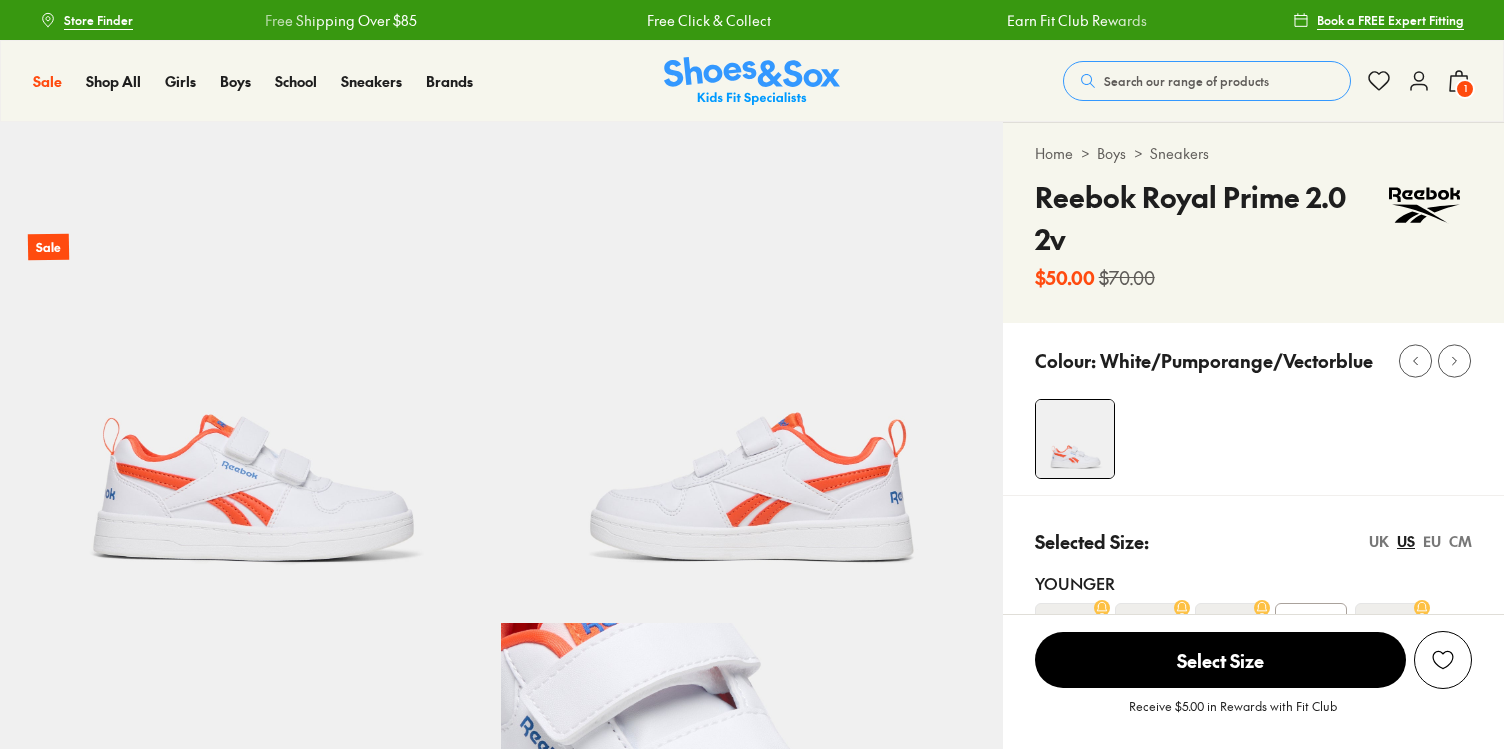 select on "*" 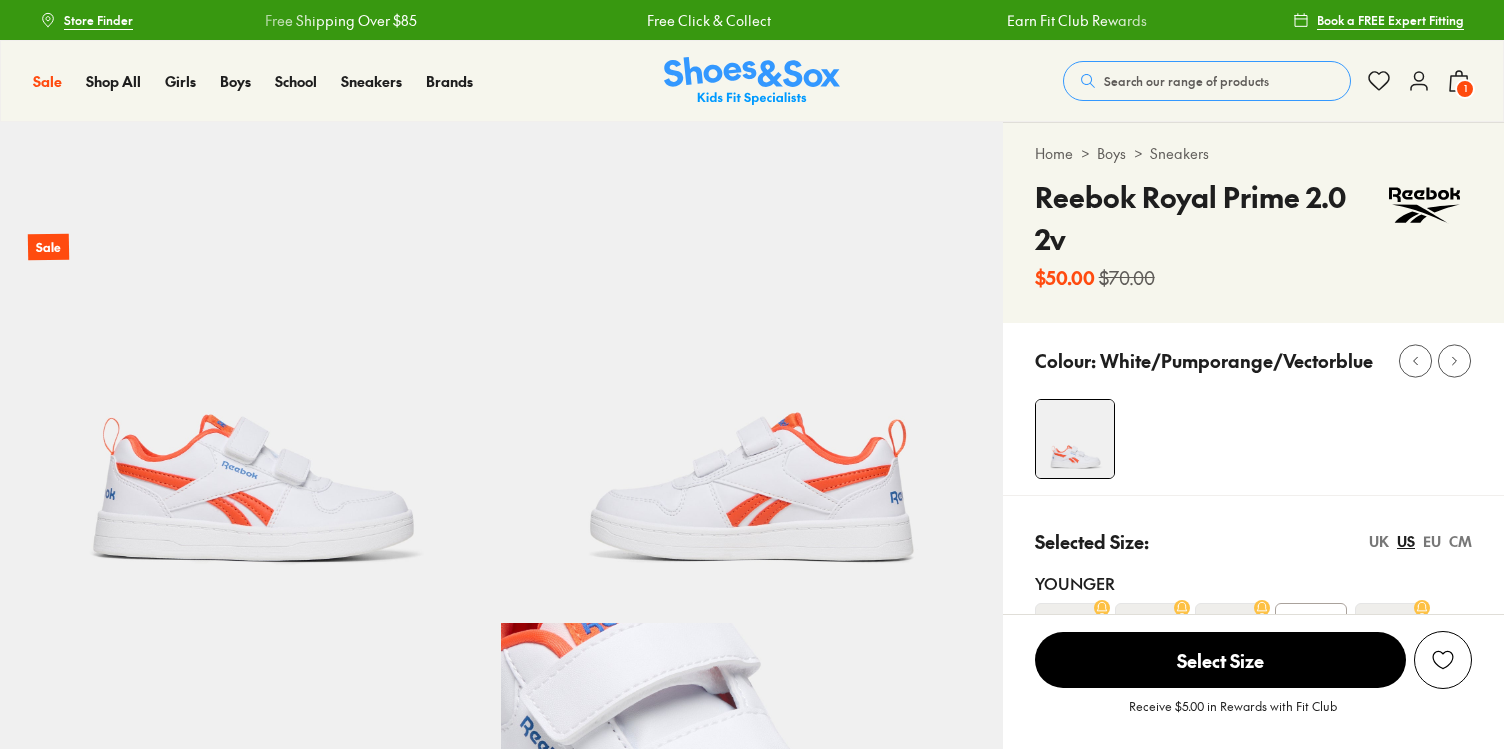 scroll, scrollTop: 0, scrollLeft: 0, axis: both 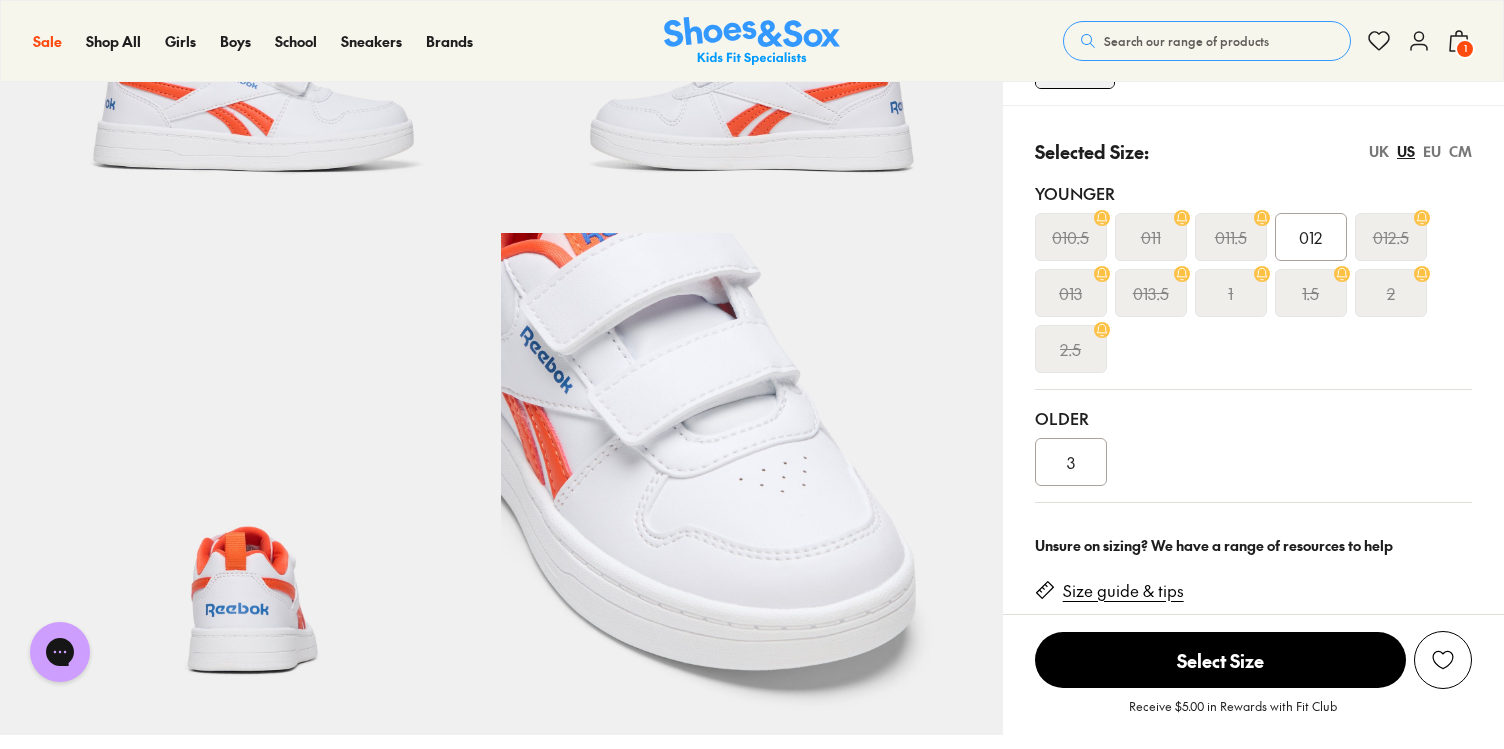 click on "3" at bounding box center [1071, 462] 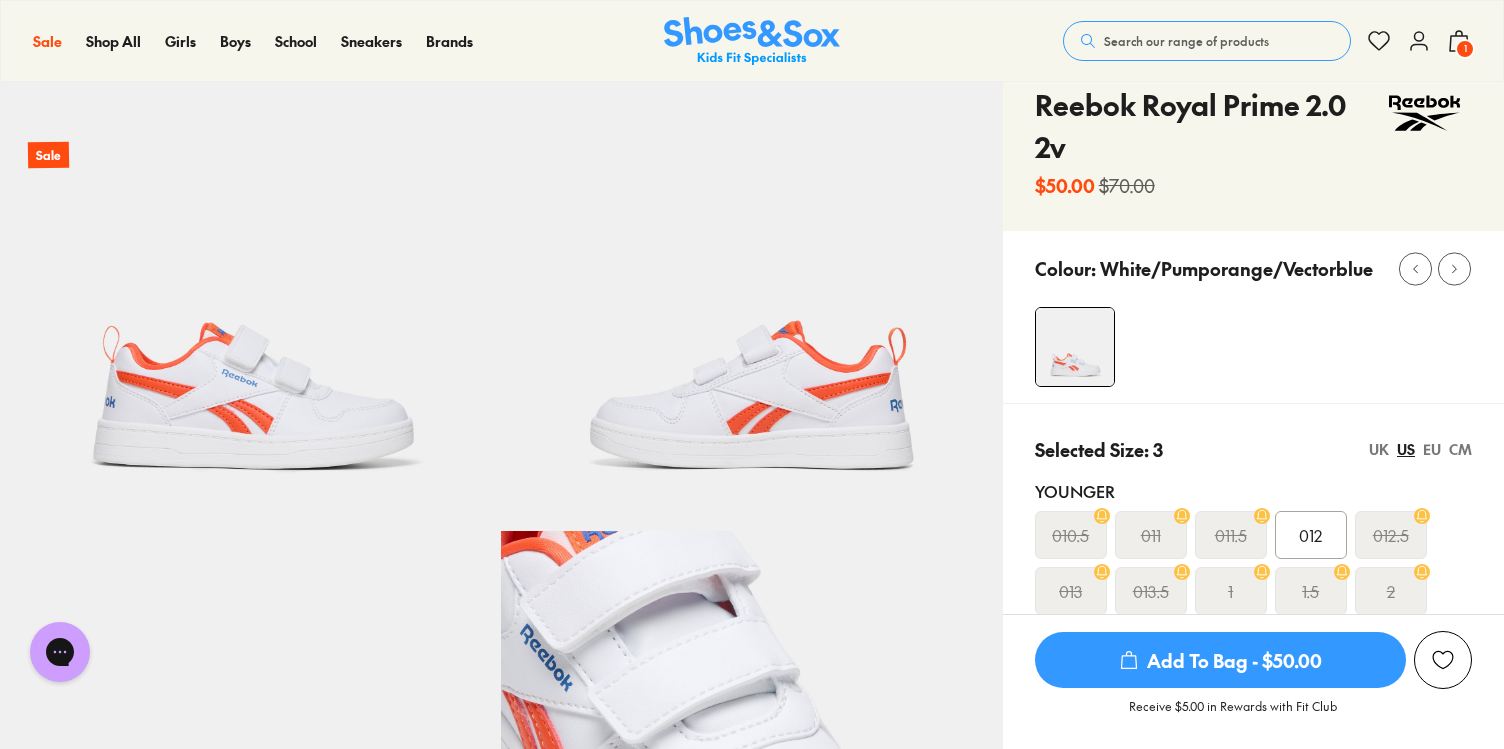 scroll, scrollTop: 68, scrollLeft: 0, axis: vertical 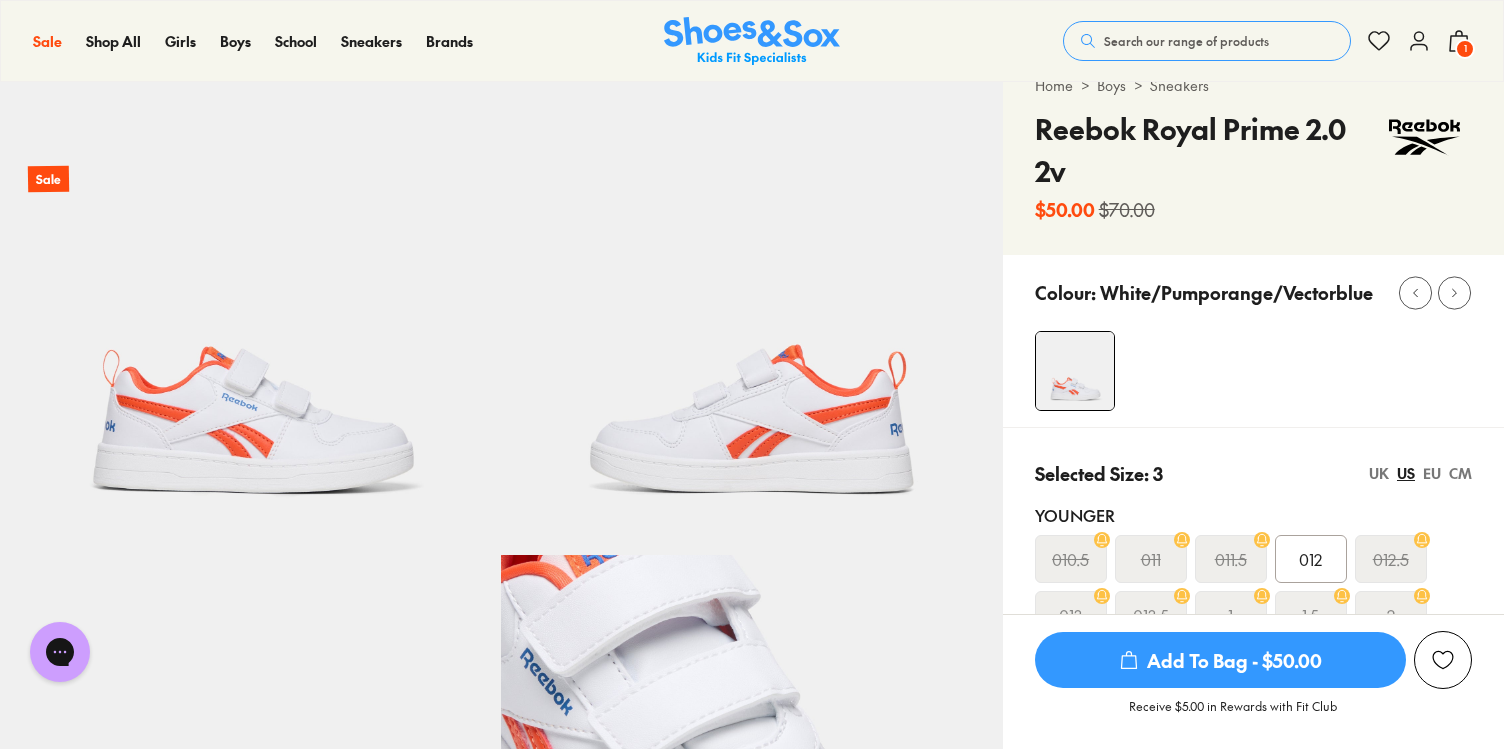 click on "Add To Bag - $50.00" at bounding box center [1220, 660] 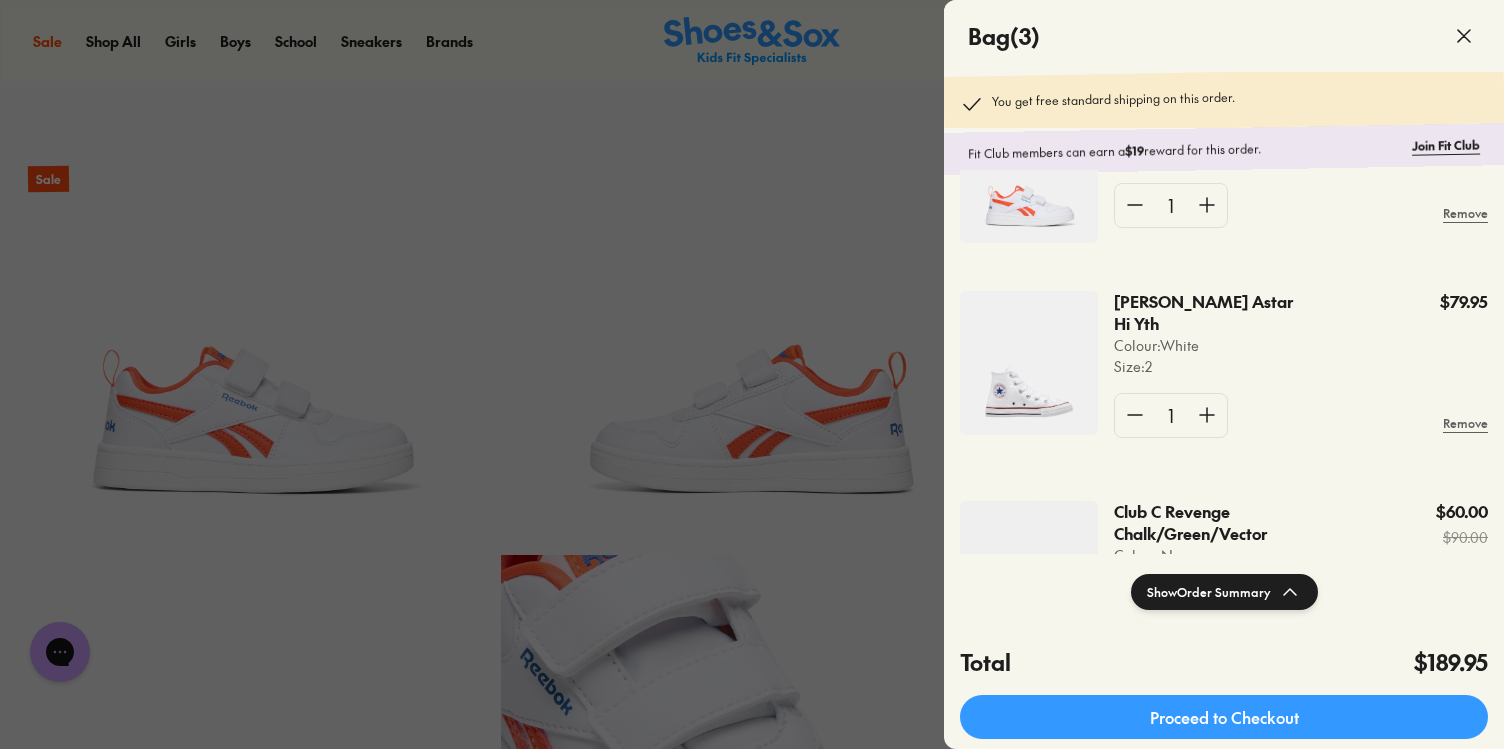 scroll, scrollTop: 110, scrollLeft: 0, axis: vertical 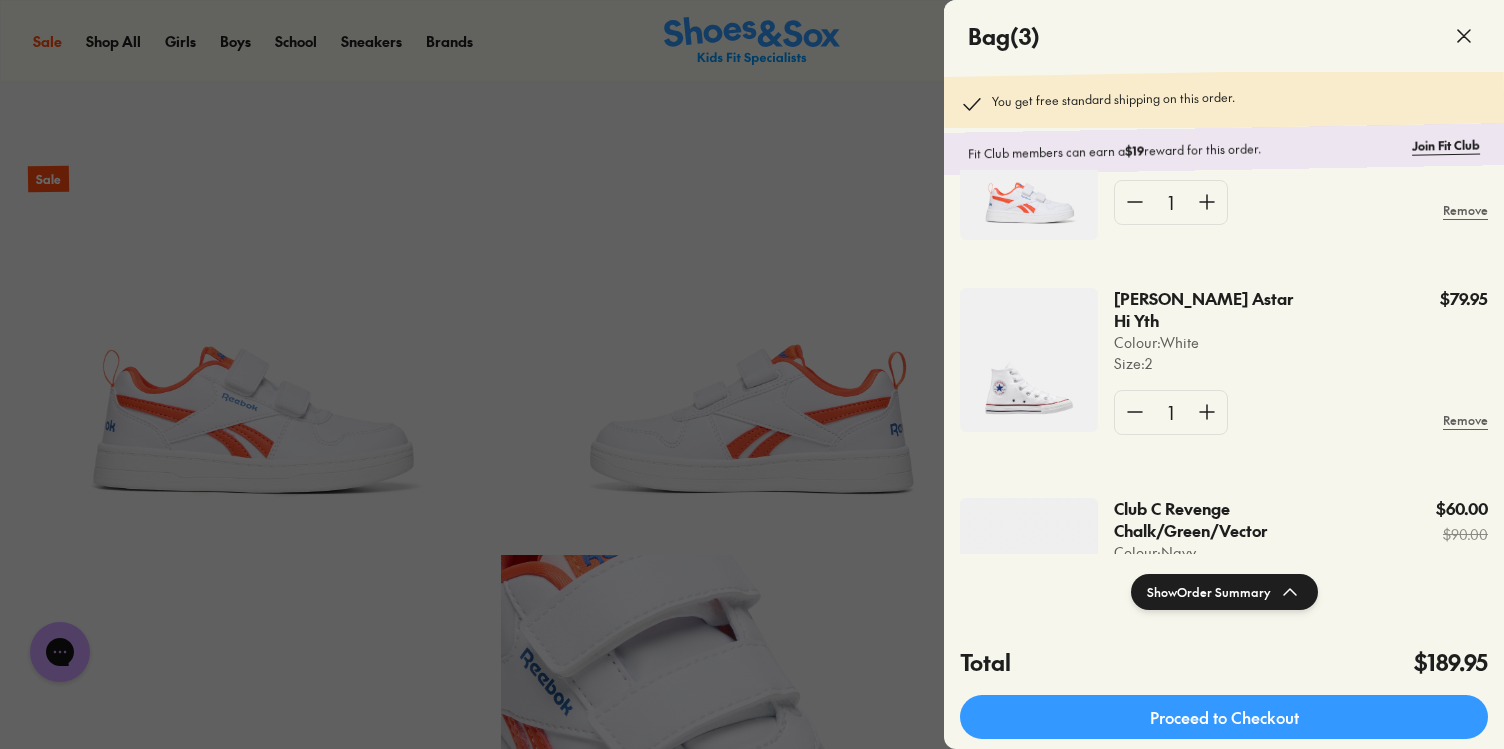 click 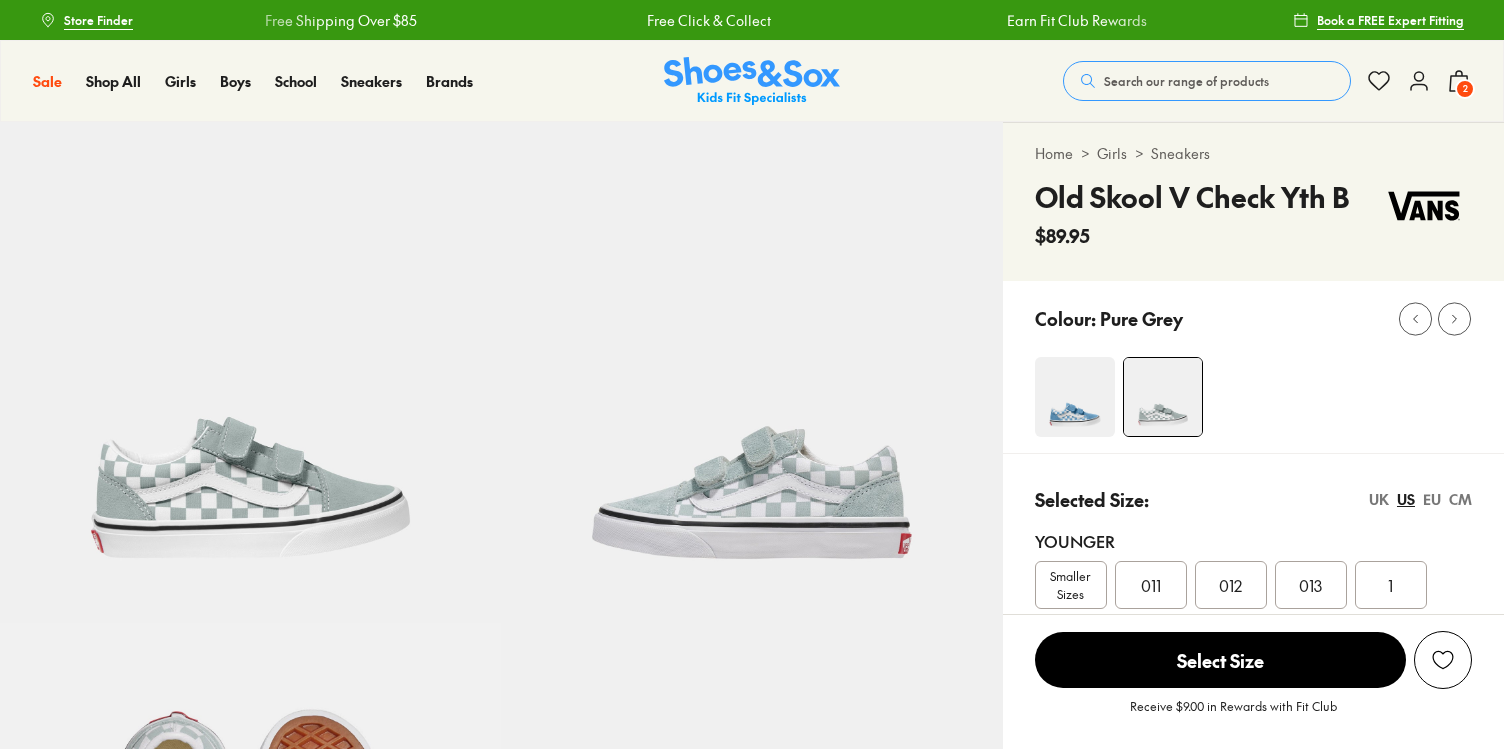 scroll, scrollTop: 0, scrollLeft: 0, axis: both 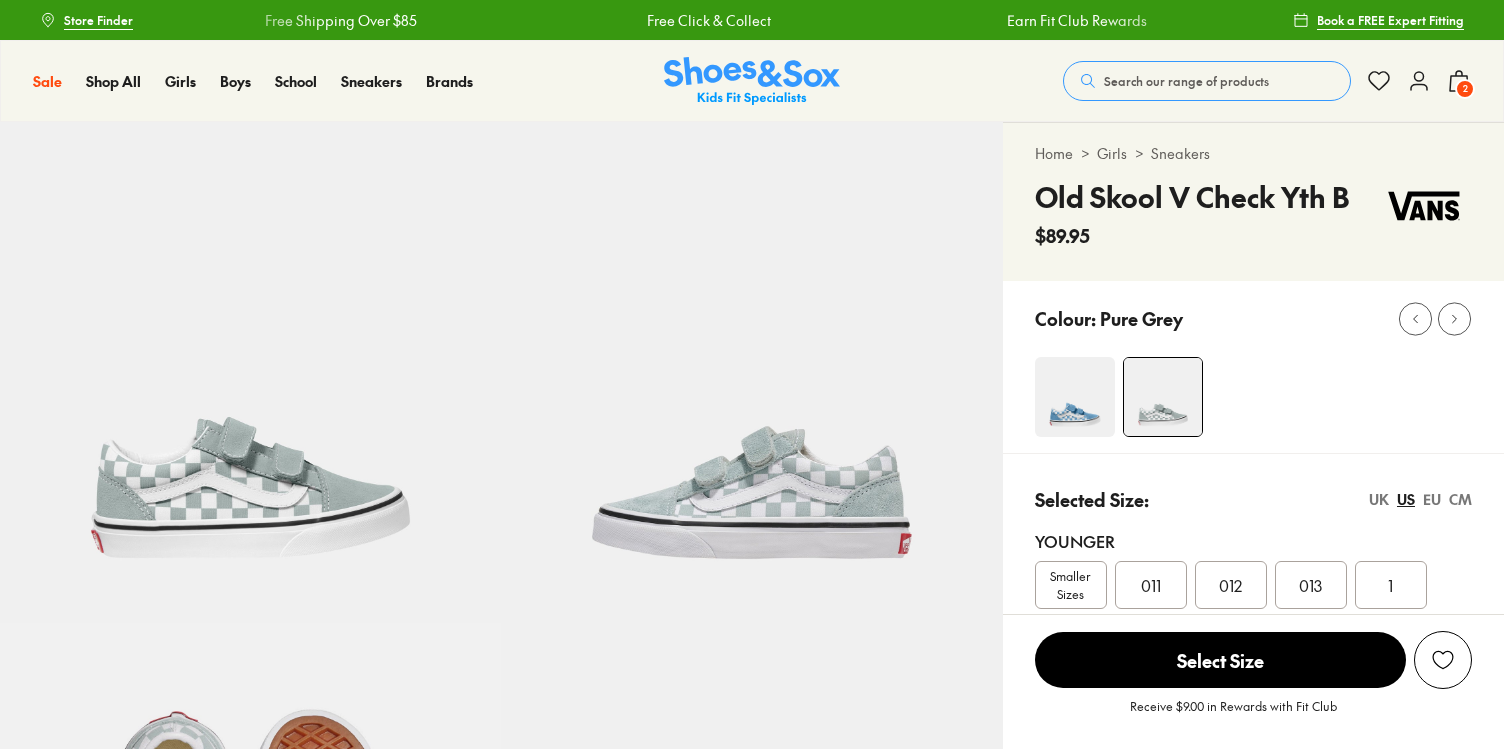 select on "*" 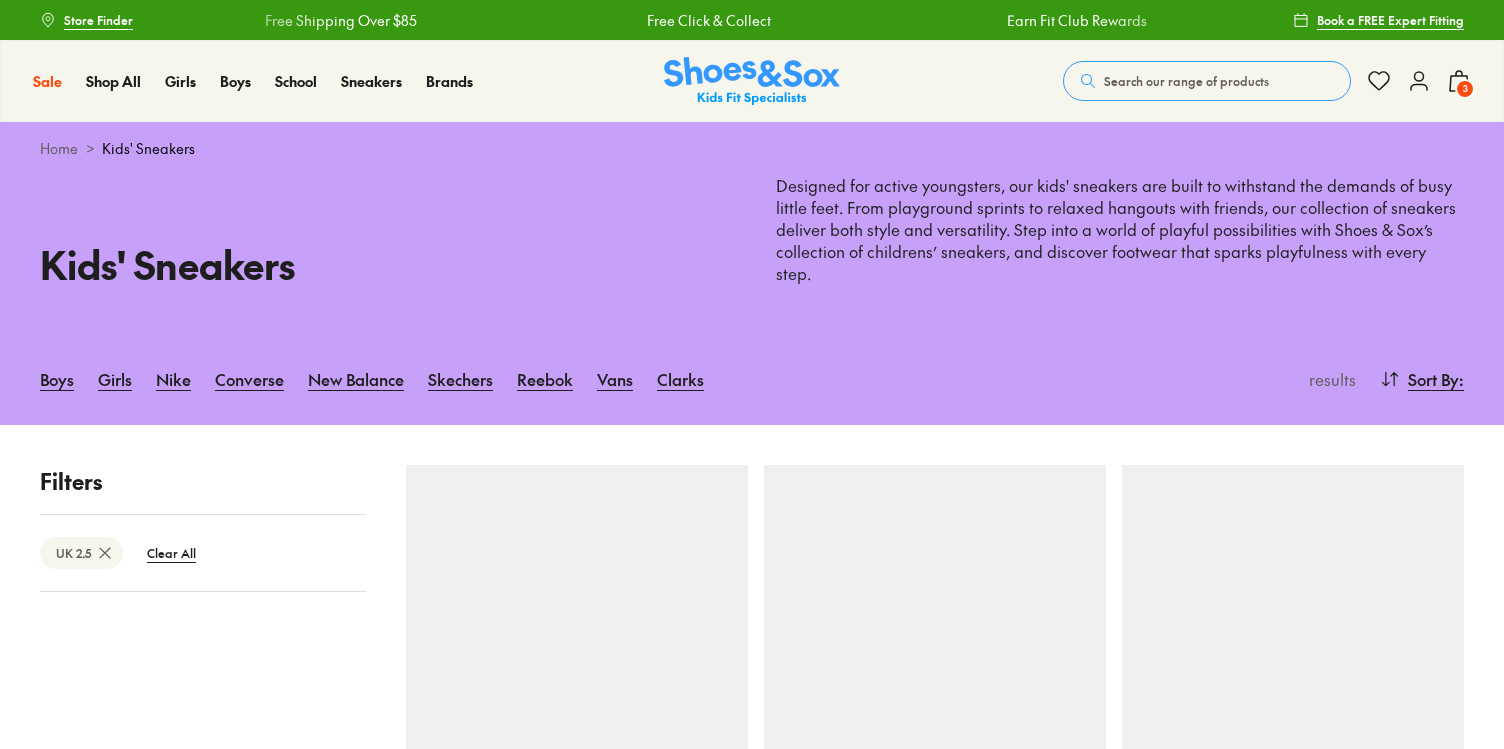 scroll, scrollTop: 0, scrollLeft: 0, axis: both 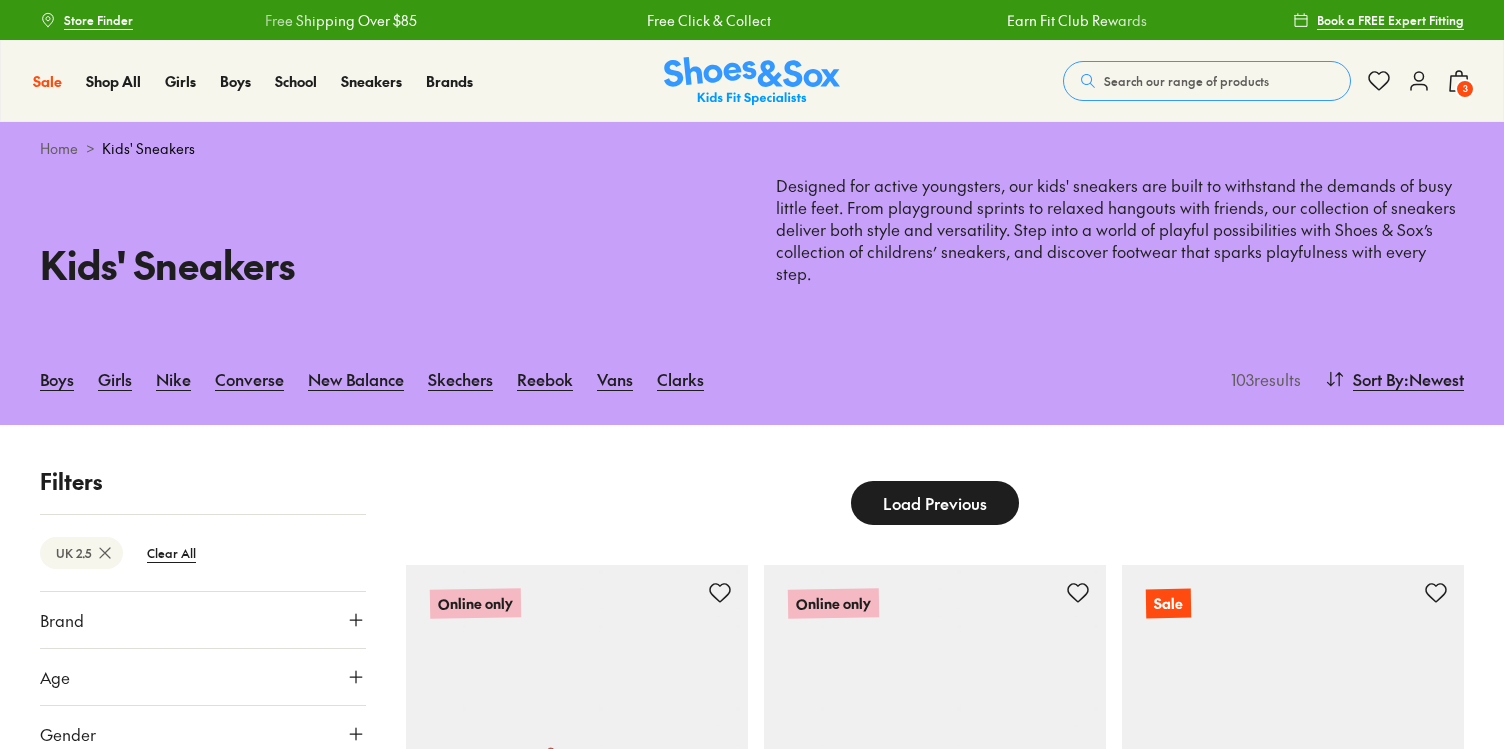 click on "3" at bounding box center [1465, 89] 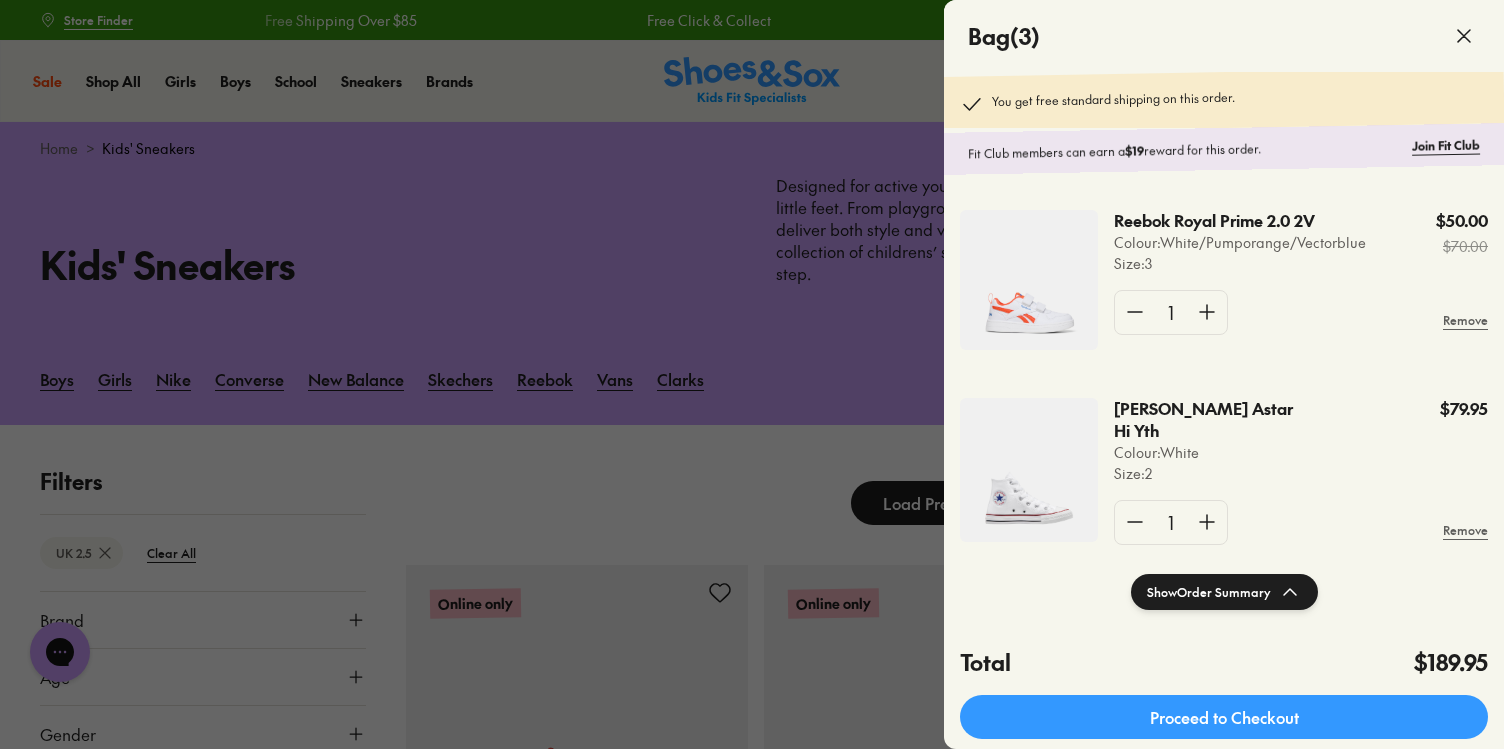 scroll, scrollTop: 0, scrollLeft: 0, axis: both 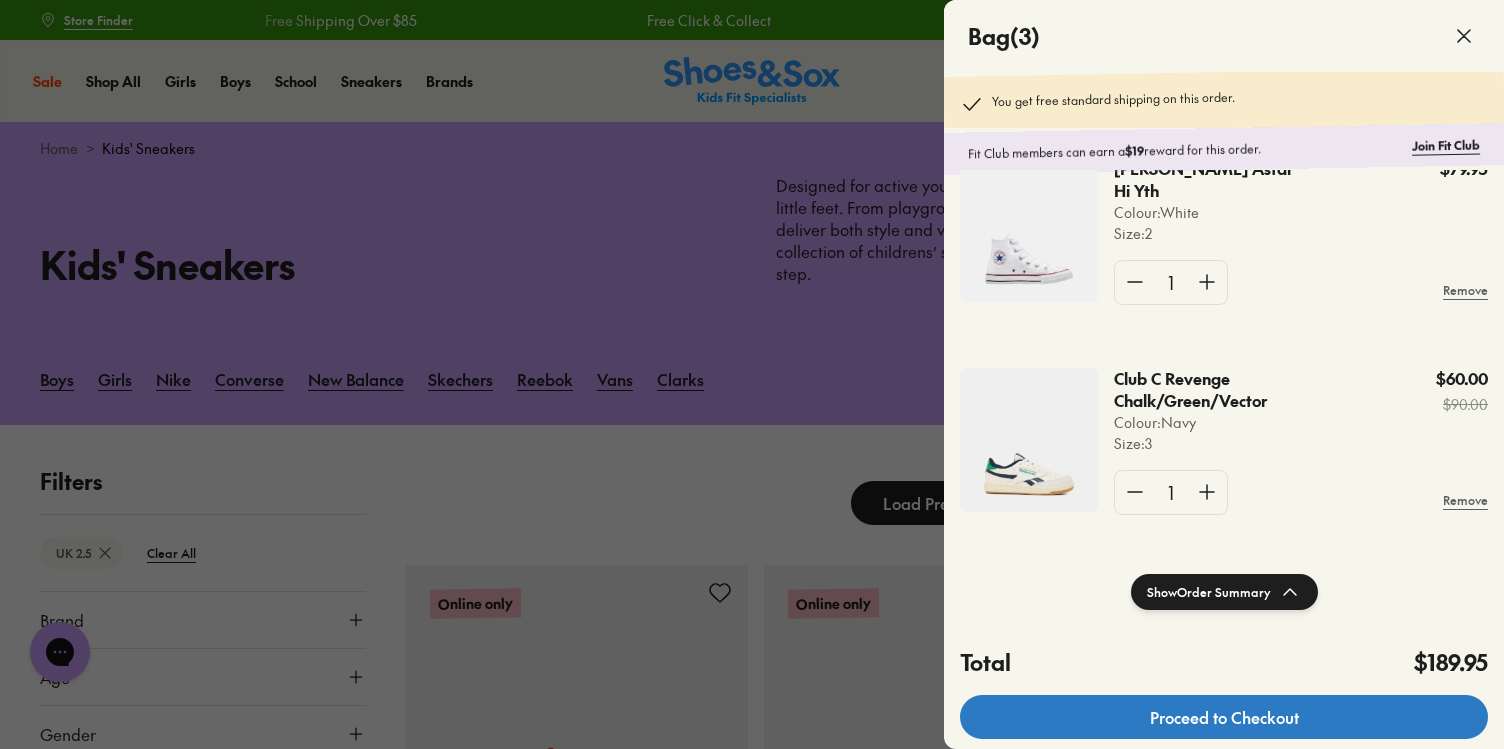 click on "Proceed to Checkout" 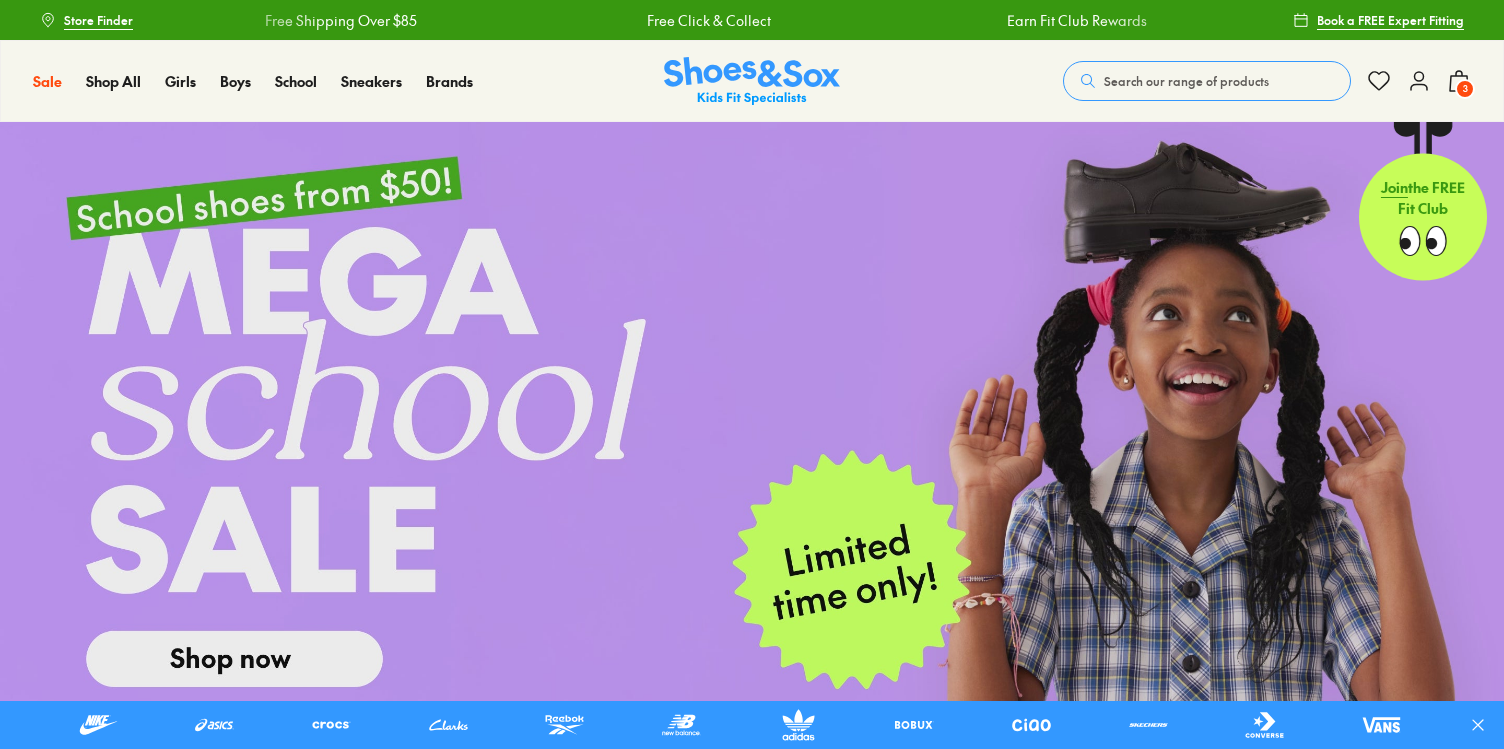 scroll, scrollTop: 0, scrollLeft: 0, axis: both 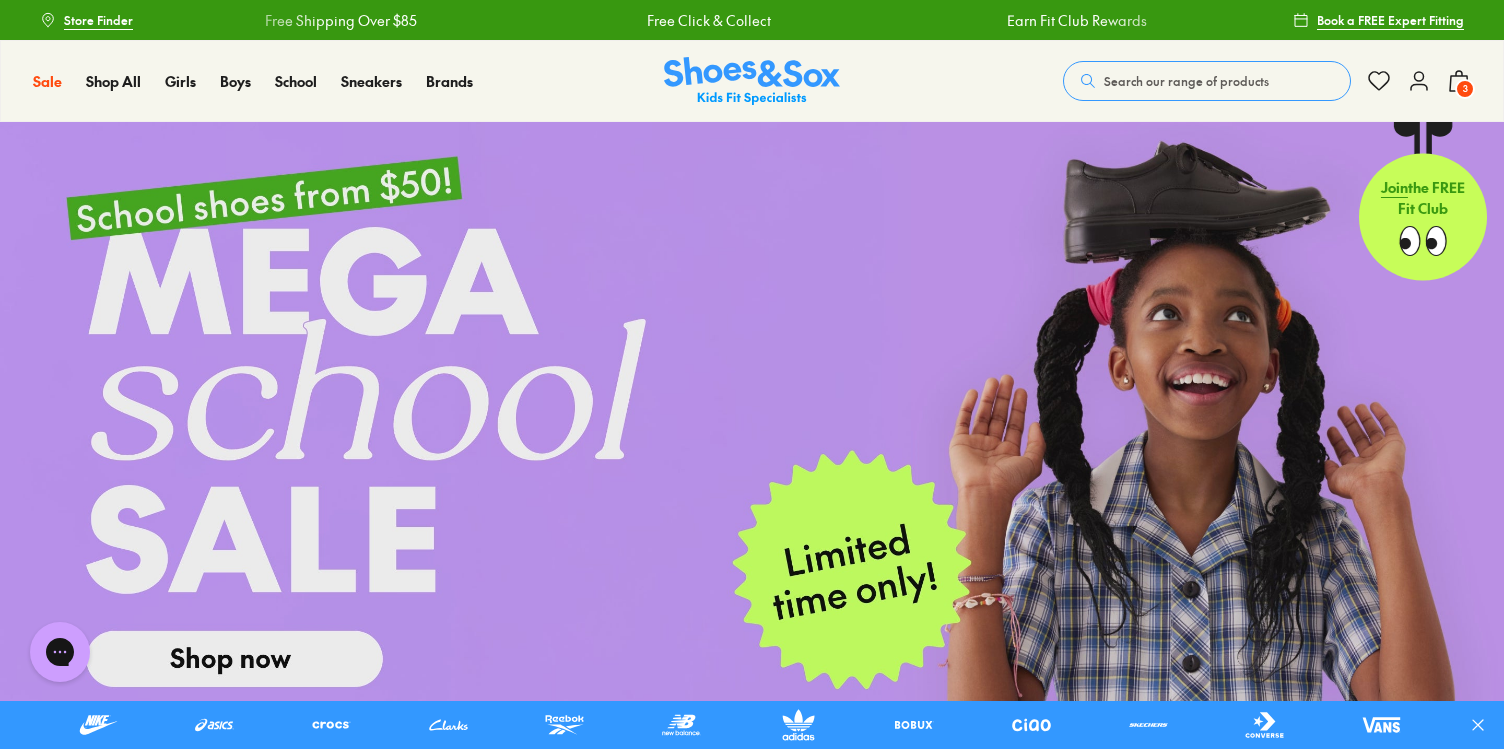 click at bounding box center (752, 7332) 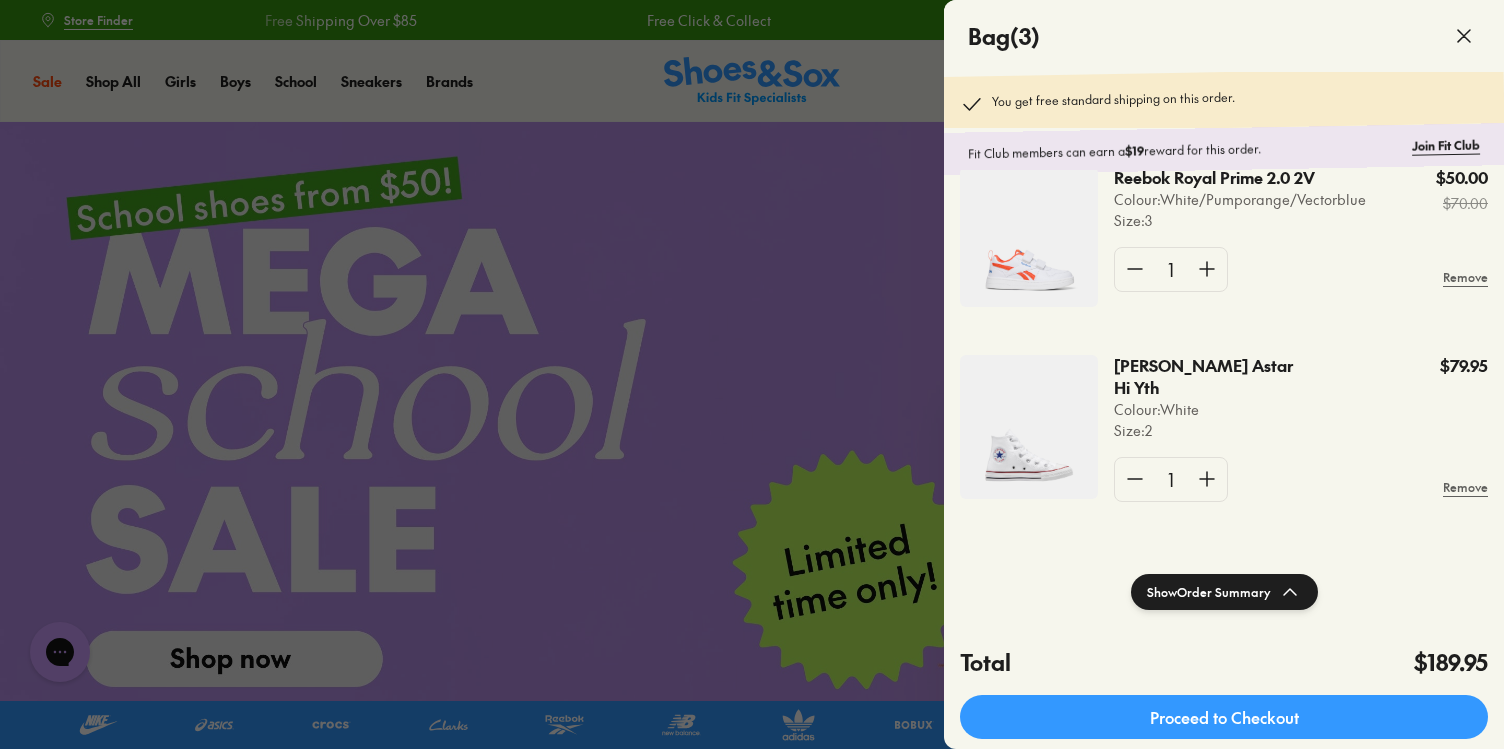 scroll, scrollTop: 45, scrollLeft: 0, axis: vertical 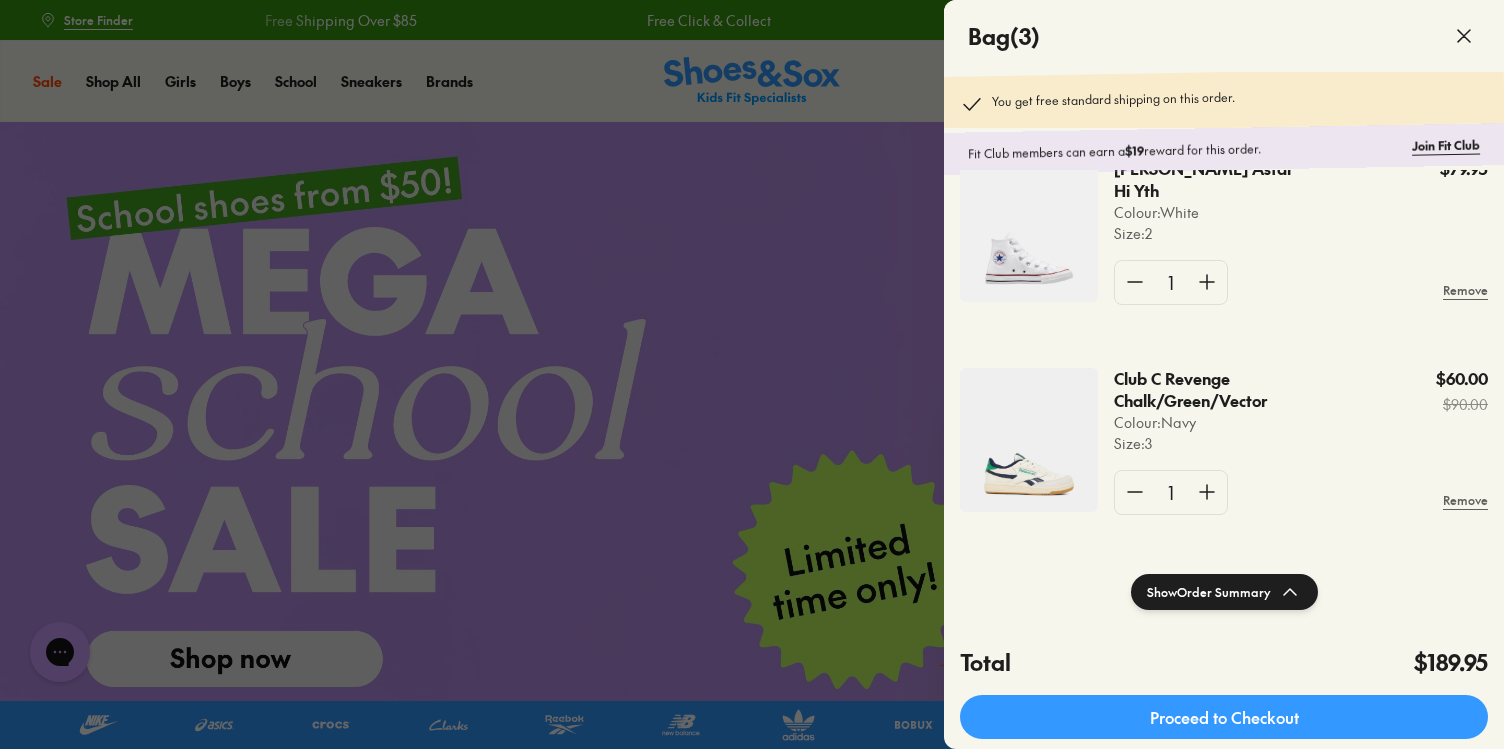 click 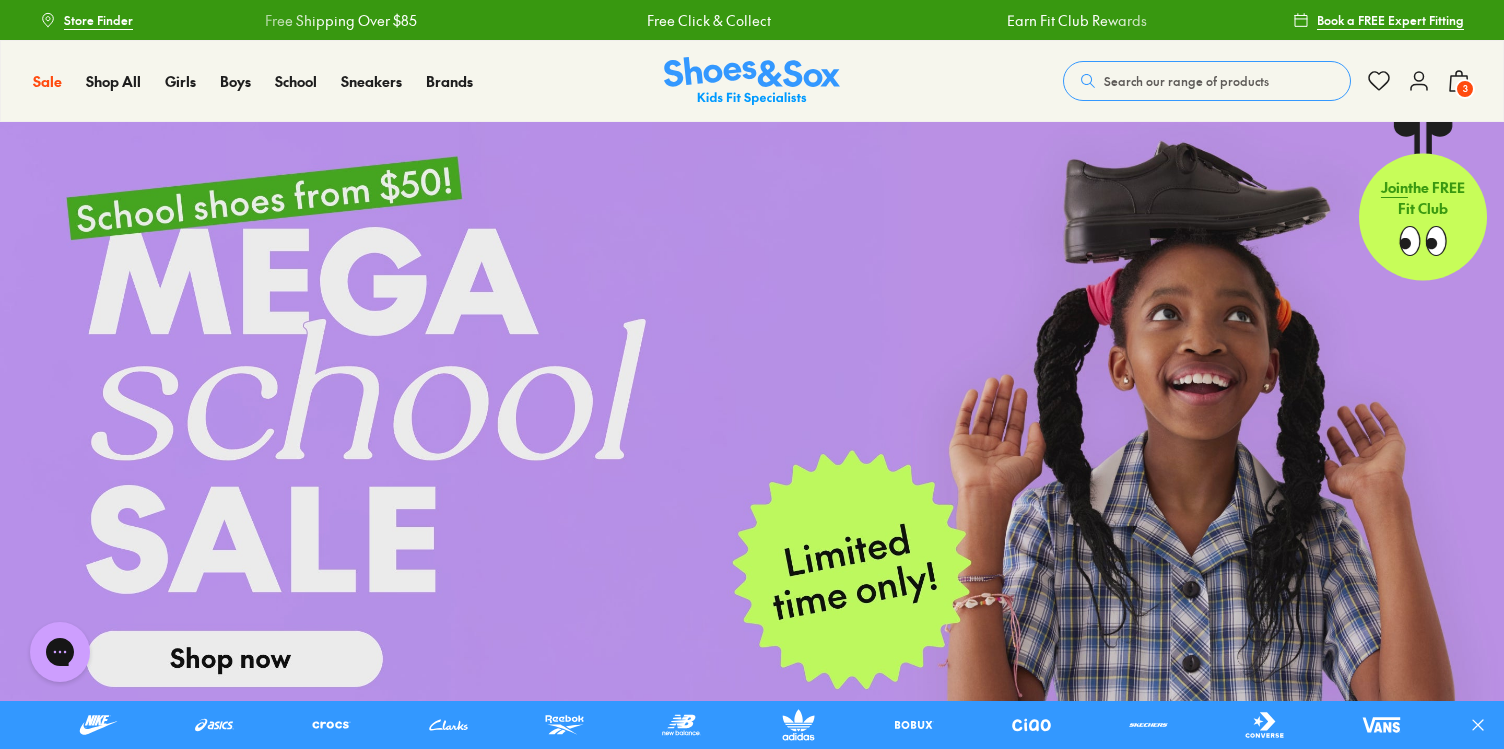 click at bounding box center [752, 450] 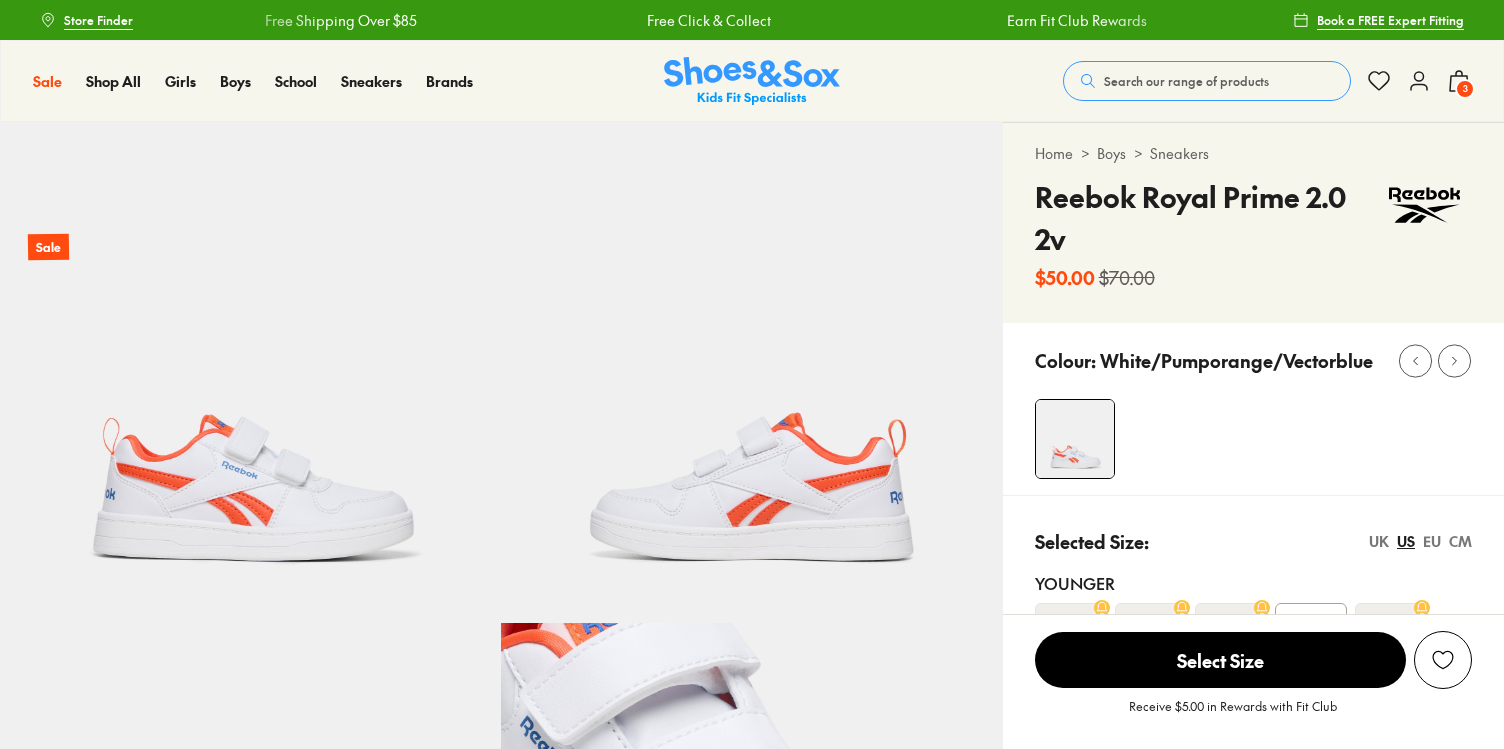 select on "*" 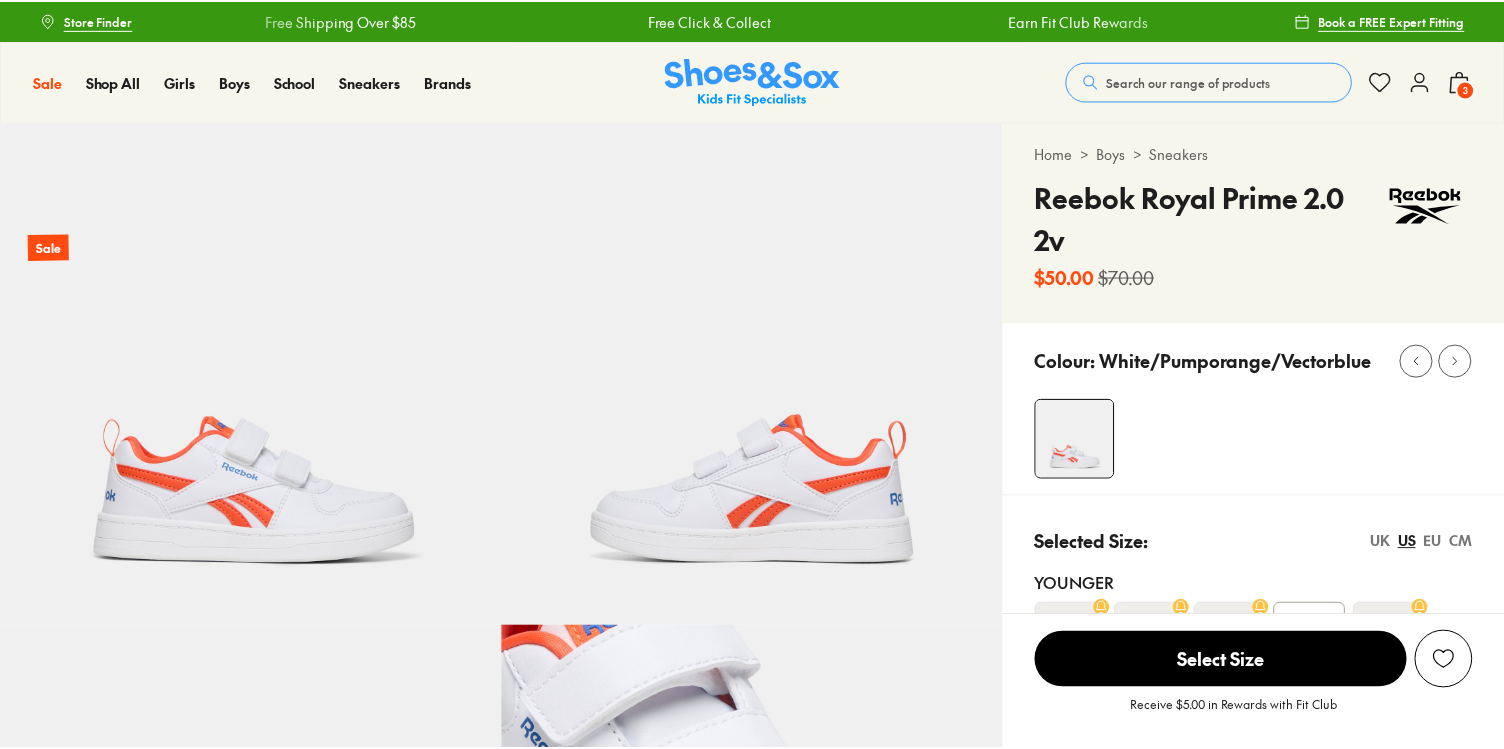 scroll, scrollTop: 0, scrollLeft: 0, axis: both 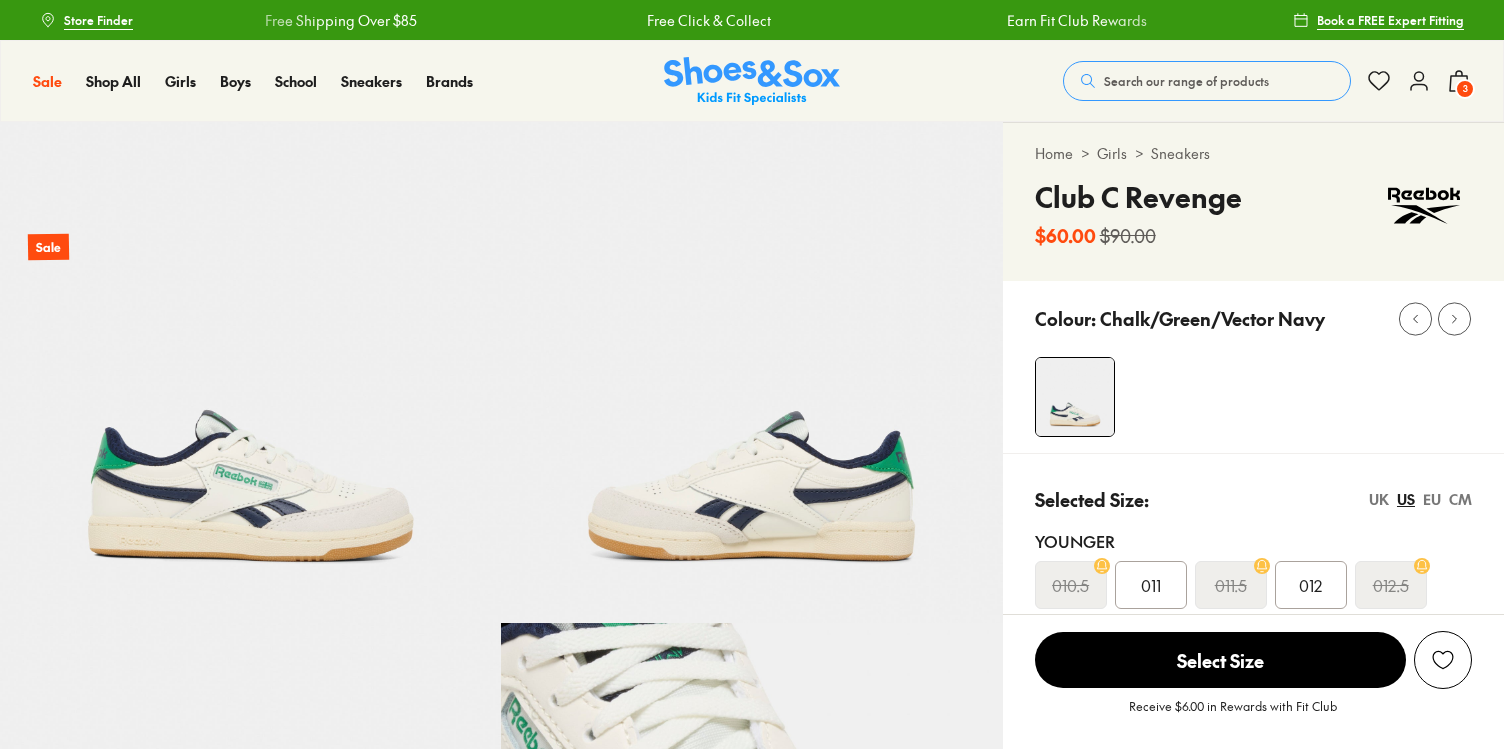 select on "*" 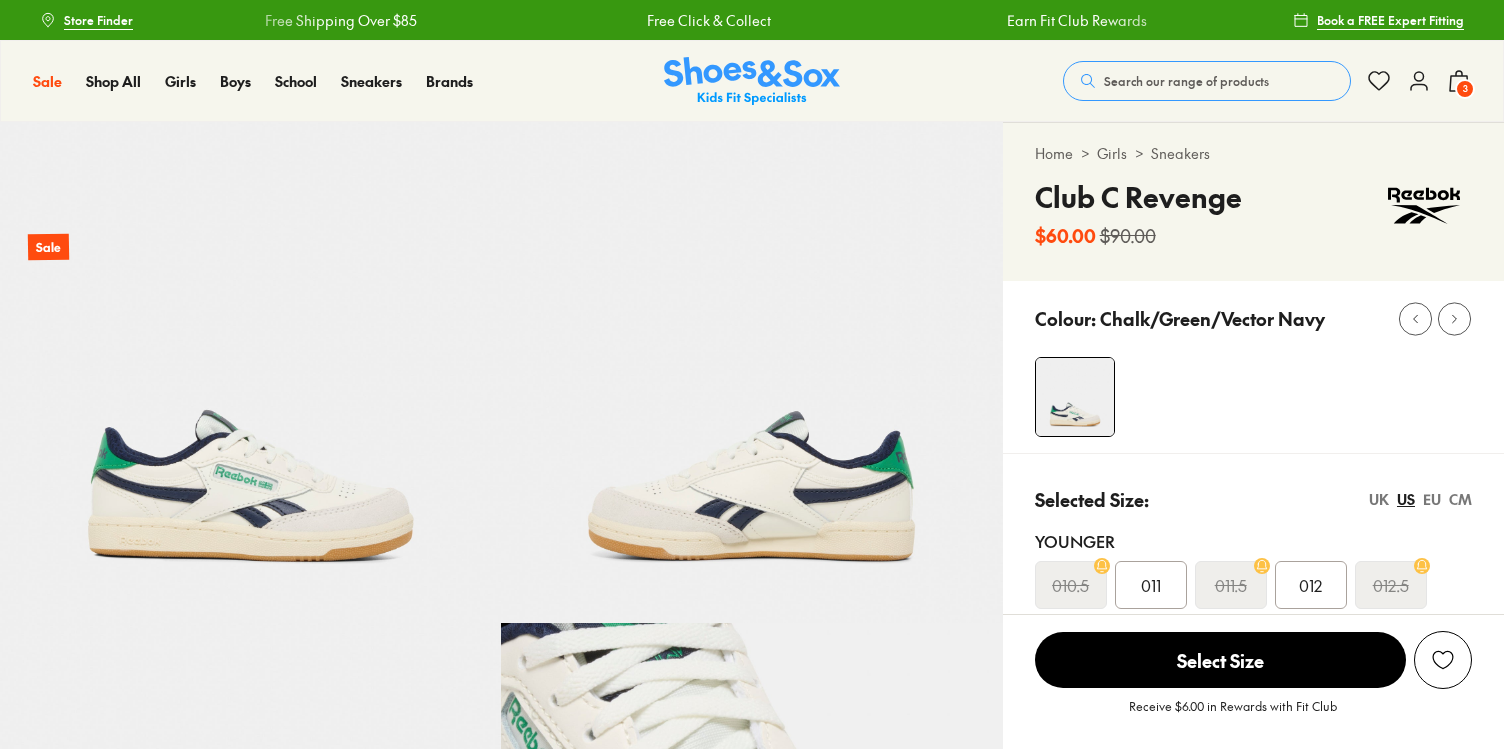 scroll, scrollTop: 0, scrollLeft: 0, axis: both 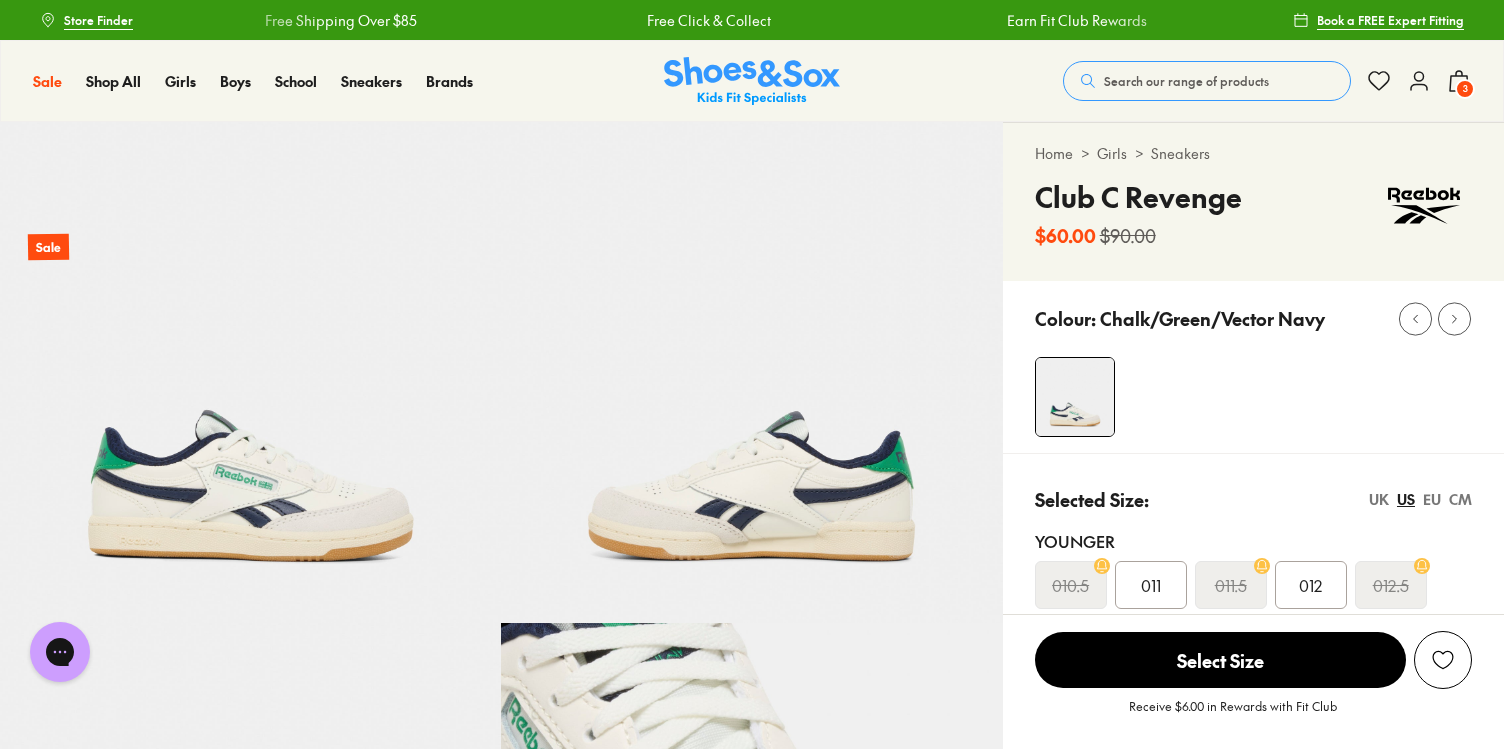 click 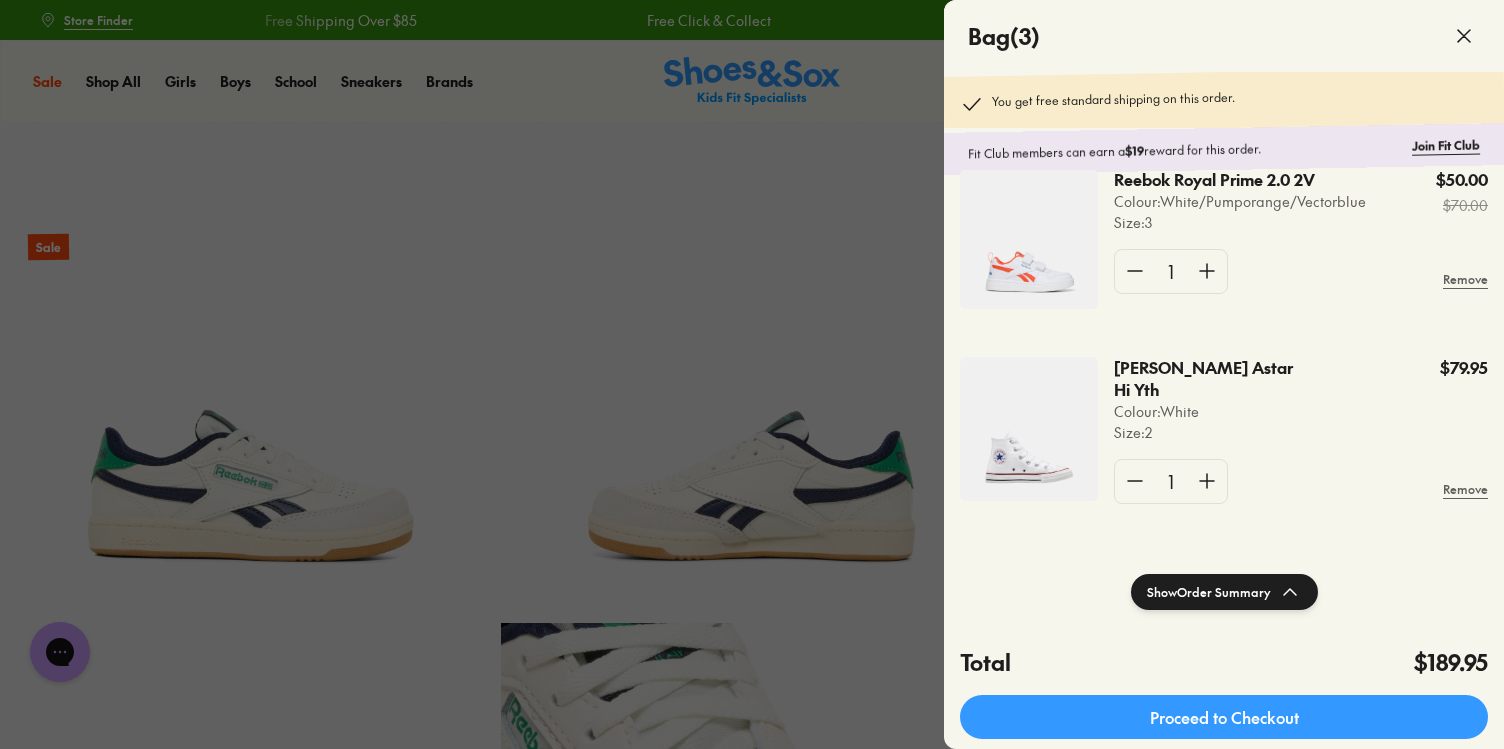 scroll, scrollTop: 60, scrollLeft: 0, axis: vertical 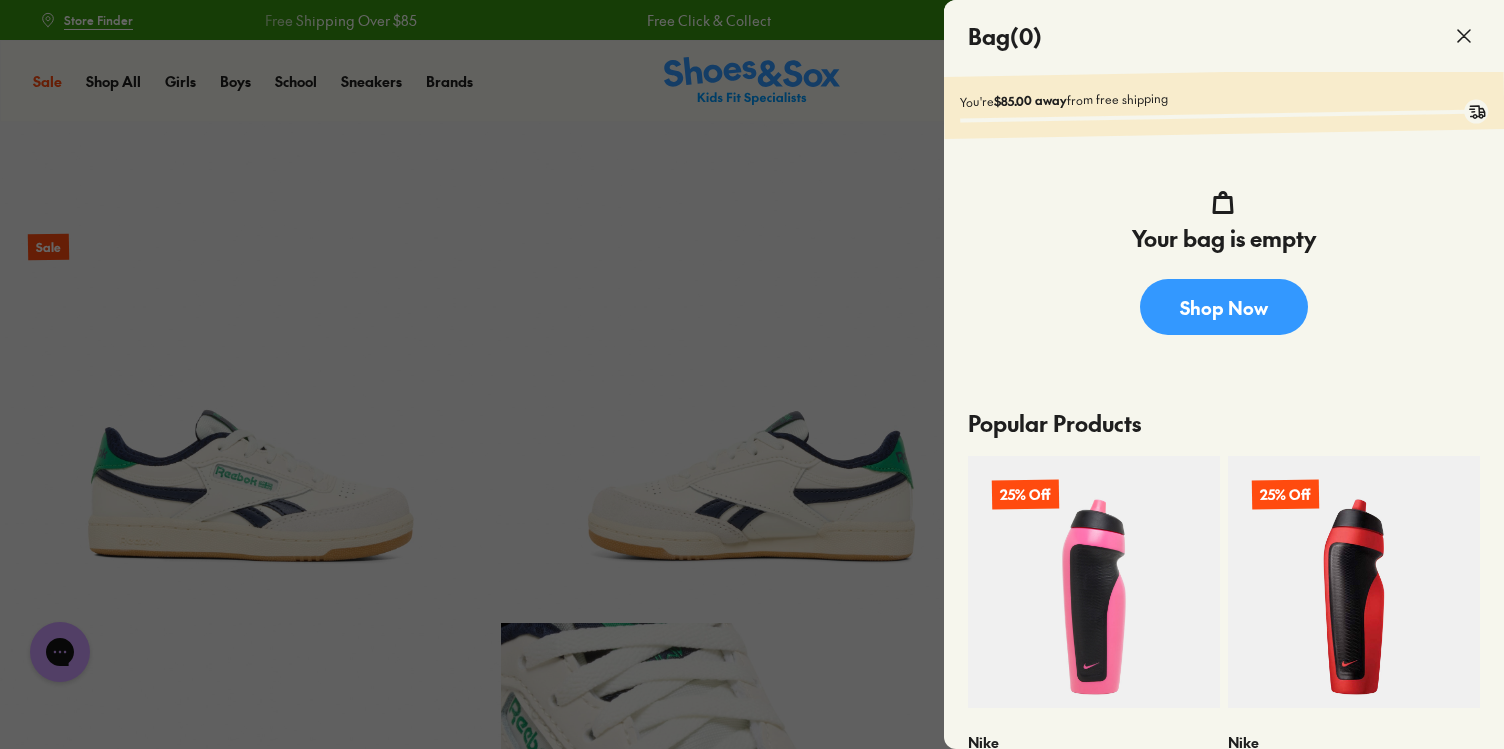 click 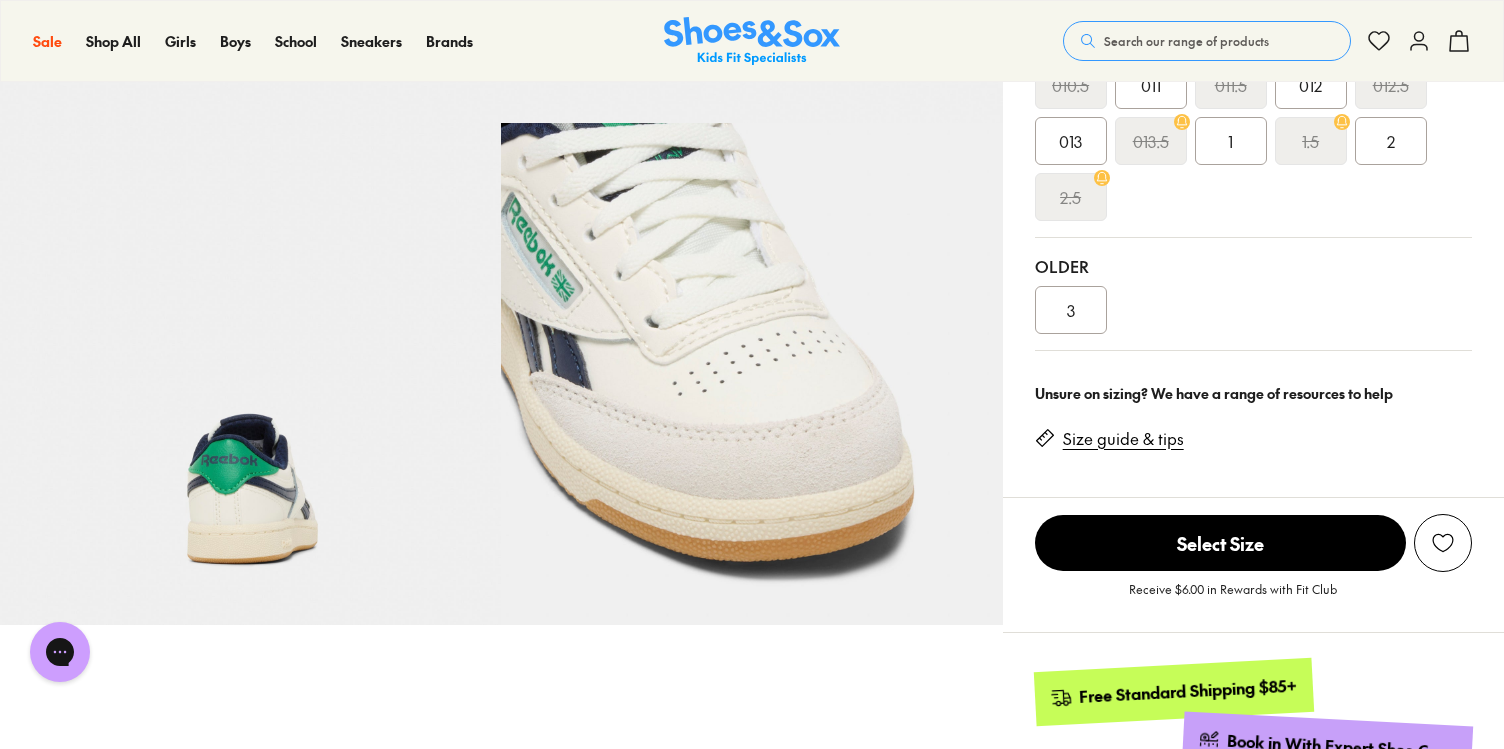 scroll, scrollTop: 508, scrollLeft: 0, axis: vertical 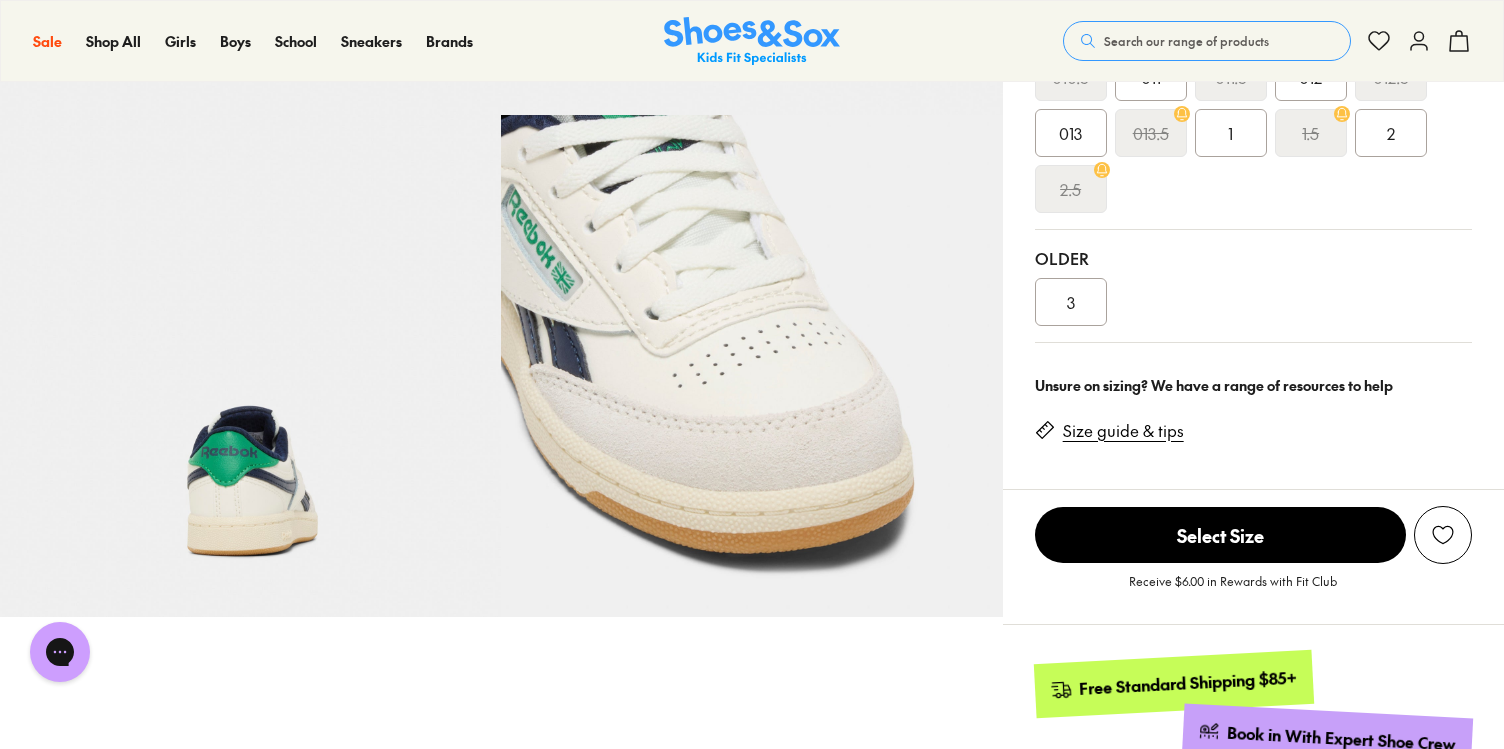 click on "3" at bounding box center (1071, 302) 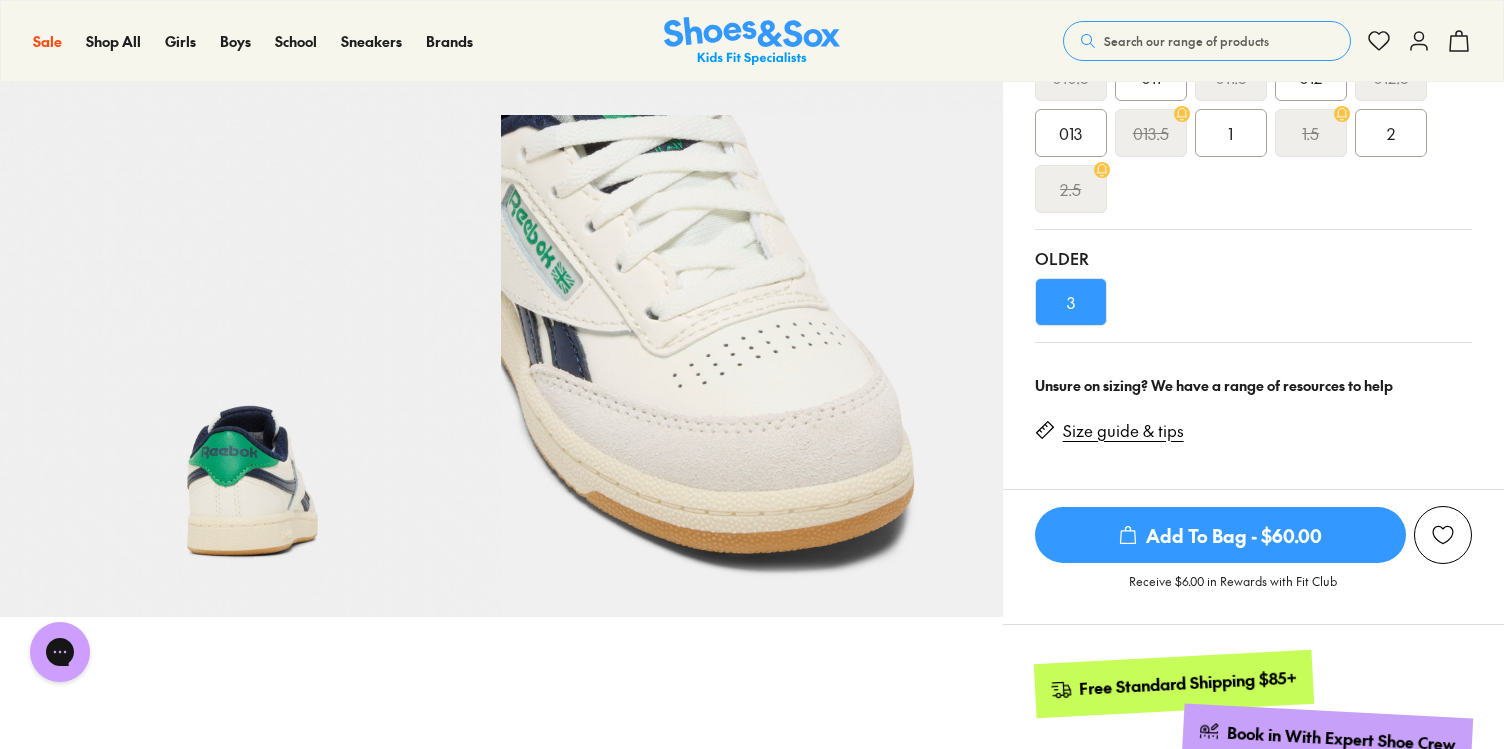click on "Add To Bag - $60.00" at bounding box center [1220, 535] 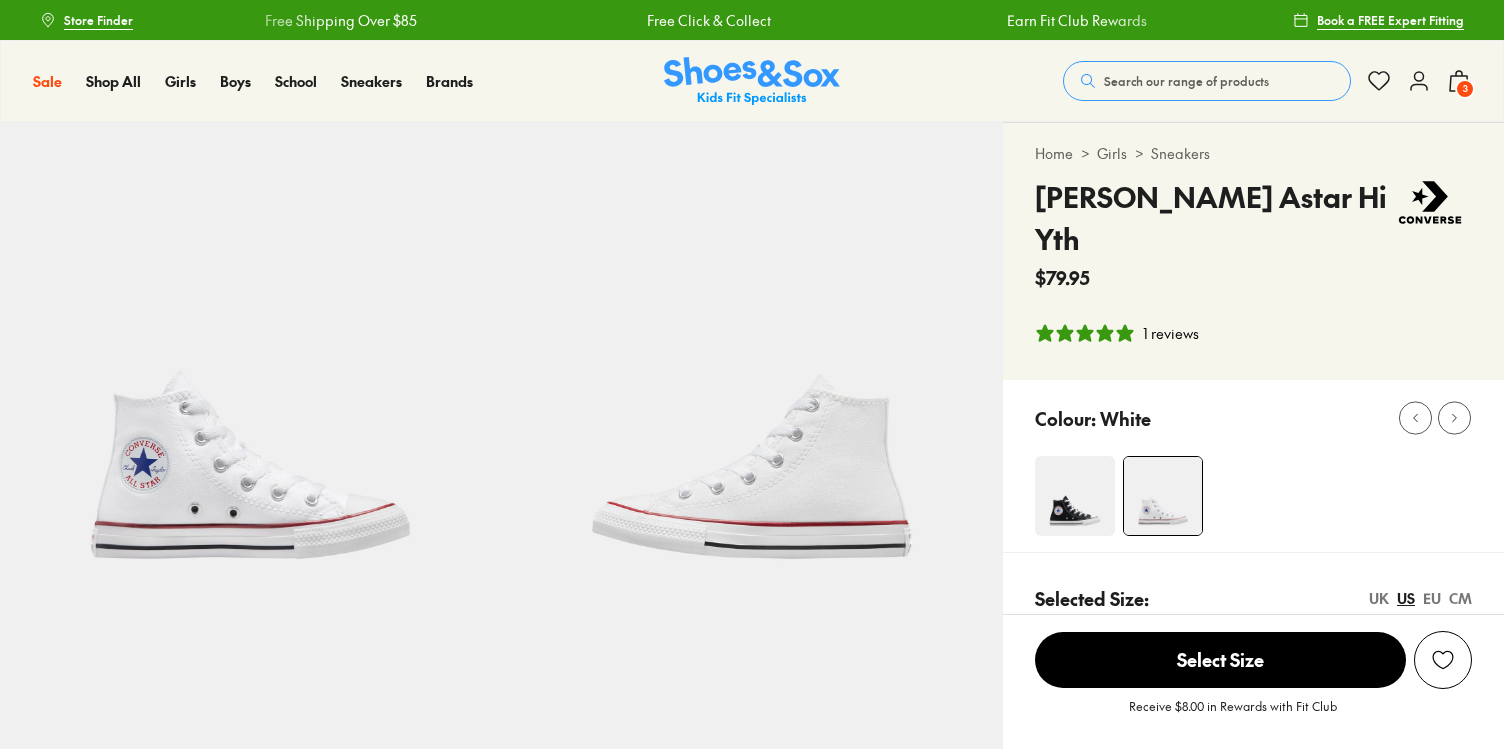 select on "*" 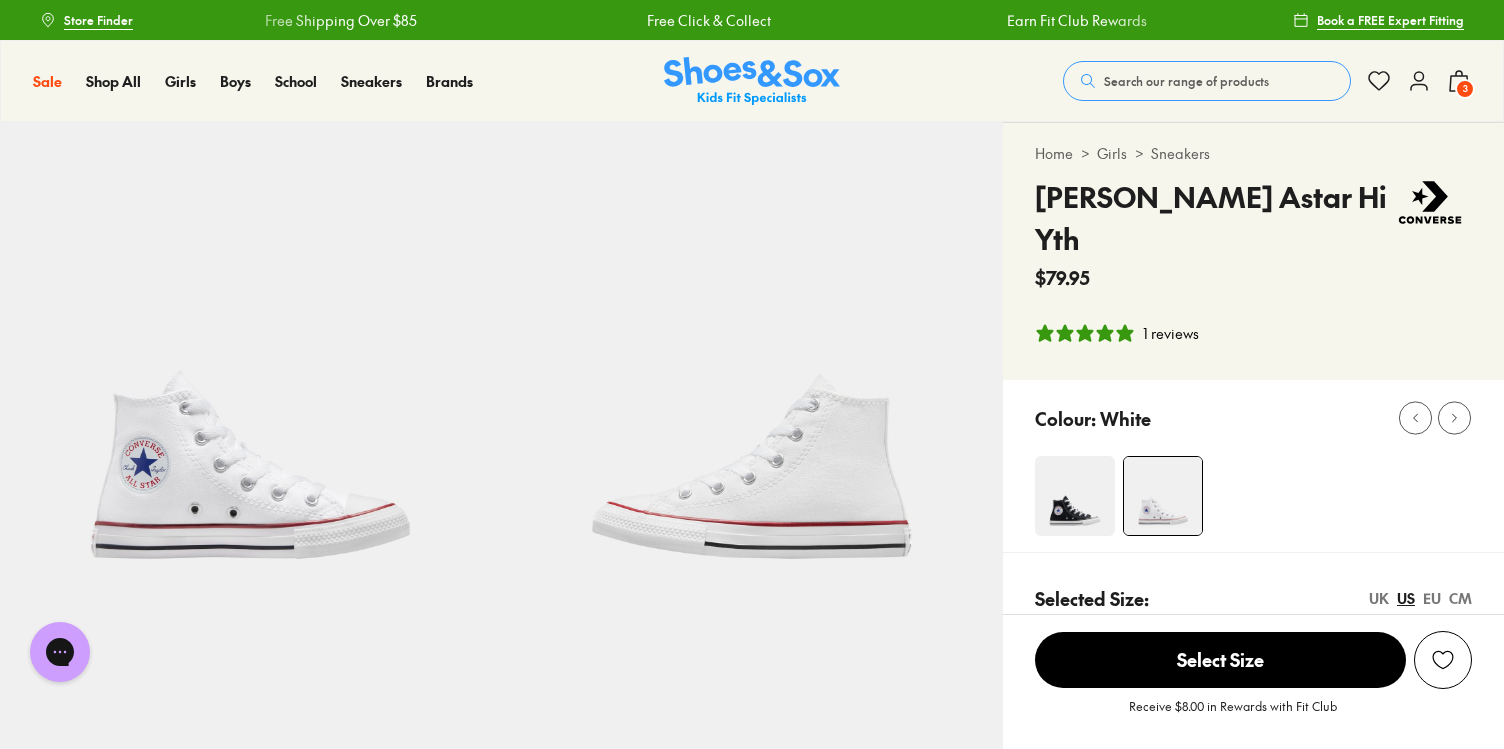 scroll, scrollTop: 0, scrollLeft: 0, axis: both 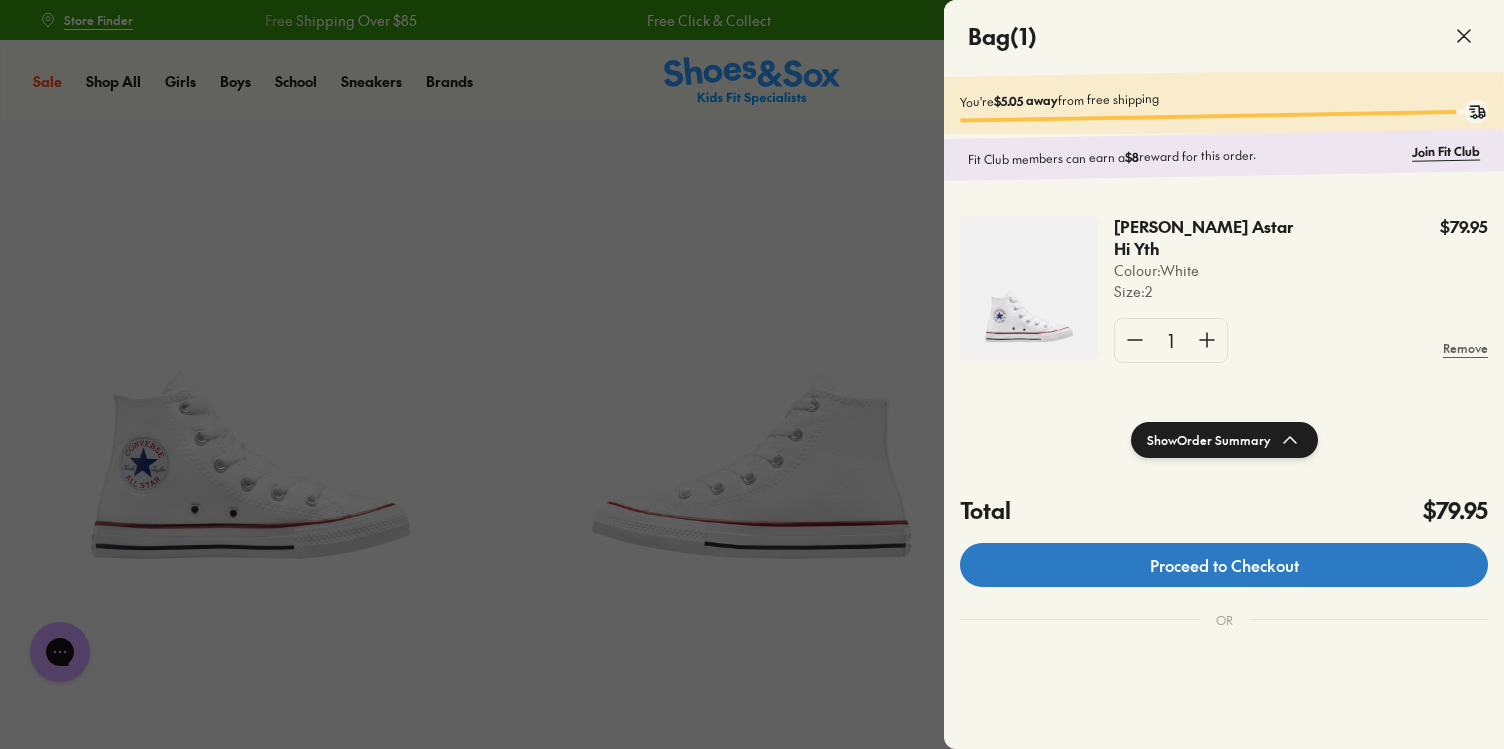 click on "Proceed to Checkout" 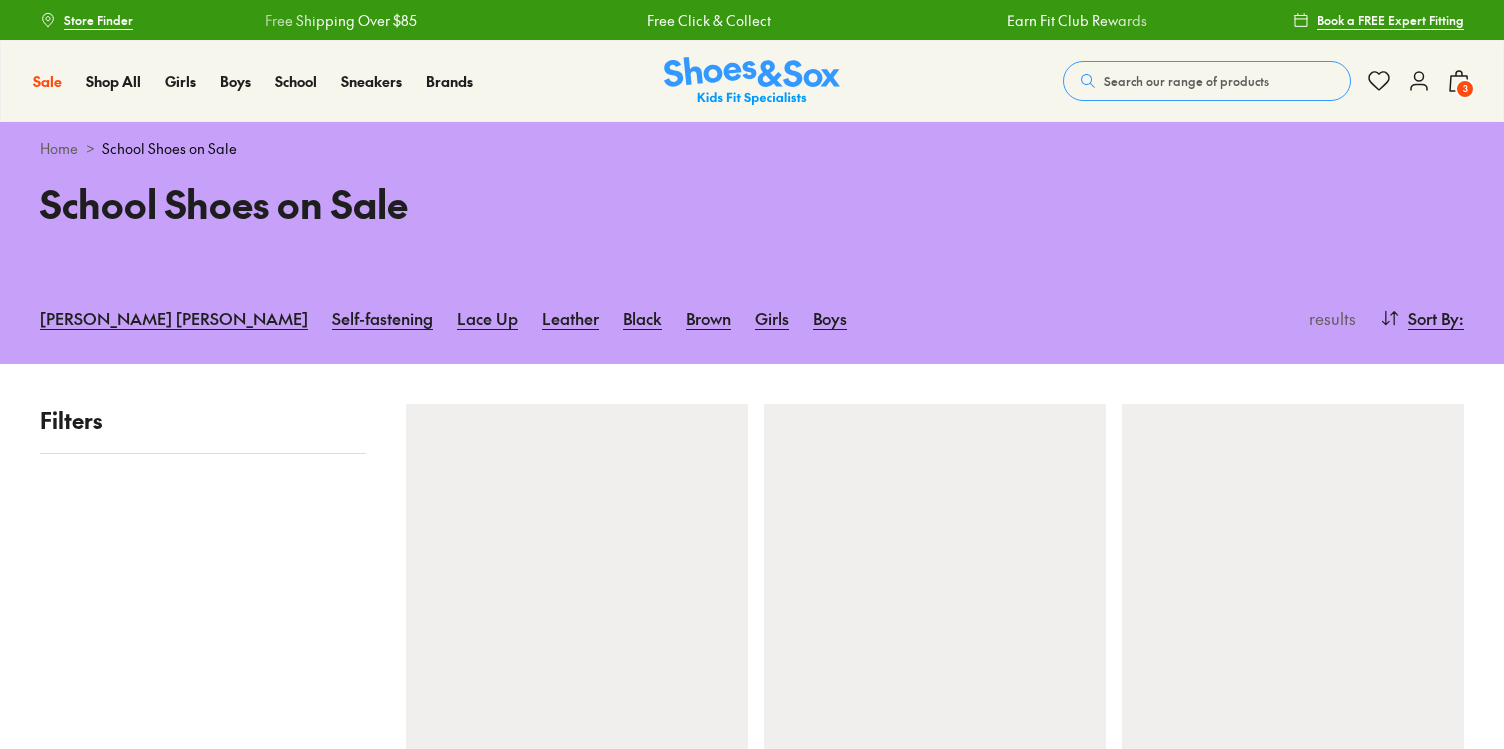 scroll, scrollTop: 0, scrollLeft: 0, axis: both 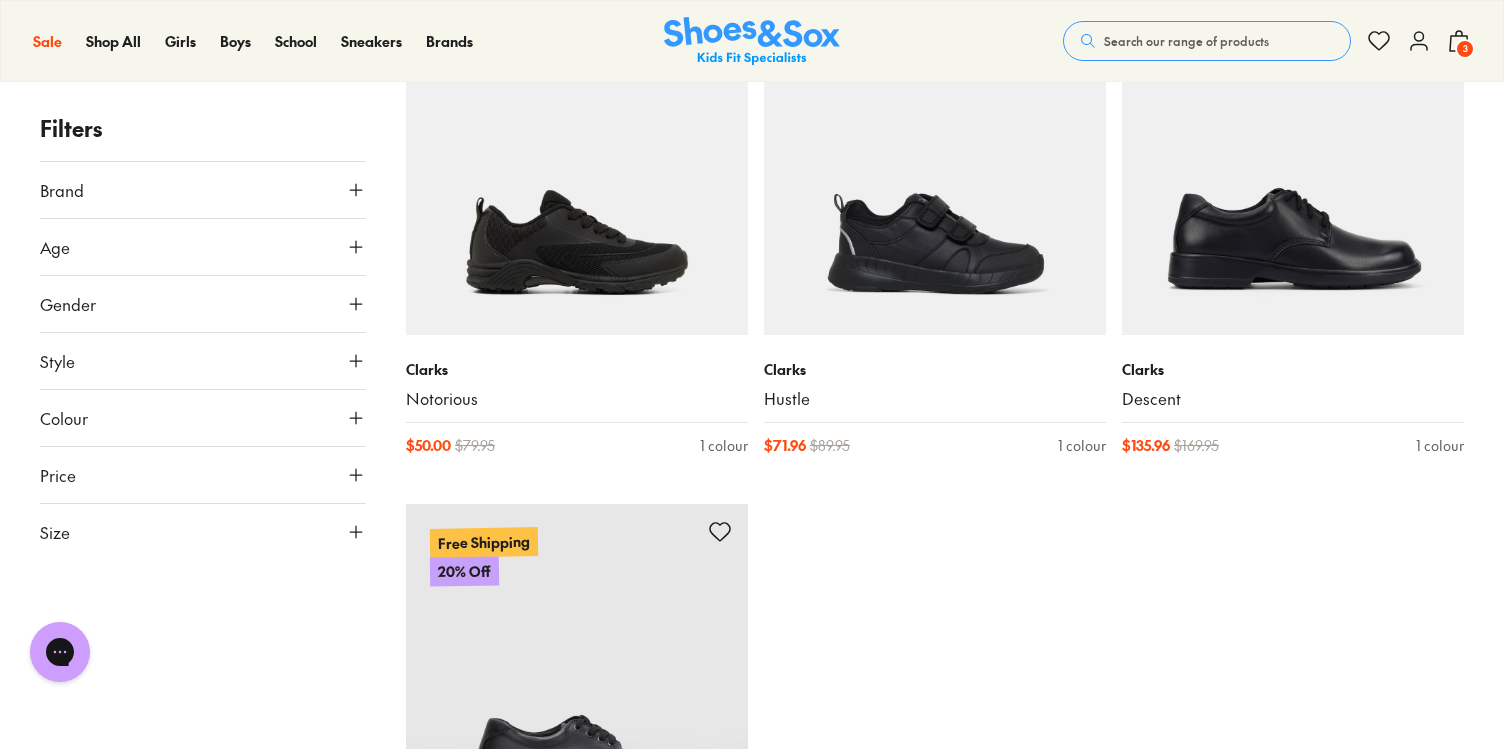 type on "***" 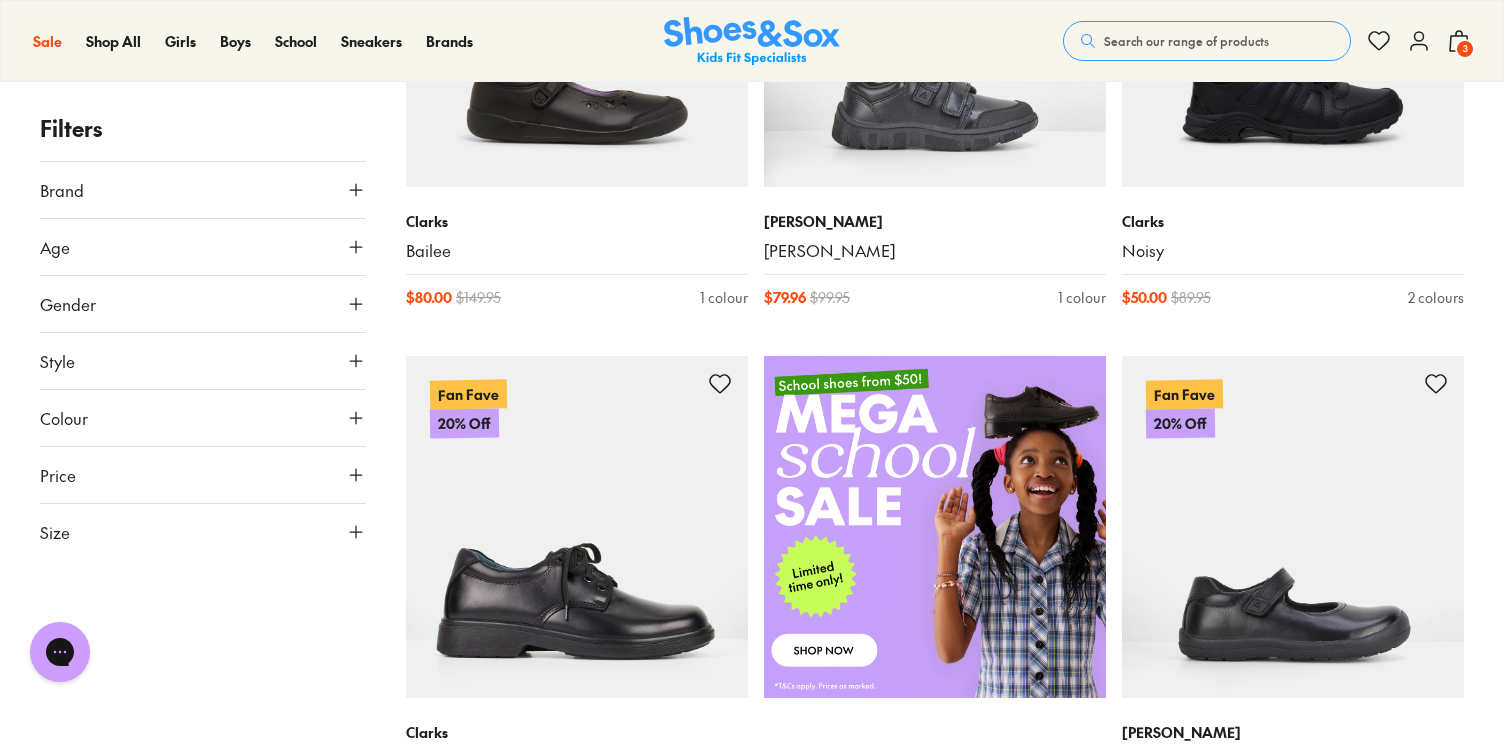 scroll, scrollTop: 0, scrollLeft: 0, axis: both 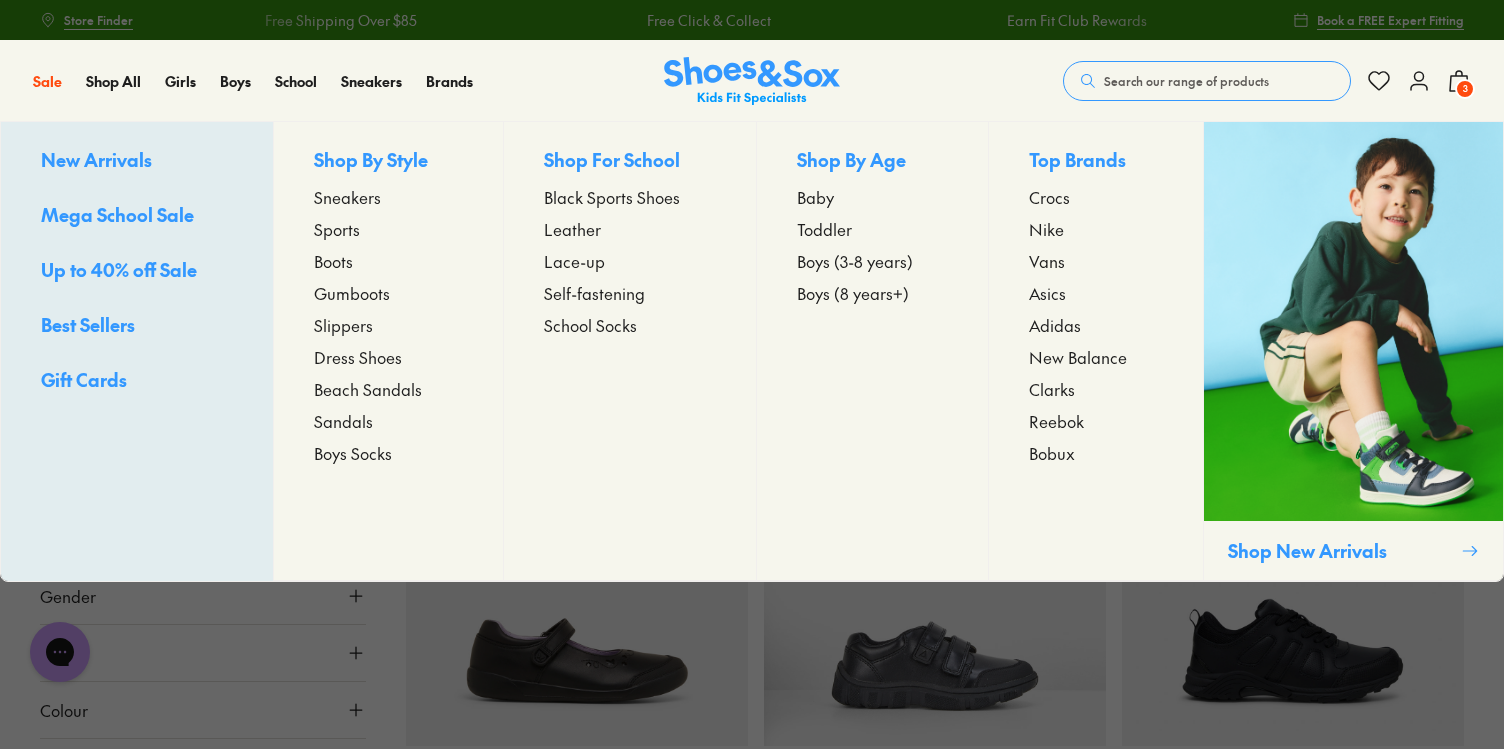 click on "Sneakers" at bounding box center (347, 197) 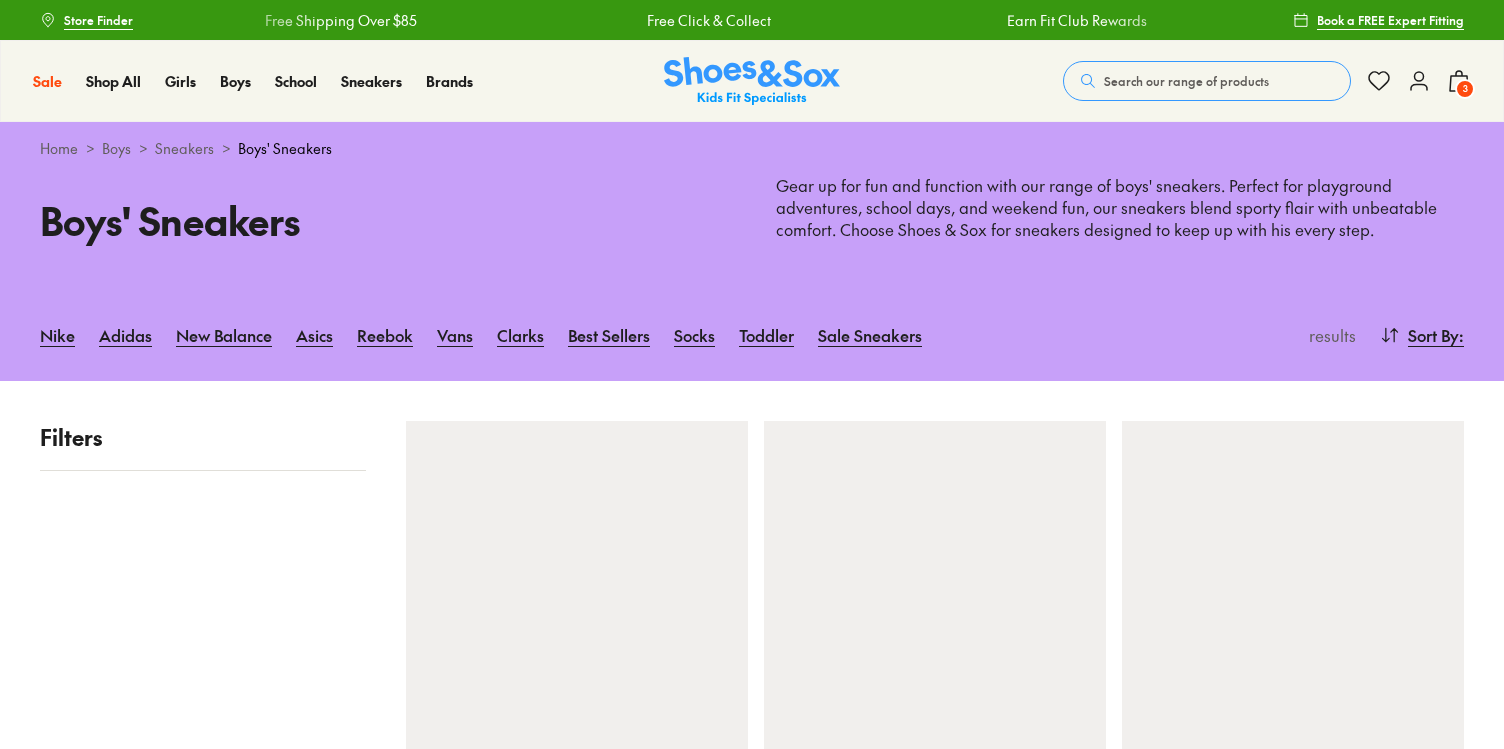 scroll, scrollTop: 0, scrollLeft: 0, axis: both 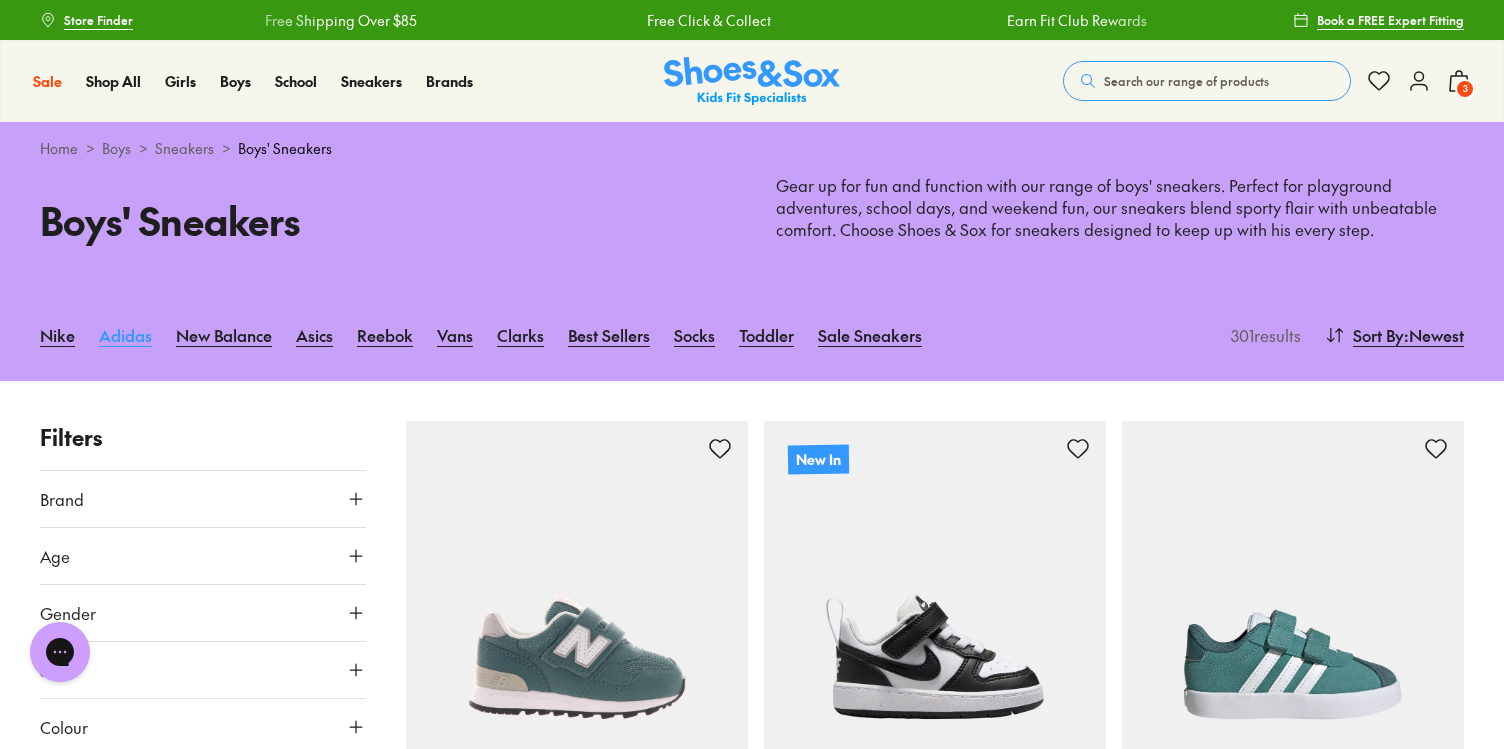 click on "Adidas" at bounding box center (125, 335) 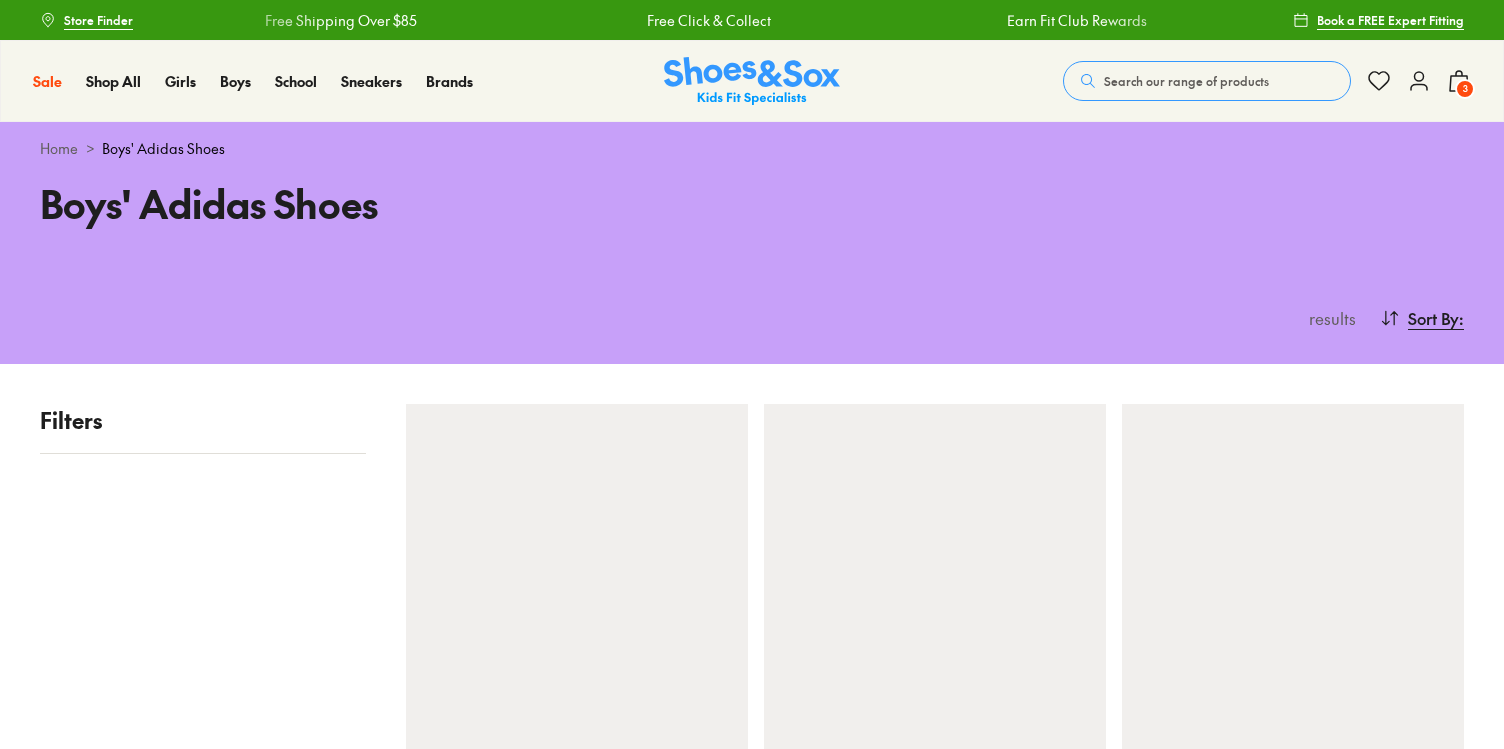 scroll, scrollTop: 0, scrollLeft: 0, axis: both 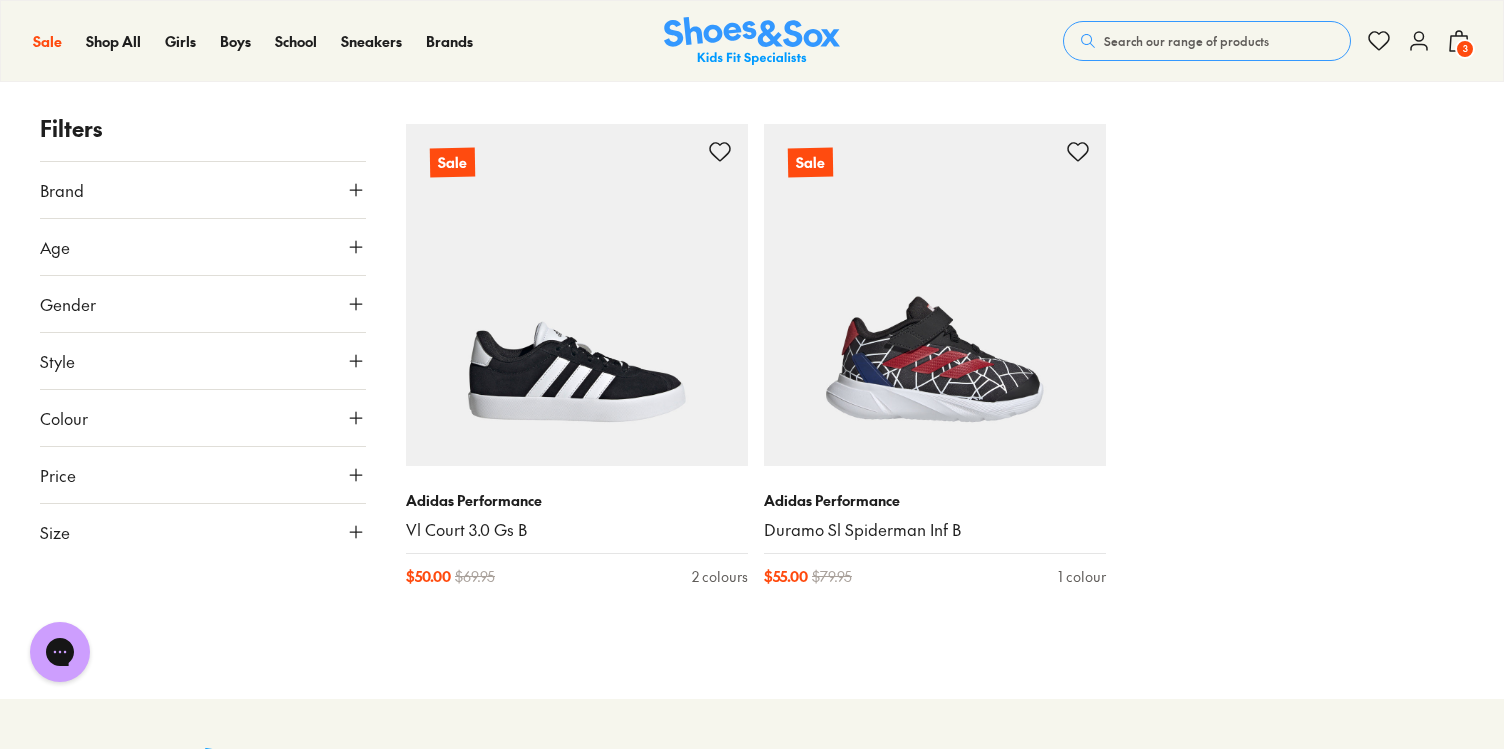 click on "3" at bounding box center (1465, 49) 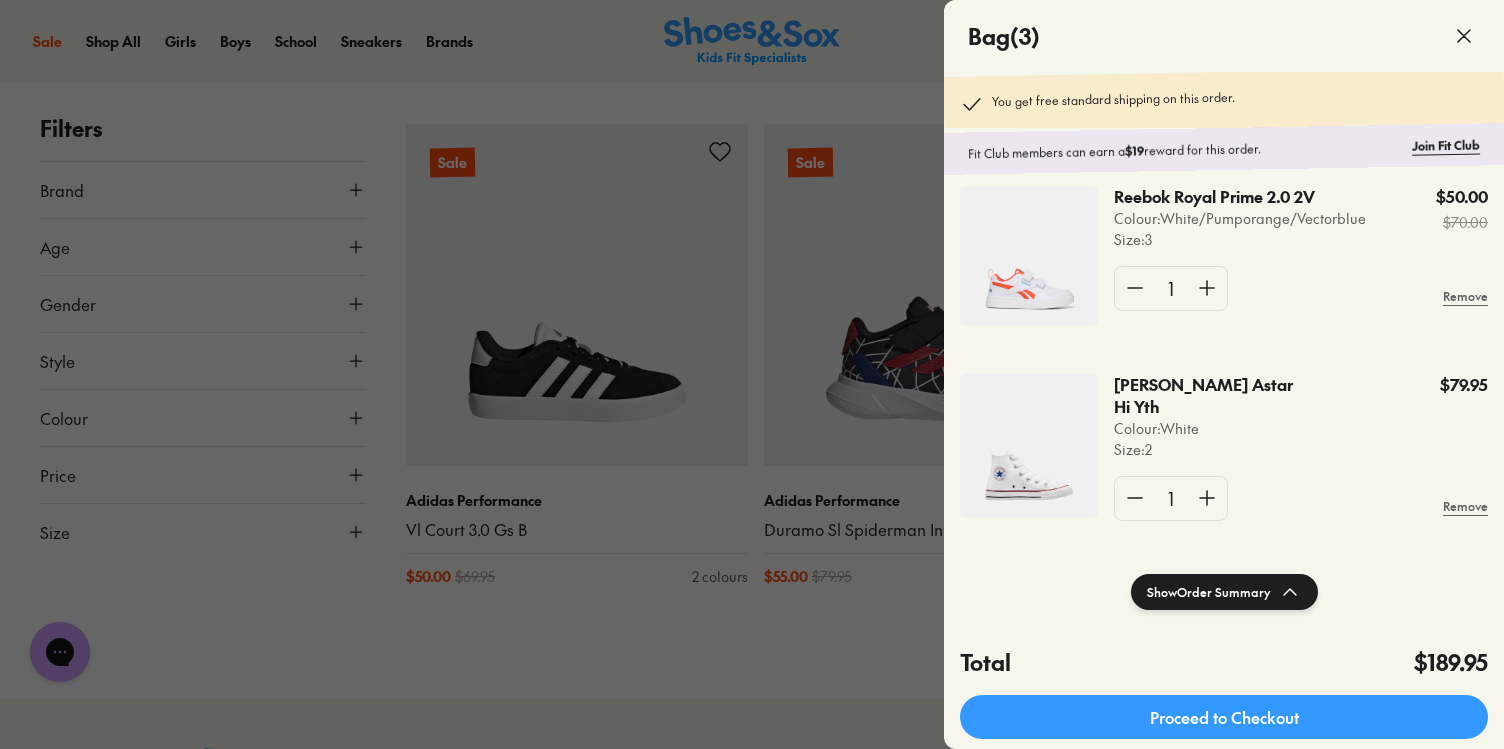 scroll, scrollTop: 35, scrollLeft: 0, axis: vertical 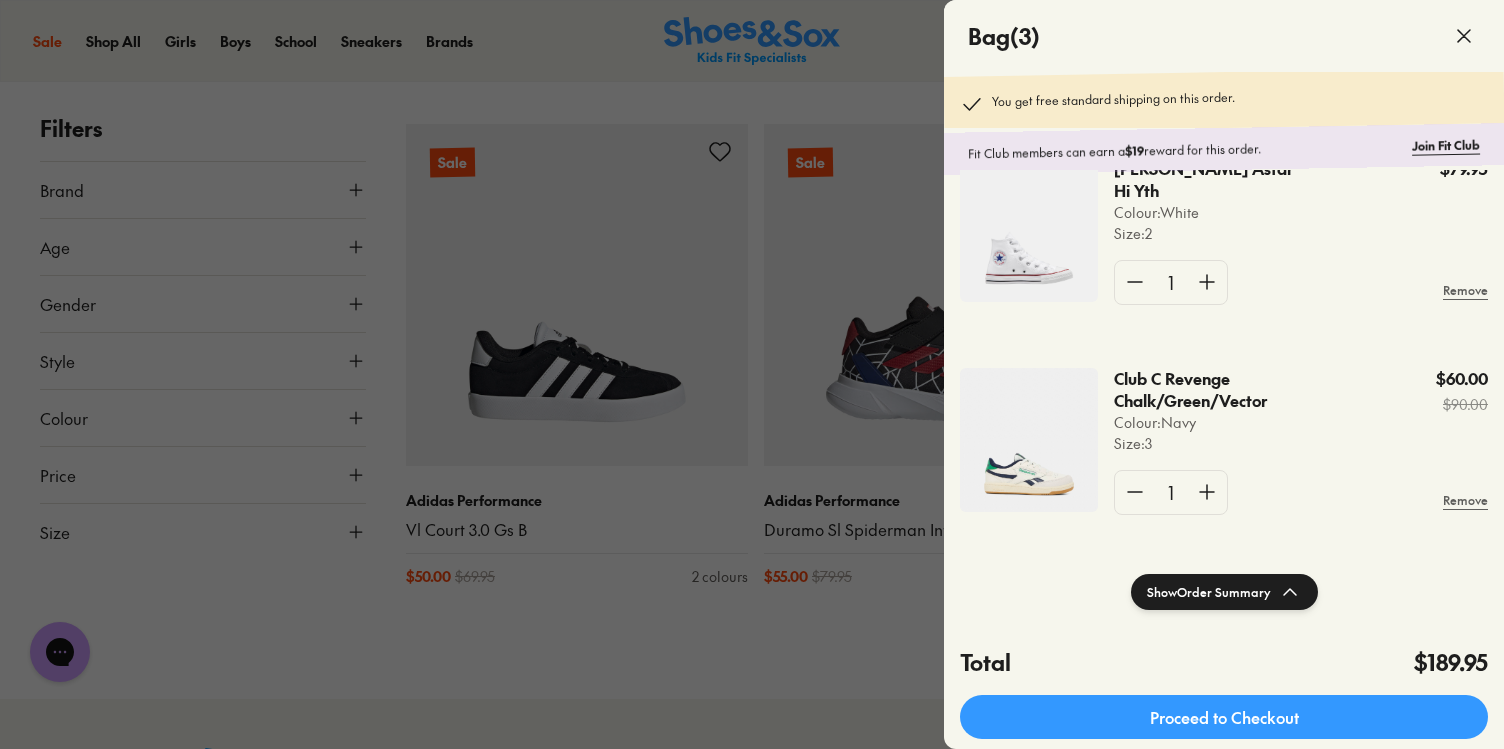 click 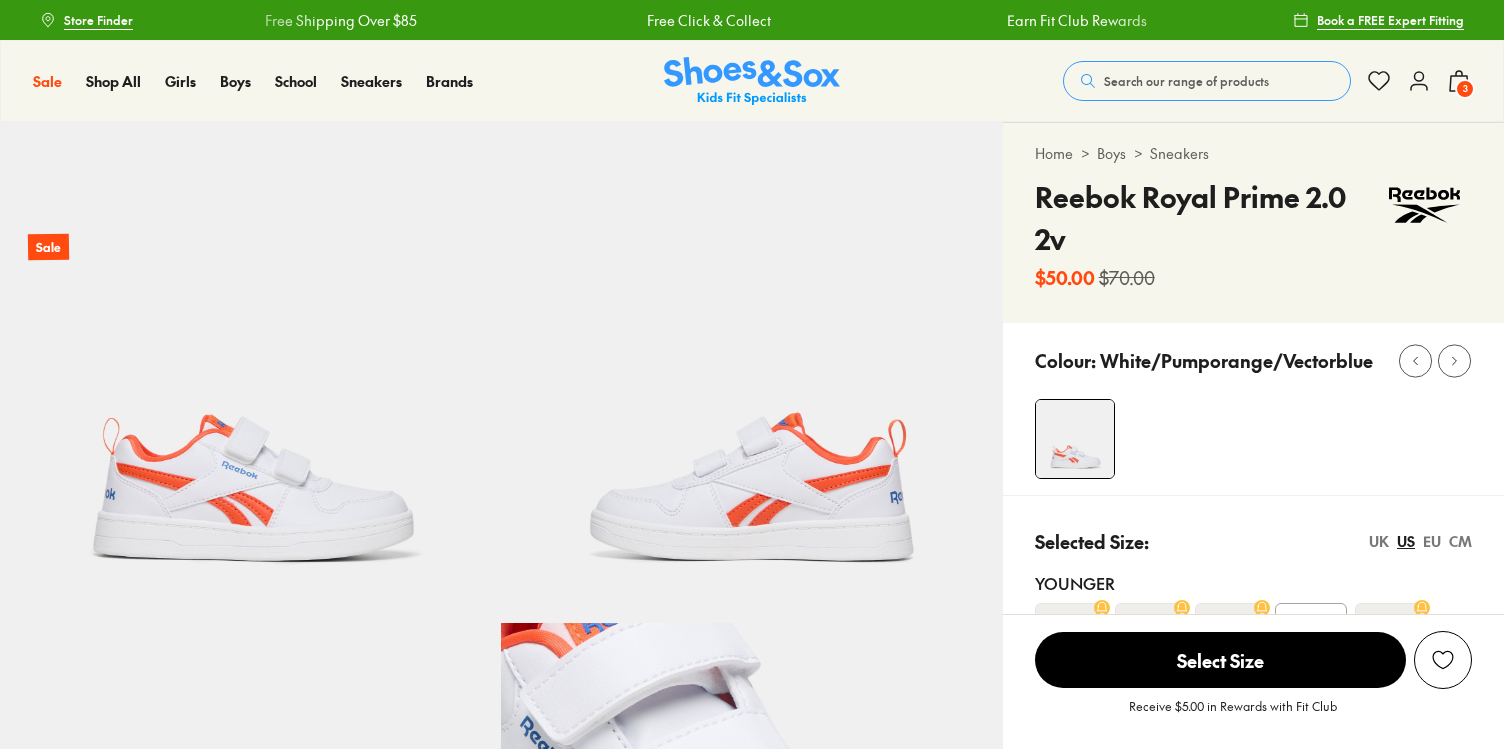 select on "*" 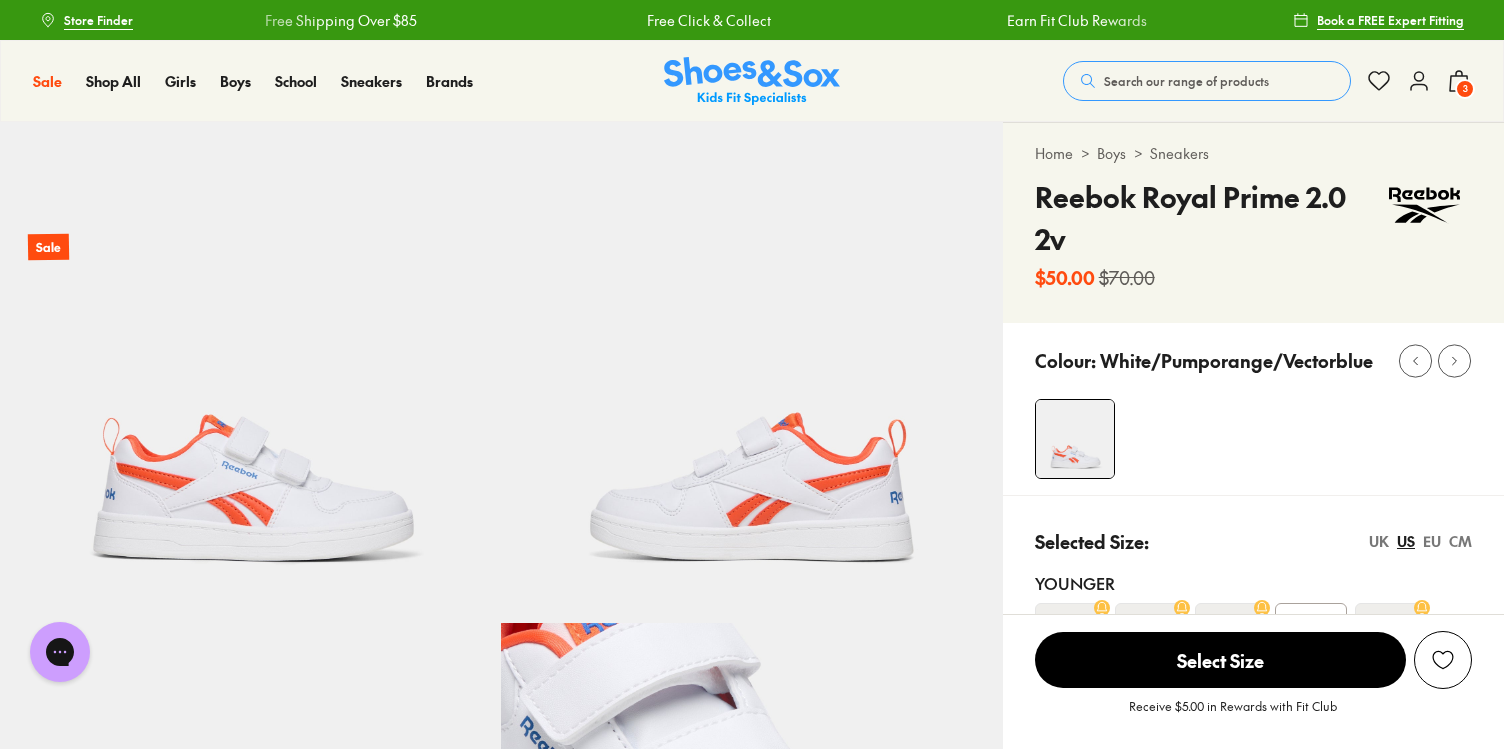 scroll, scrollTop: 0, scrollLeft: 0, axis: both 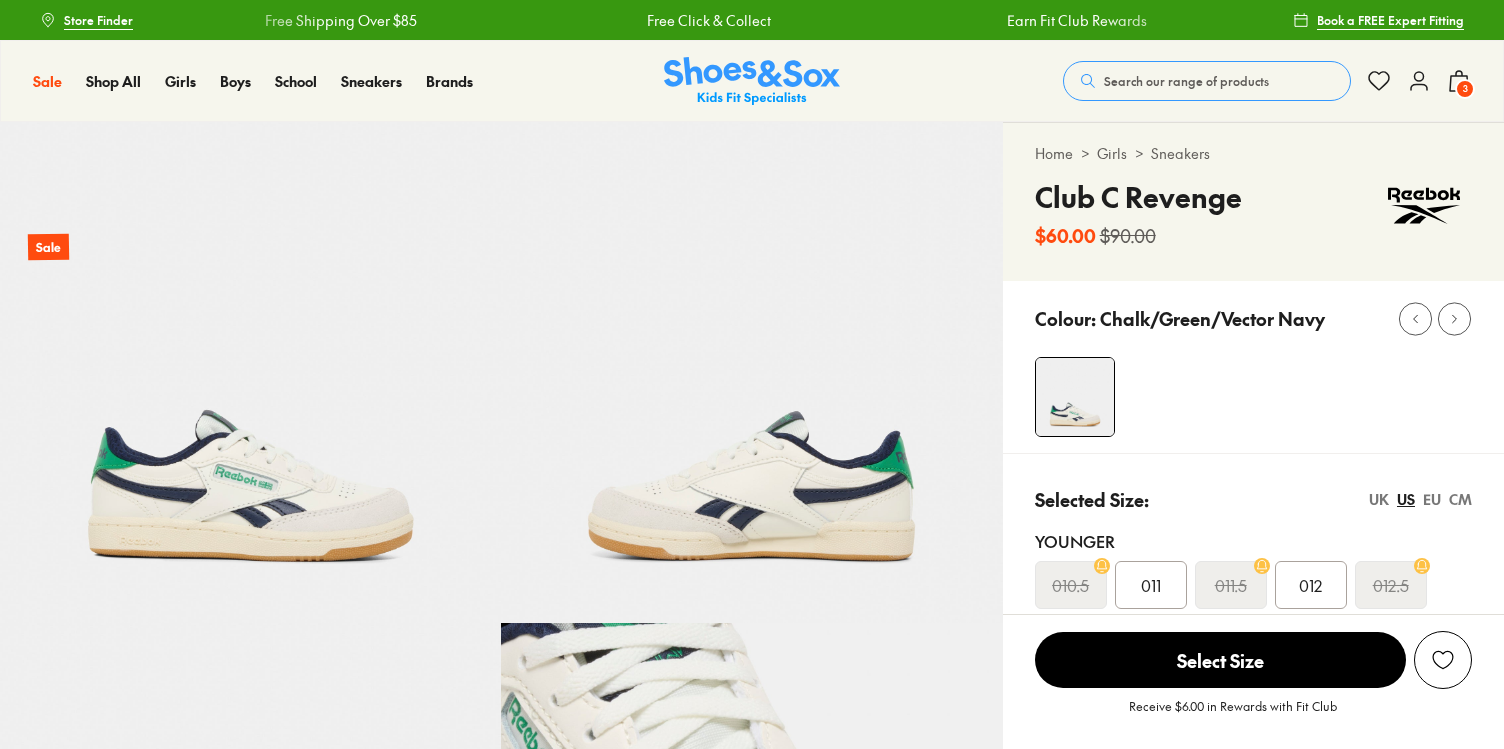 select on "*" 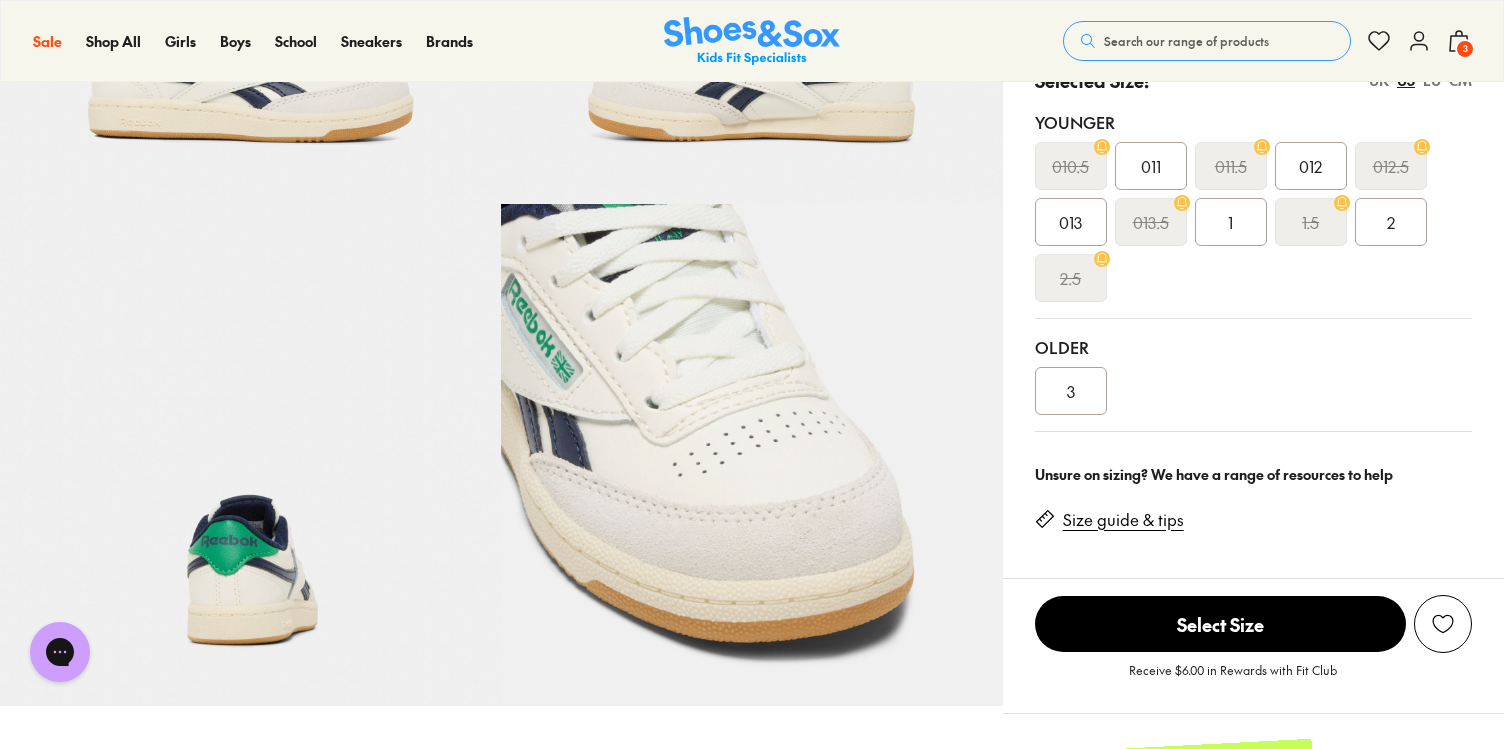 scroll, scrollTop: 0, scrollLeft: 0, axis: both 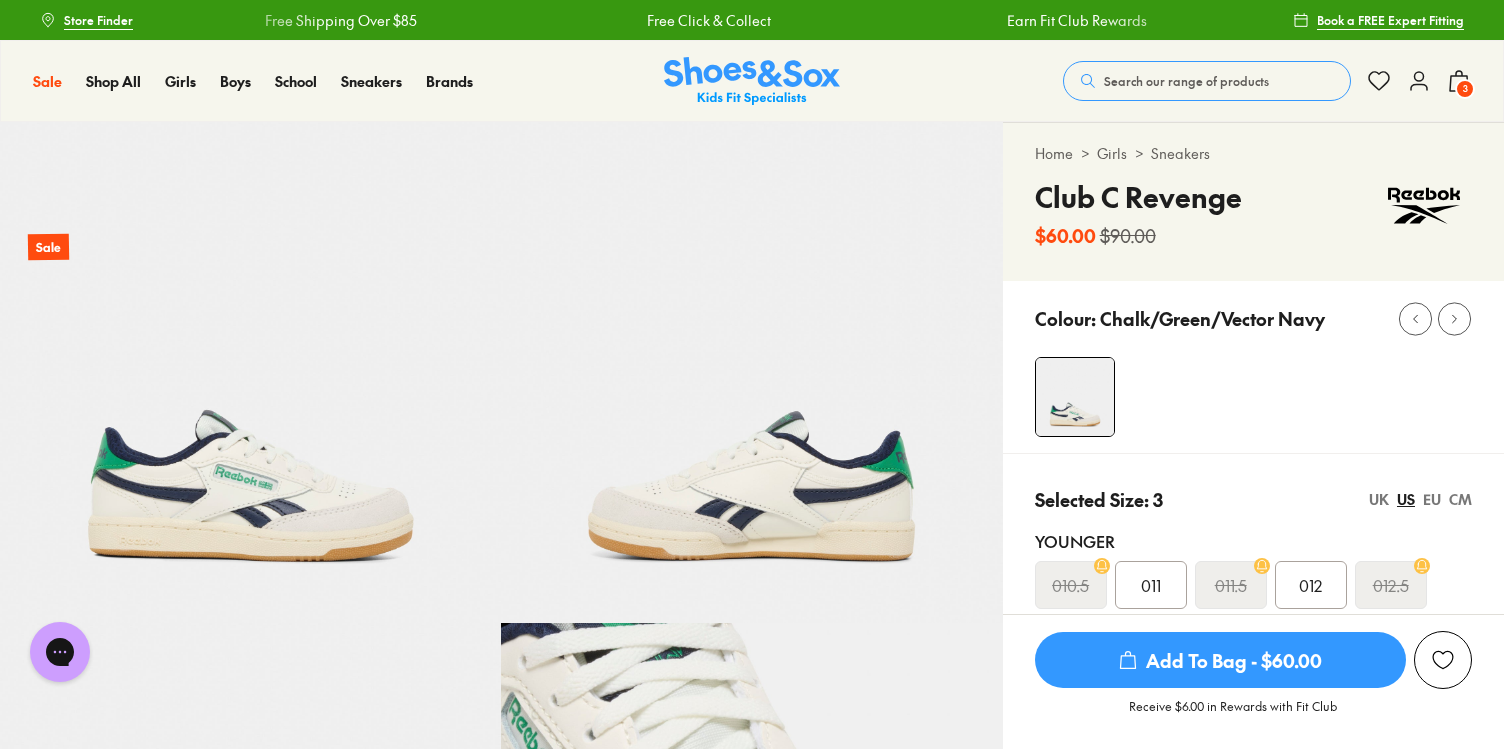 click on "3" at bounding box center (1465, 89) 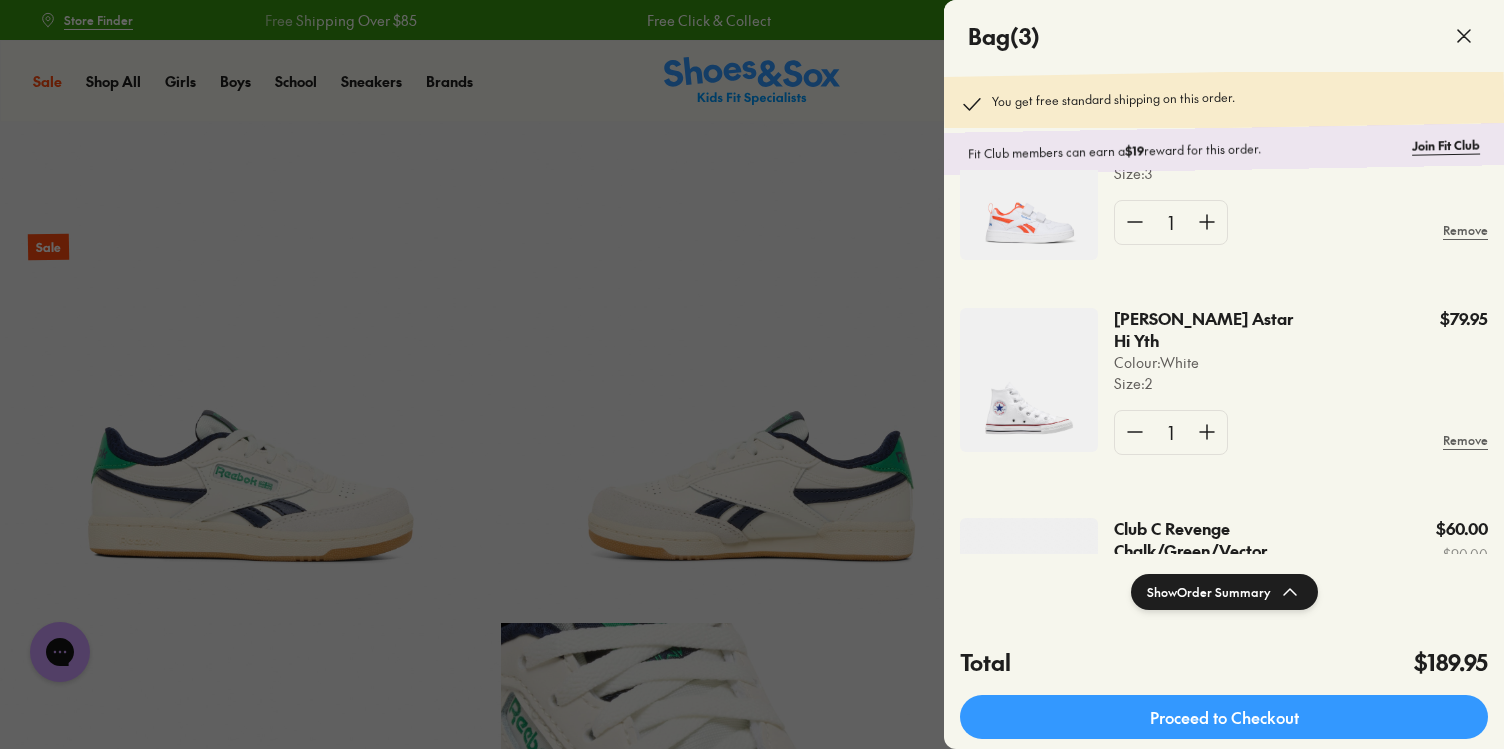 scroll, scrollTop: 100, scrollLeft: 0, axis: vertical 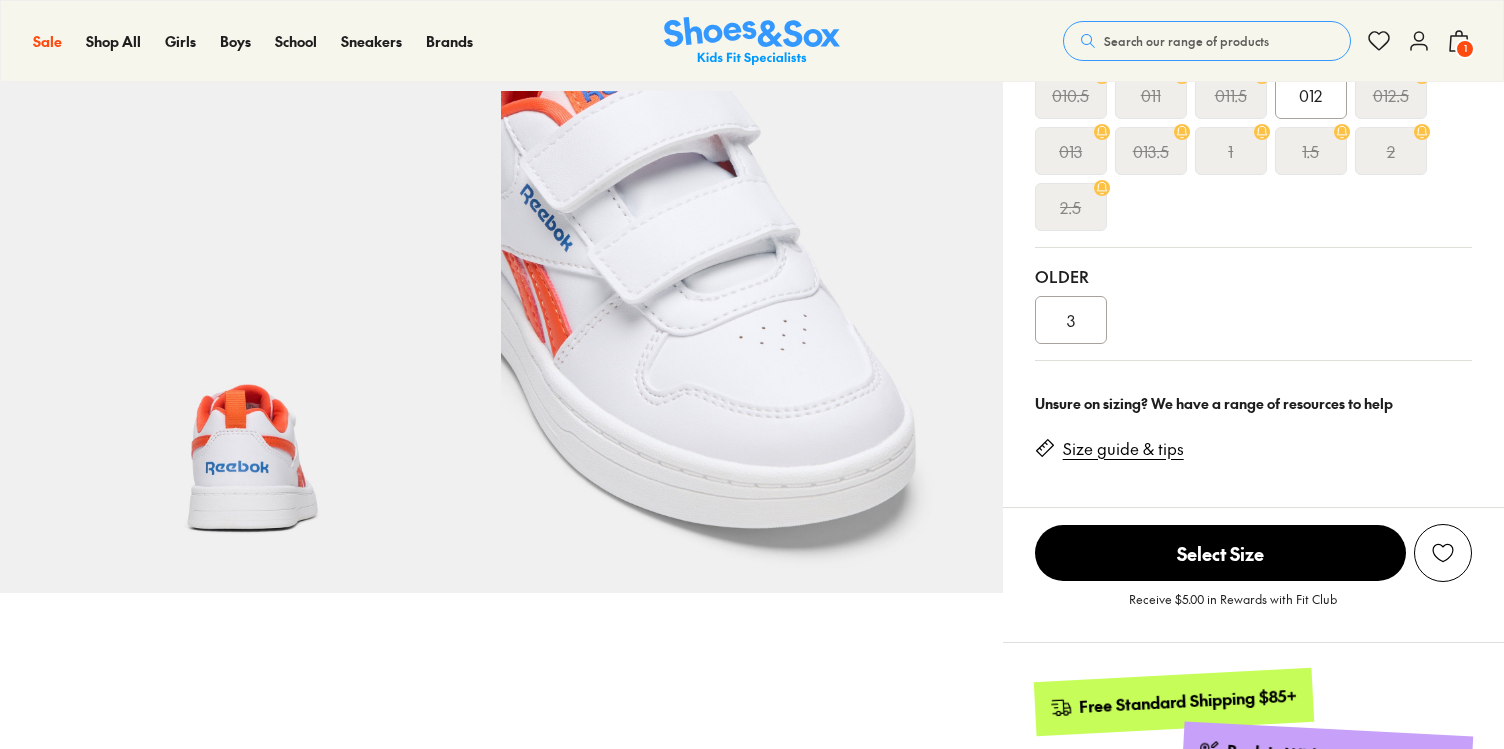 select on "*" 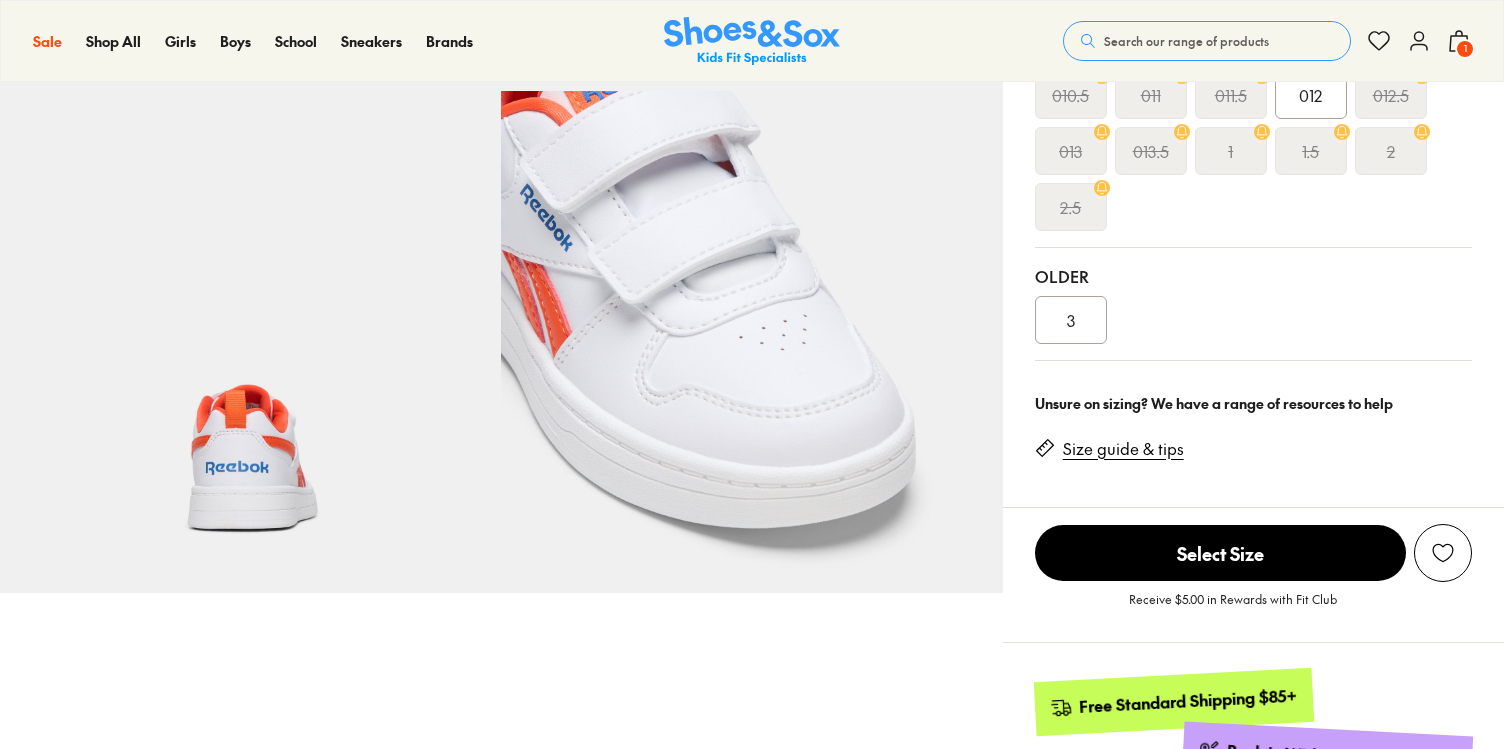 click on "3" at bounding box center (1071, 320) 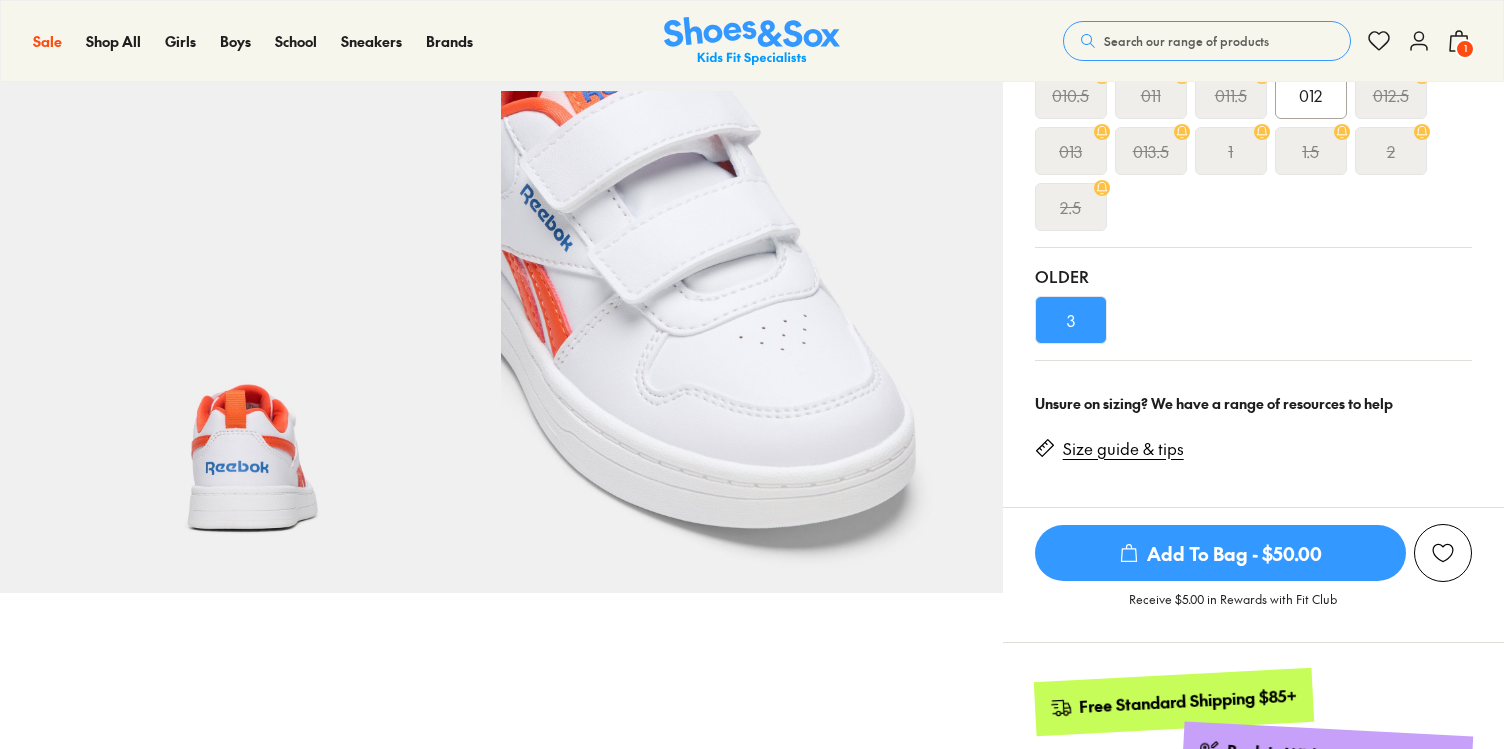click on "Add To Bag - $50.00" at bounding box center (1220, 553) 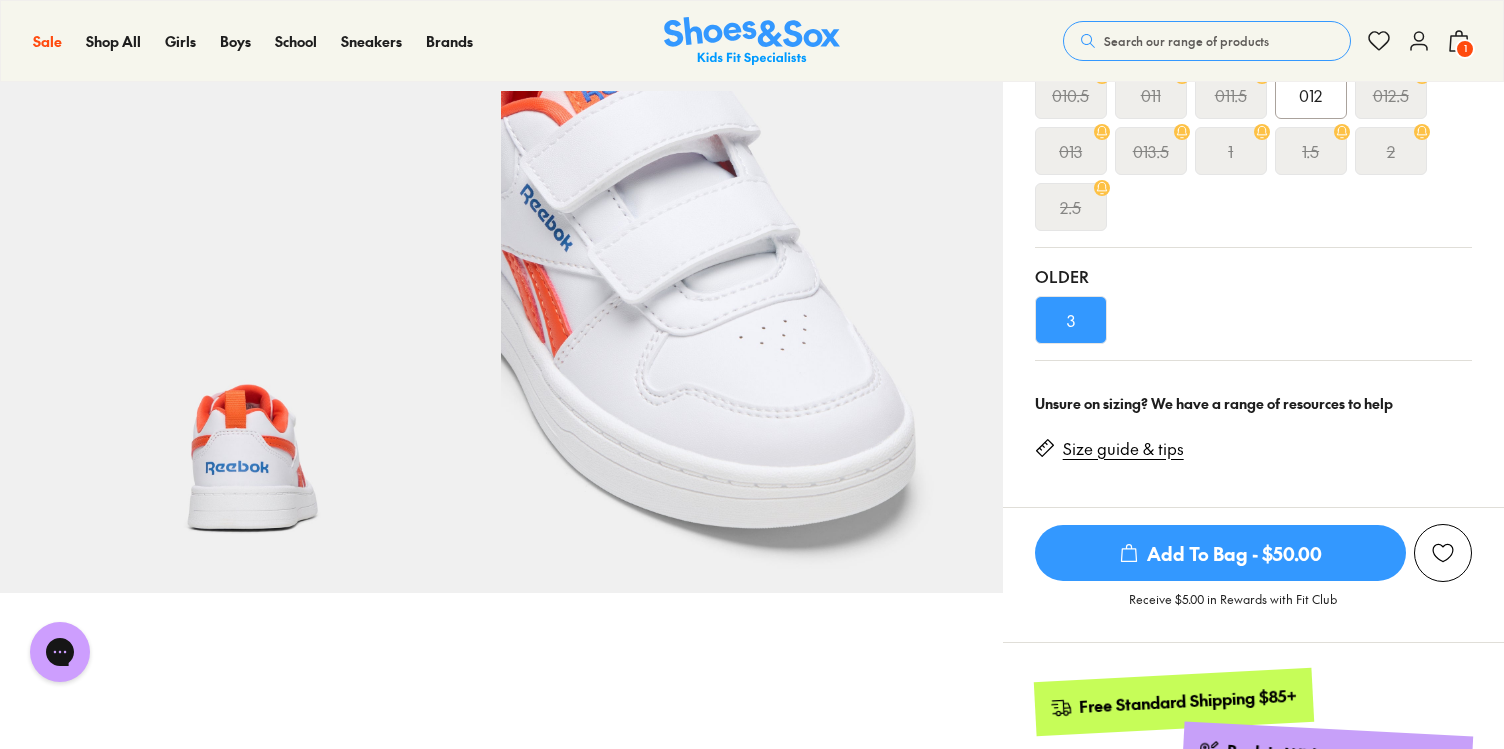 scroll, scrollTop: 0, scrollLeft: 0, axis: both 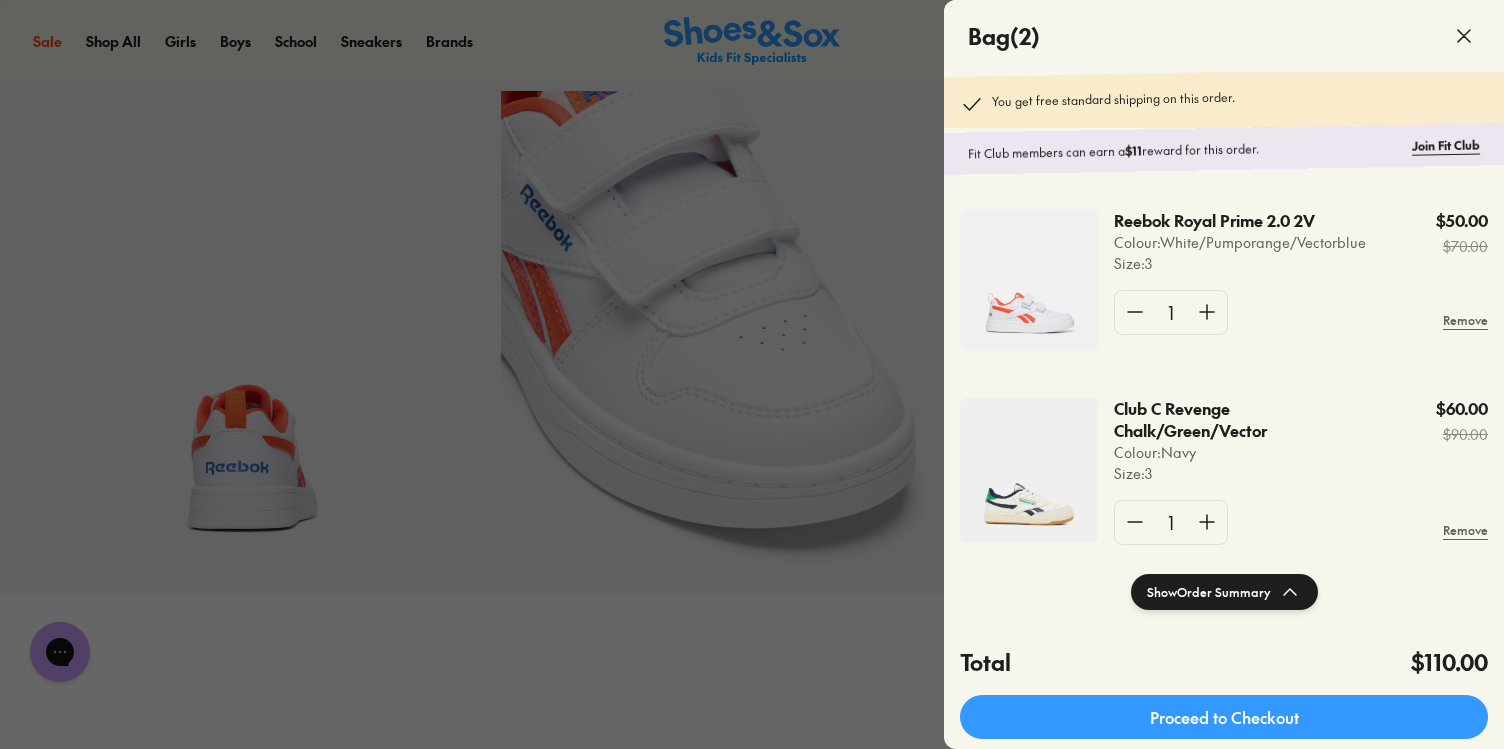 click 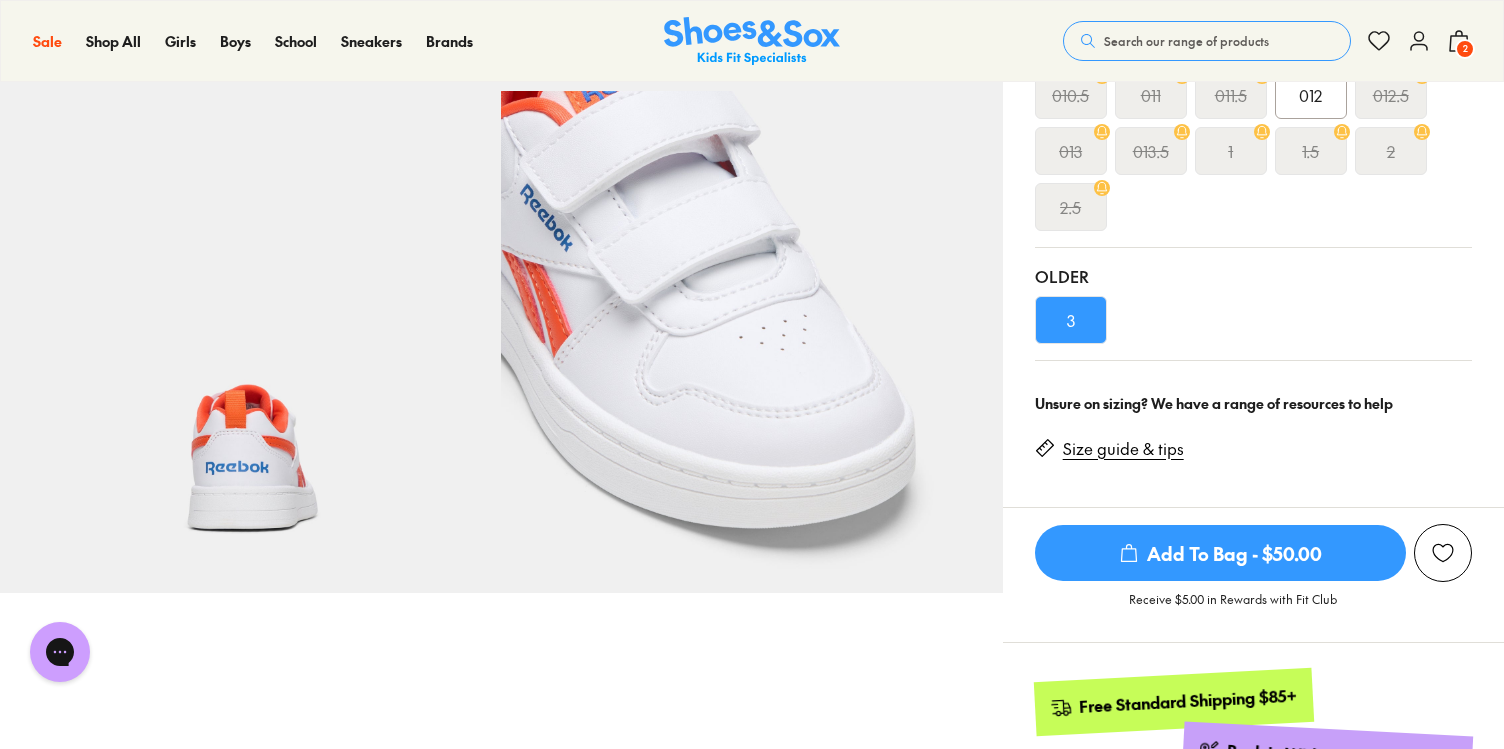 click on "2" at bounding box center (1465, 49) 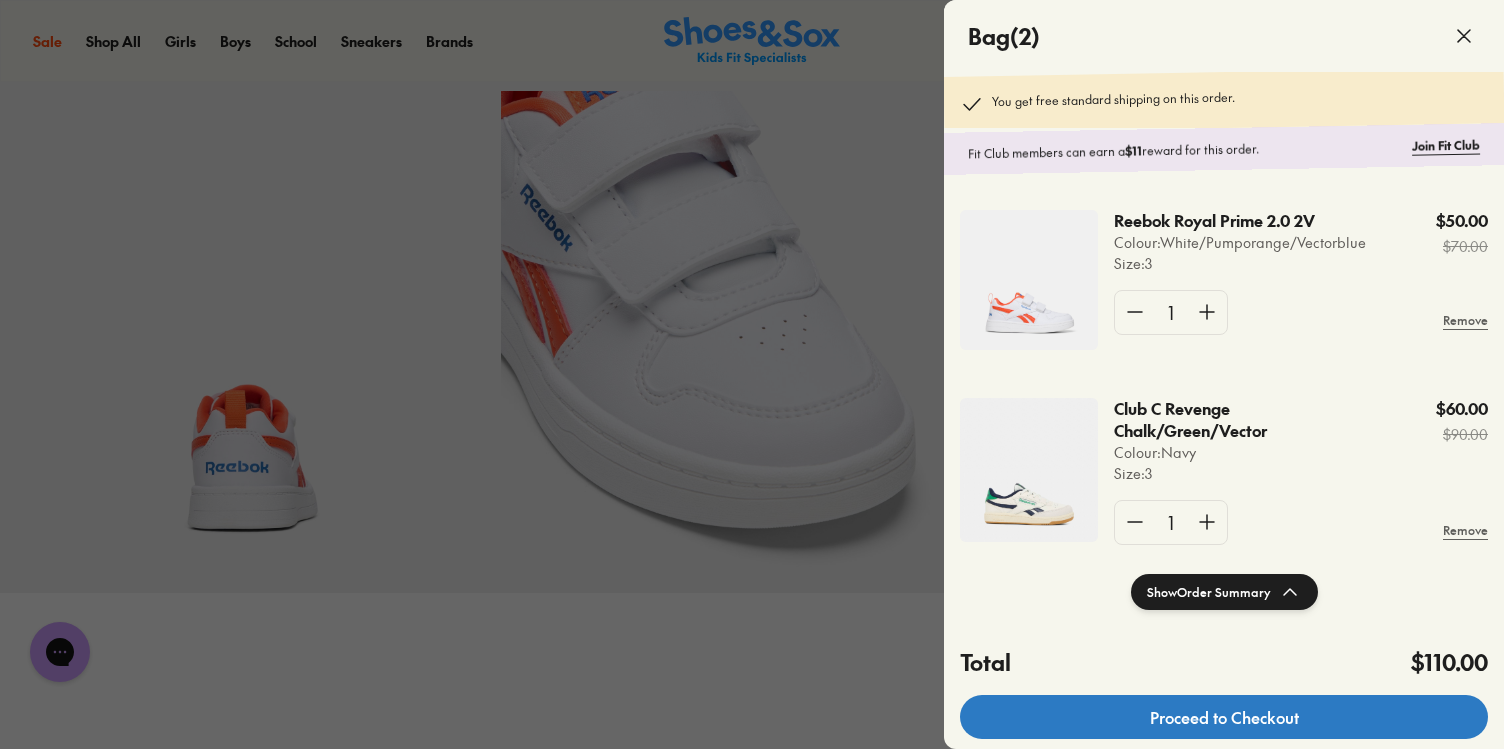 click on "Proceed to Checkout" 